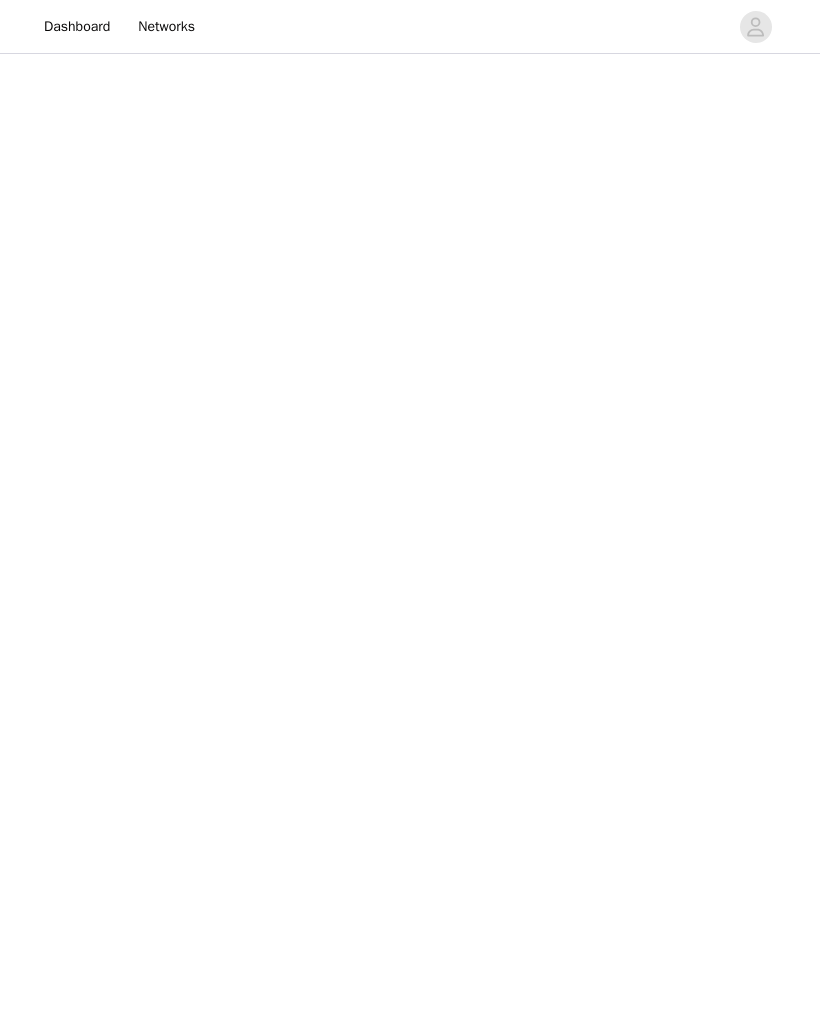 scroll, scrollTop: 0, scrollLeft: 0, axis: both 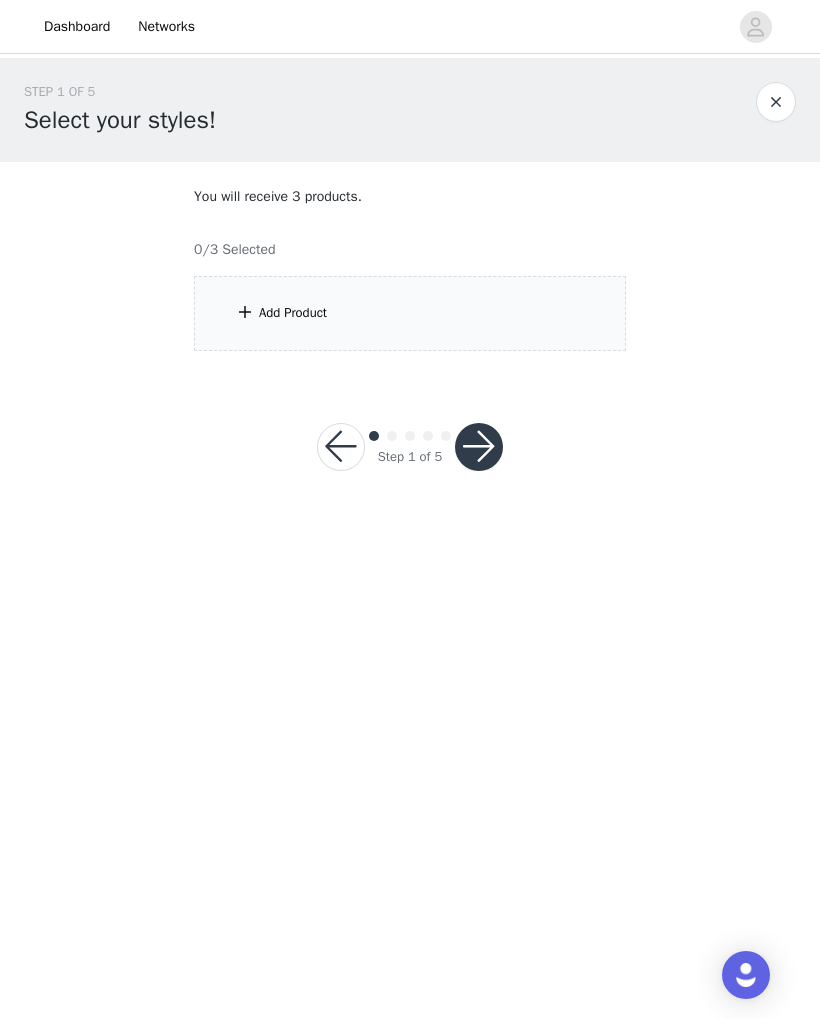 click on "Add Product" at bounding box center (410, 313) 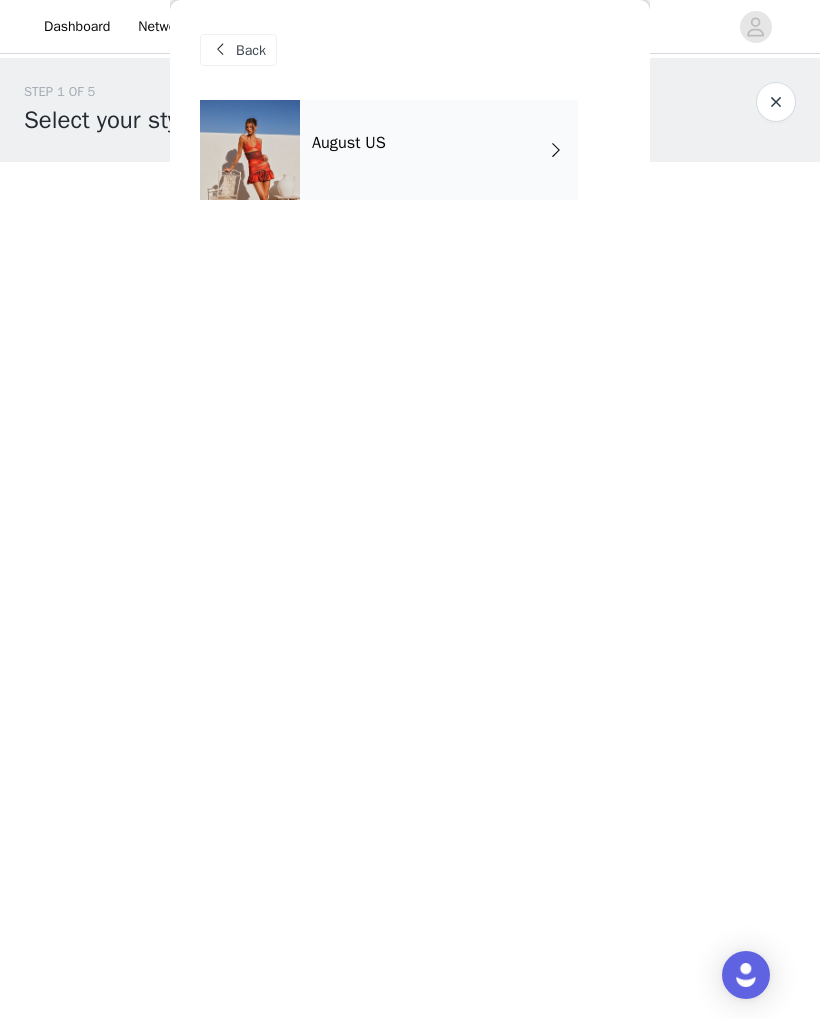 click at bounding box center [250, 150] 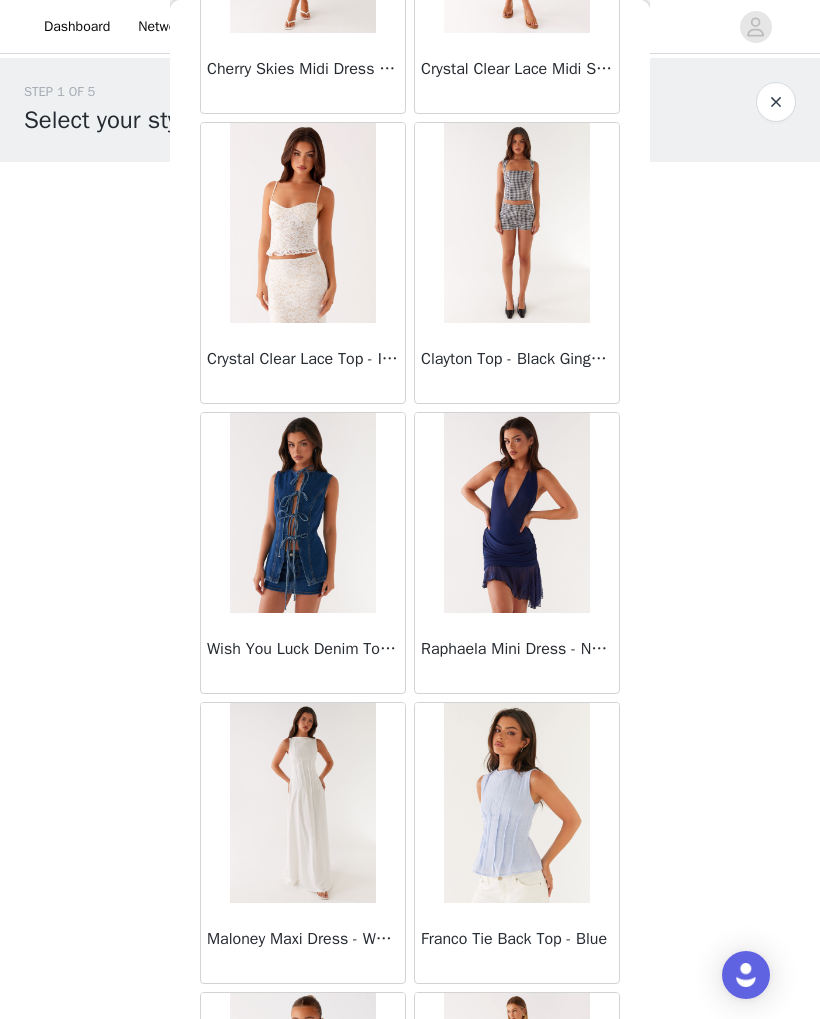 scroll, scrollTop: 1262, scrollLeft: 0, axis: vertical 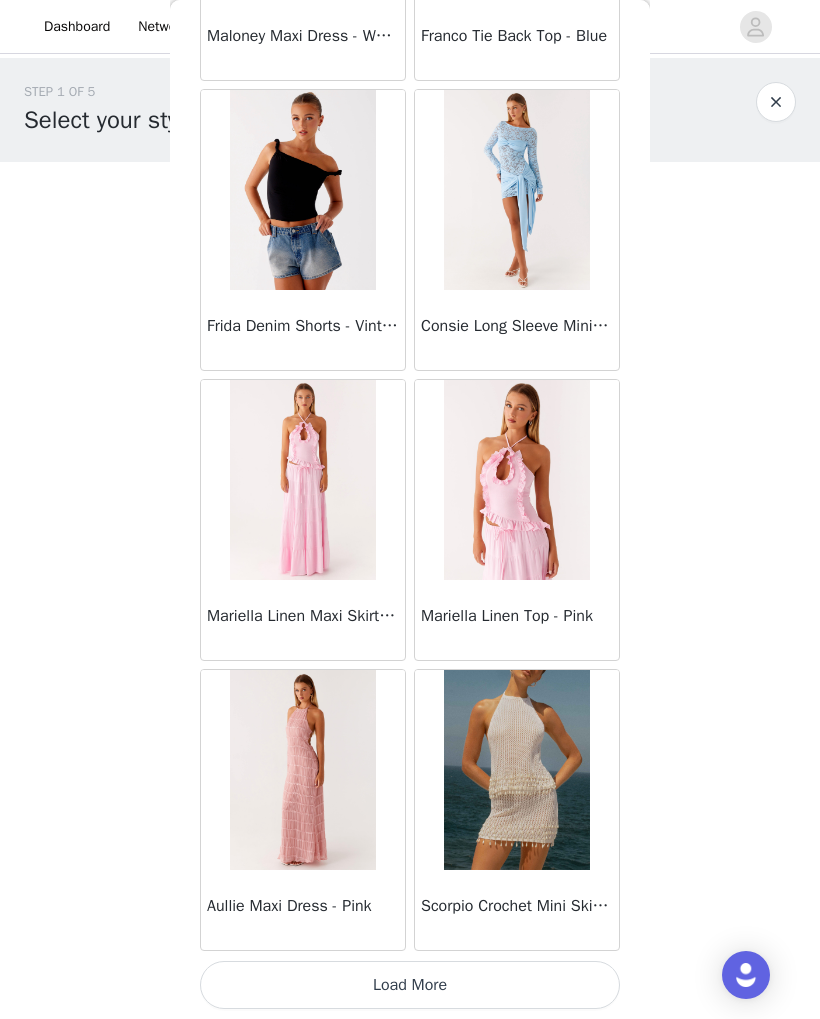 click on "Load More" at bounding box center [410, 985] 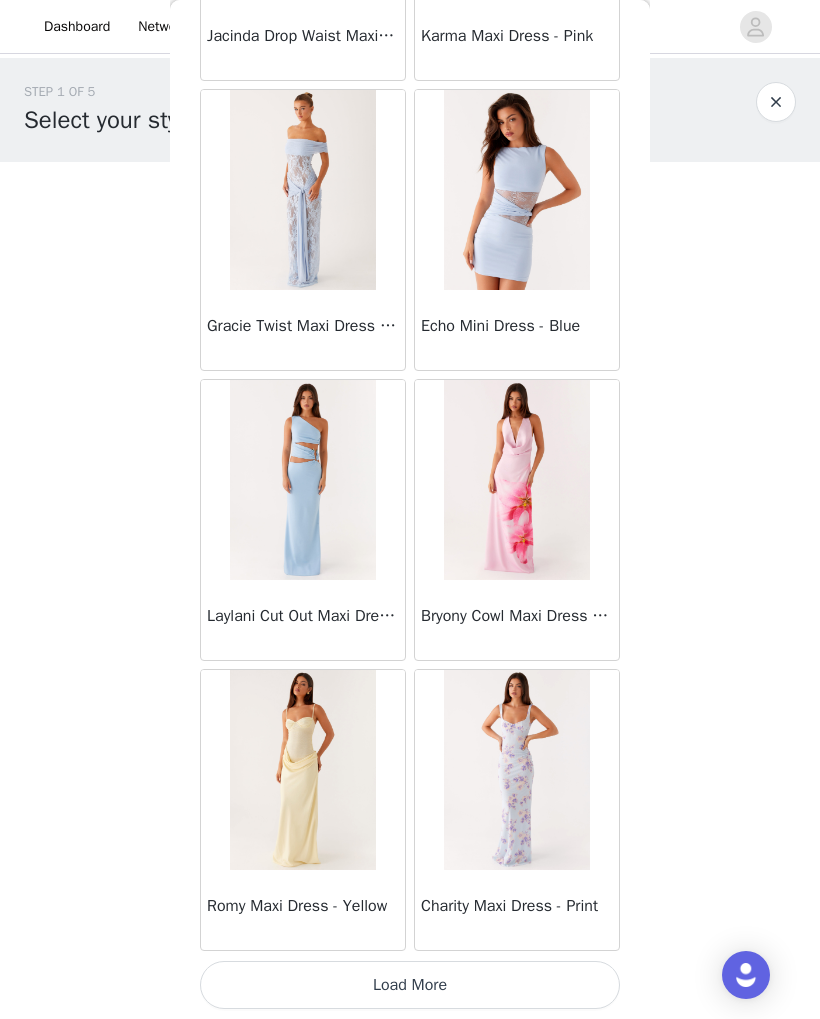click on "Load More" at bounding box center [410, 985] 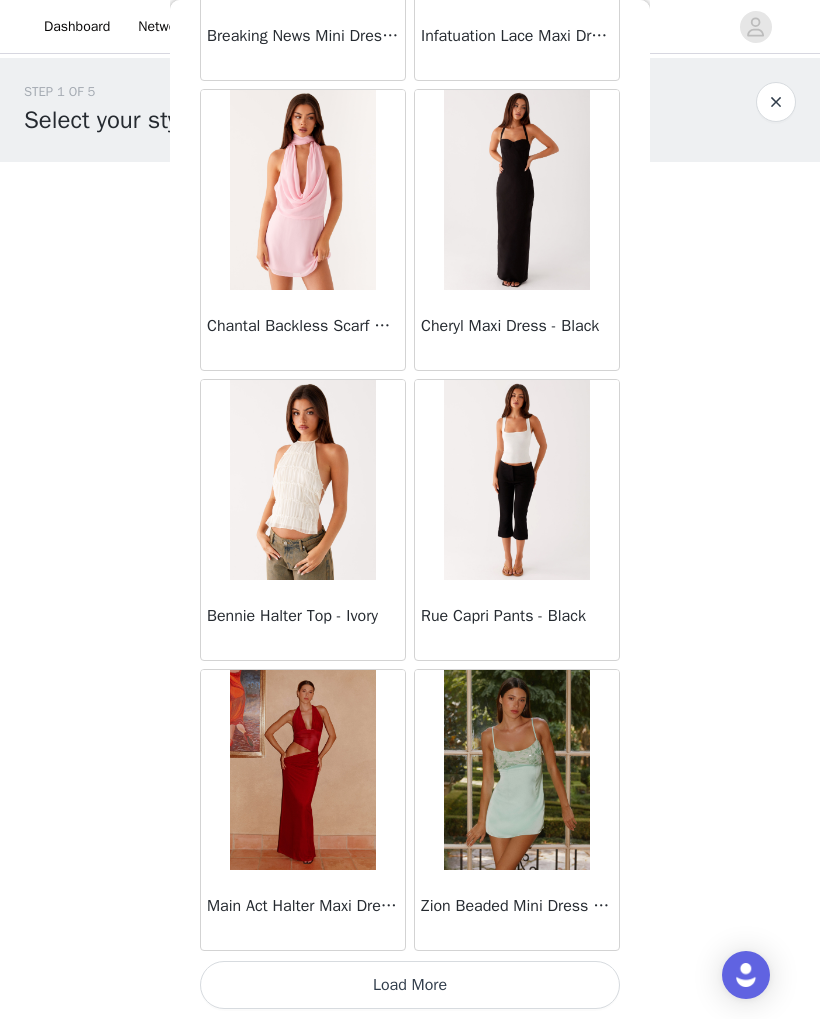 scroll, scrollTop: 7841, scrollLeft: 0, axis: vertical 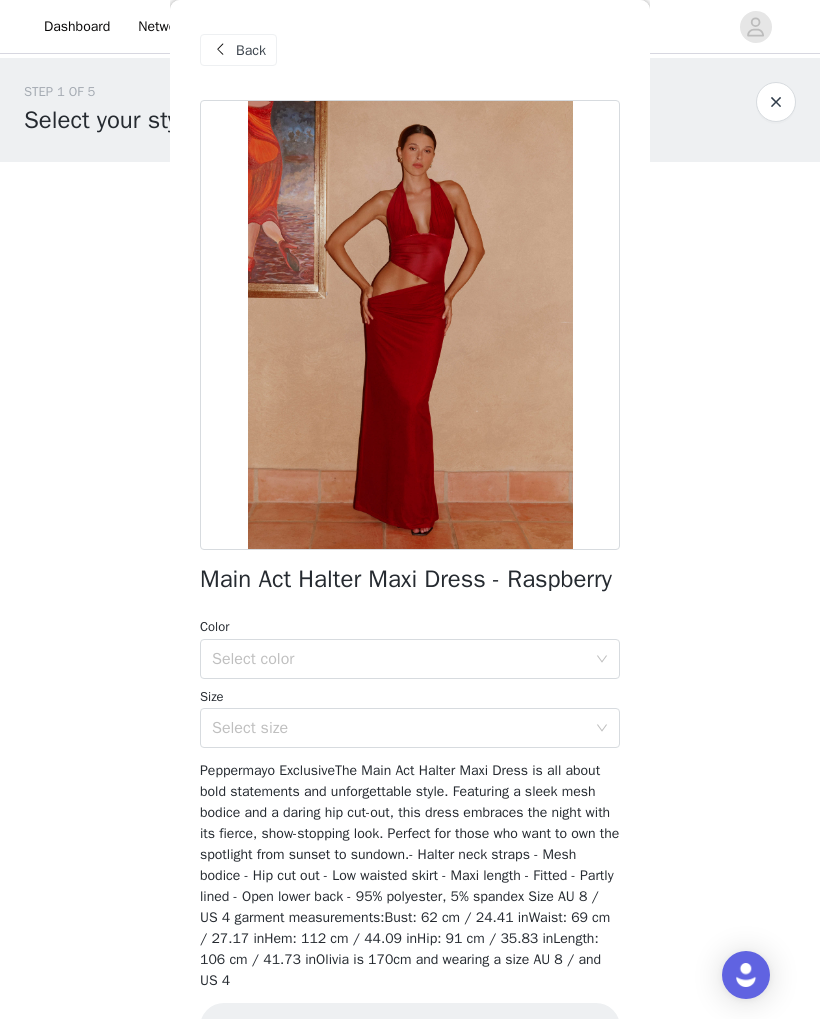 click on "Back" at bounding box center (238, 50) 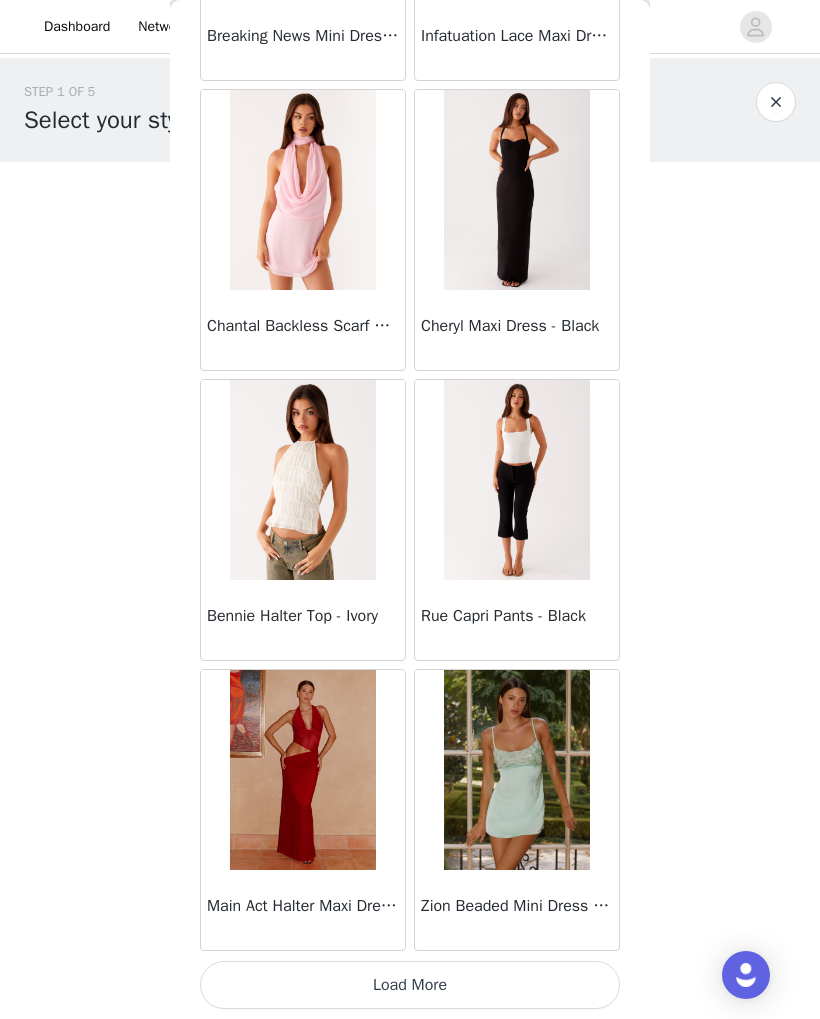 scroll, scrollTop: 7841, scrollLeft: 0, axis: vertical 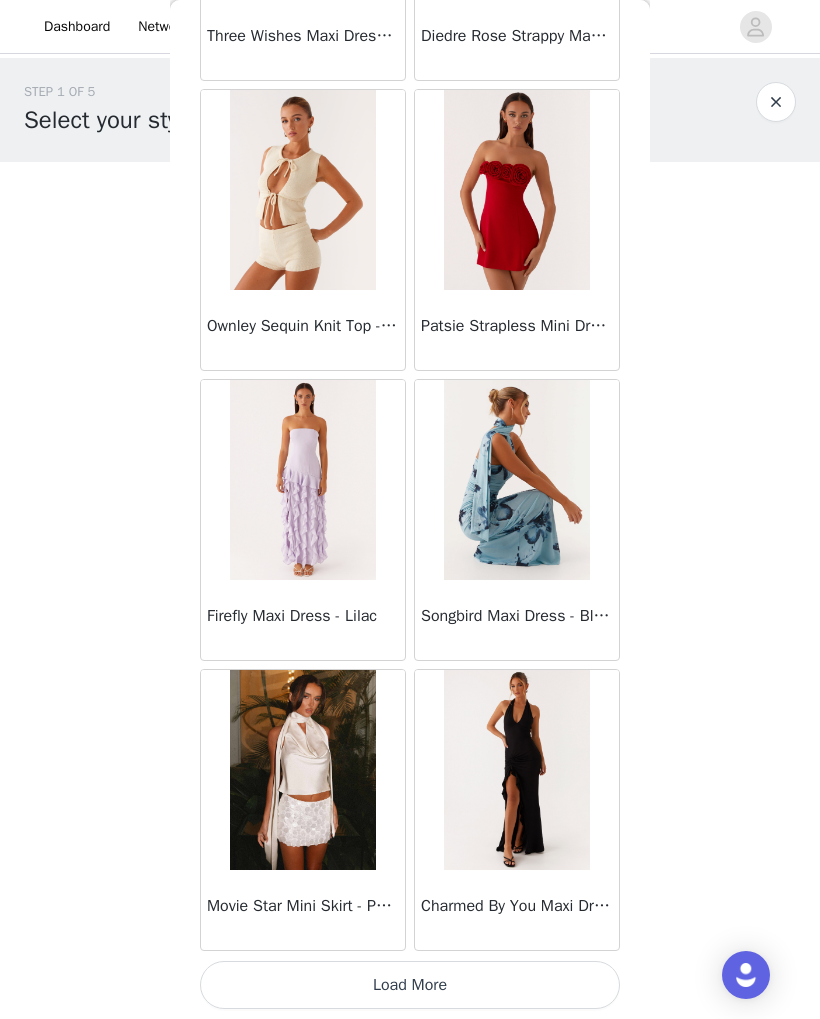 click on "Load More" at bounding box center [410, 985] 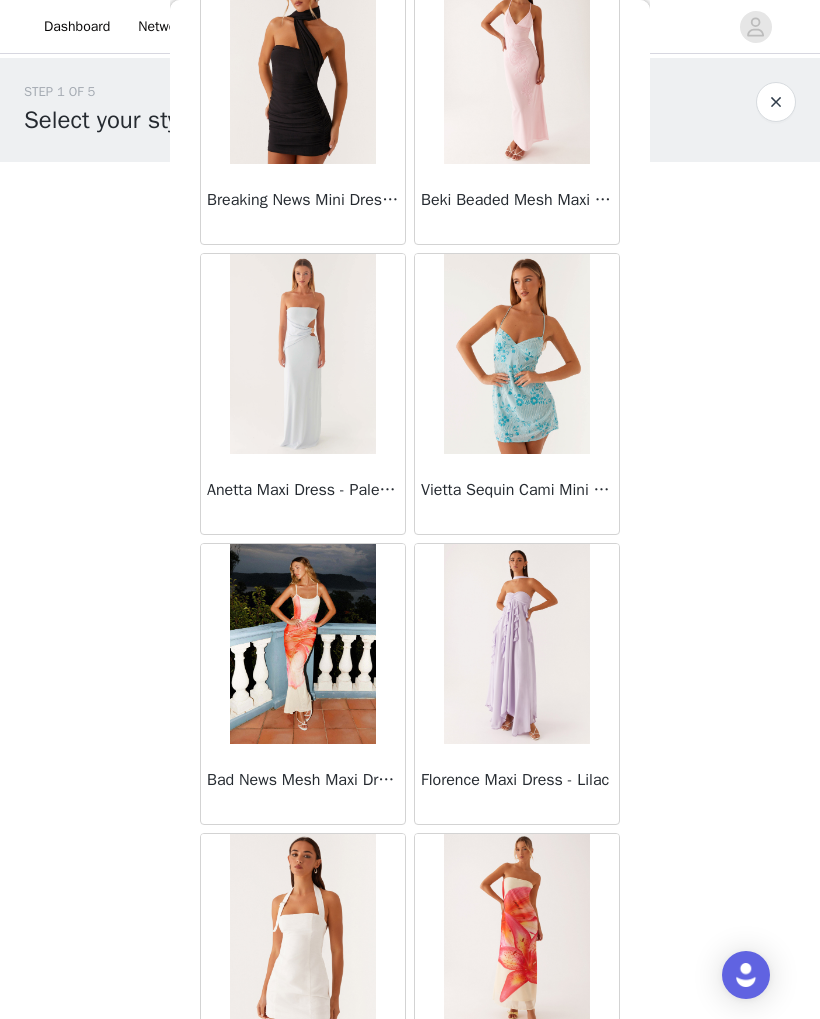 scroll, scrollTop: 12607, scrollLeft: 0, axis: vertical 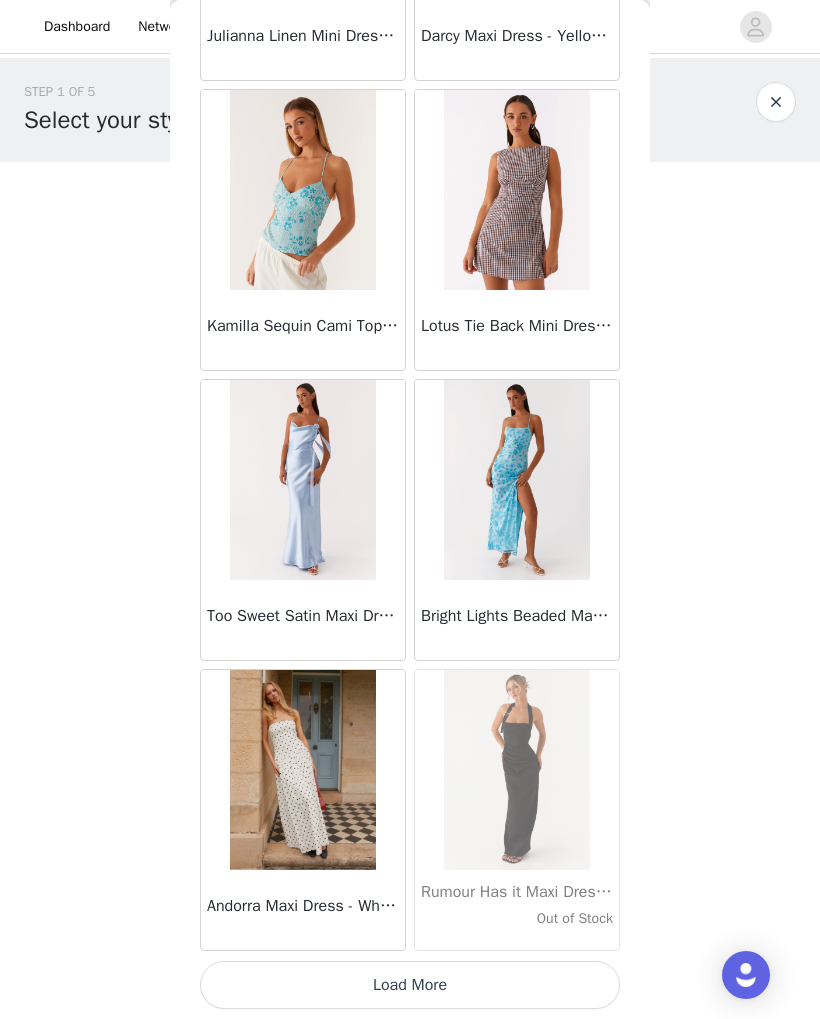 click on "Rumour Has it Maxi Dress - Black     Out of Stock" at bounding box center [517, 910] 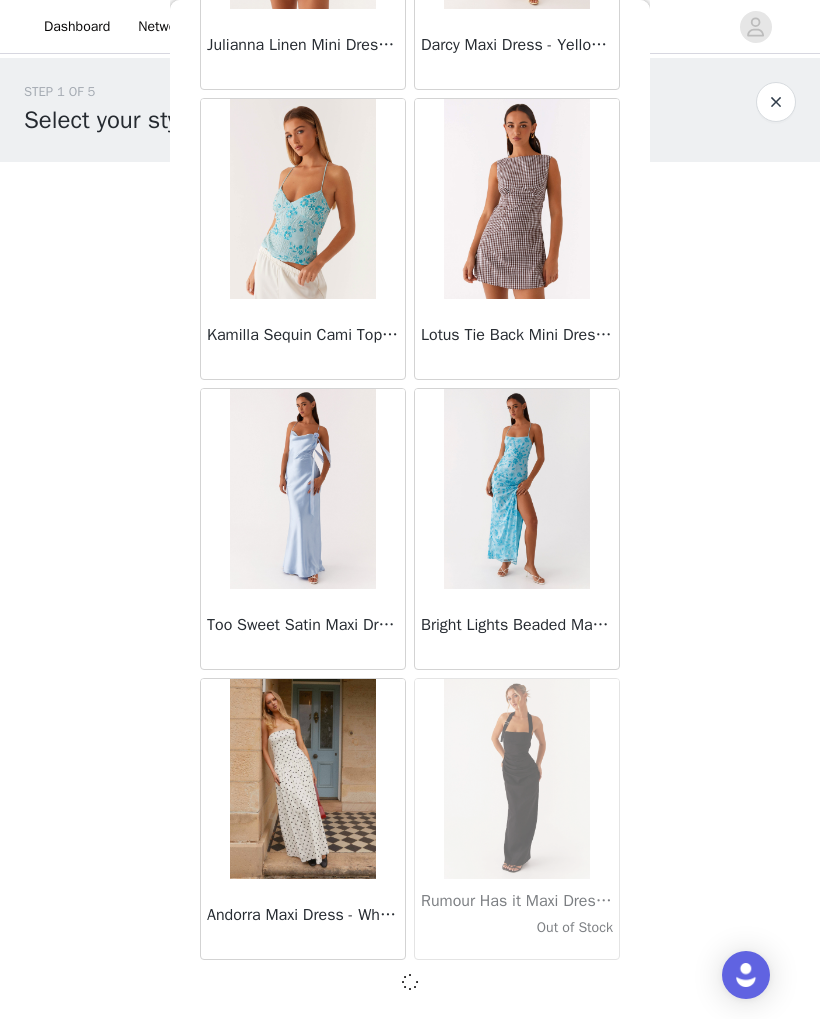 scroll, scrollTop: 13632, scrollLeft: 0, axis: vertical 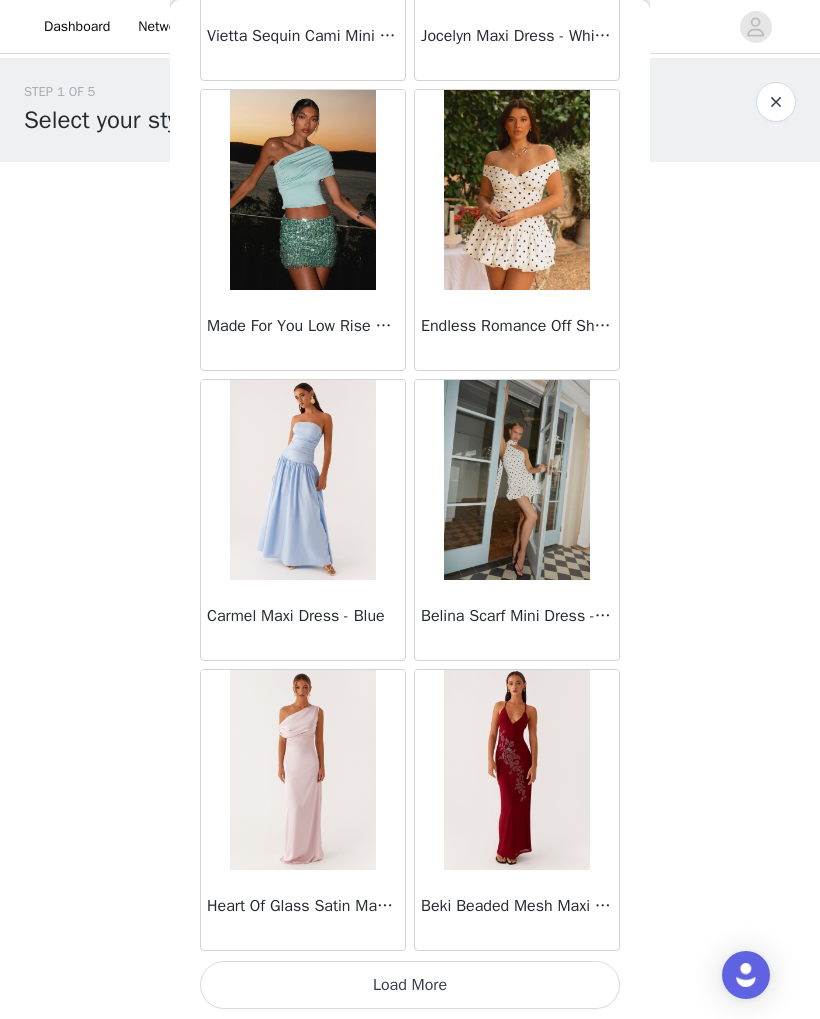 click on "Load More" at bounding box center (410, 985) 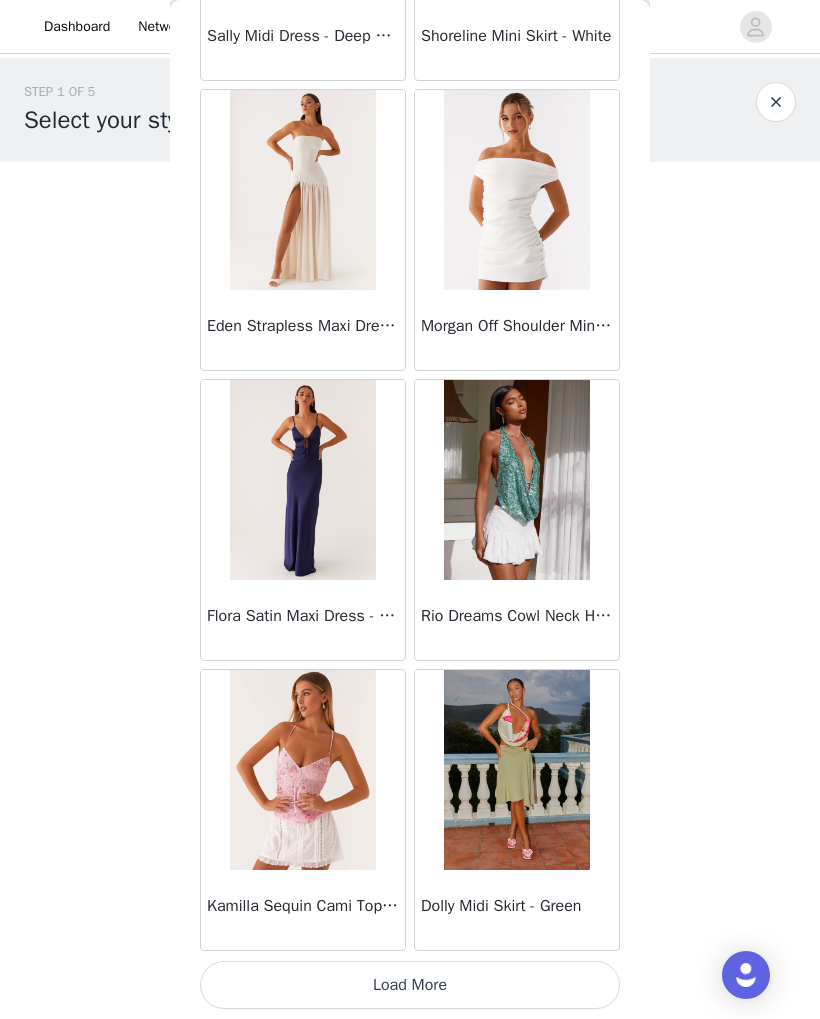 scroll, scrollTop: 19441, scrollLeft: 0, axis: vertical 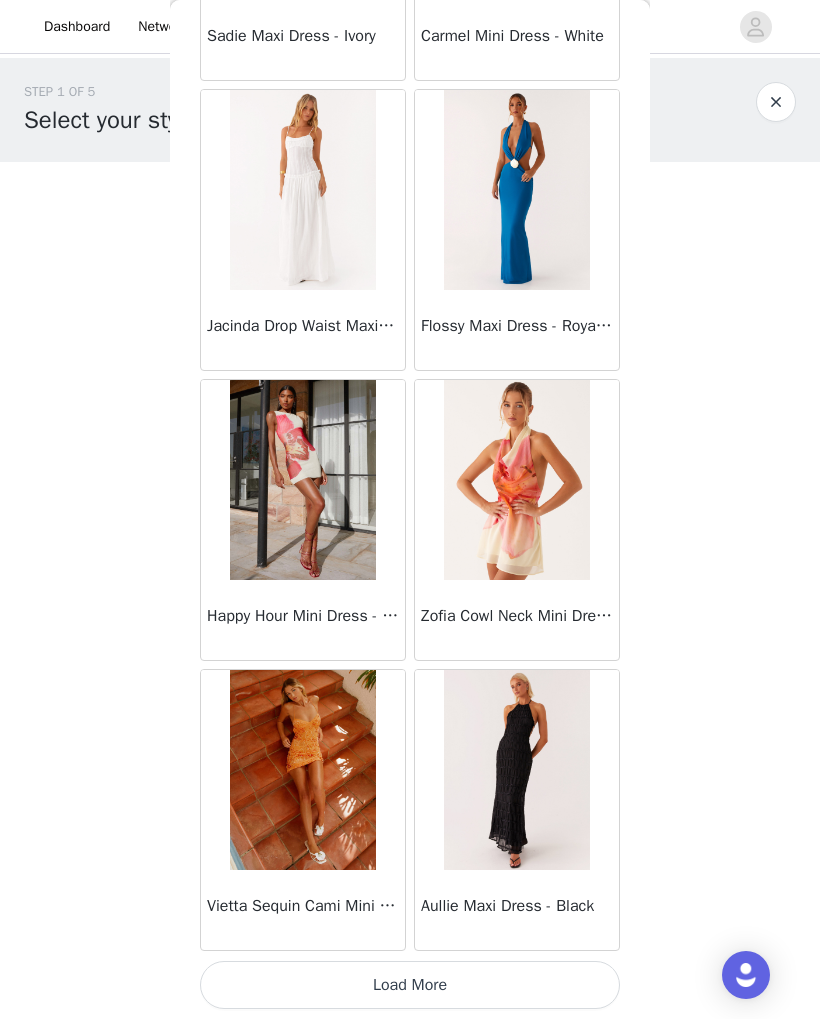 click on "Load More" at bounding box center (410, 985) 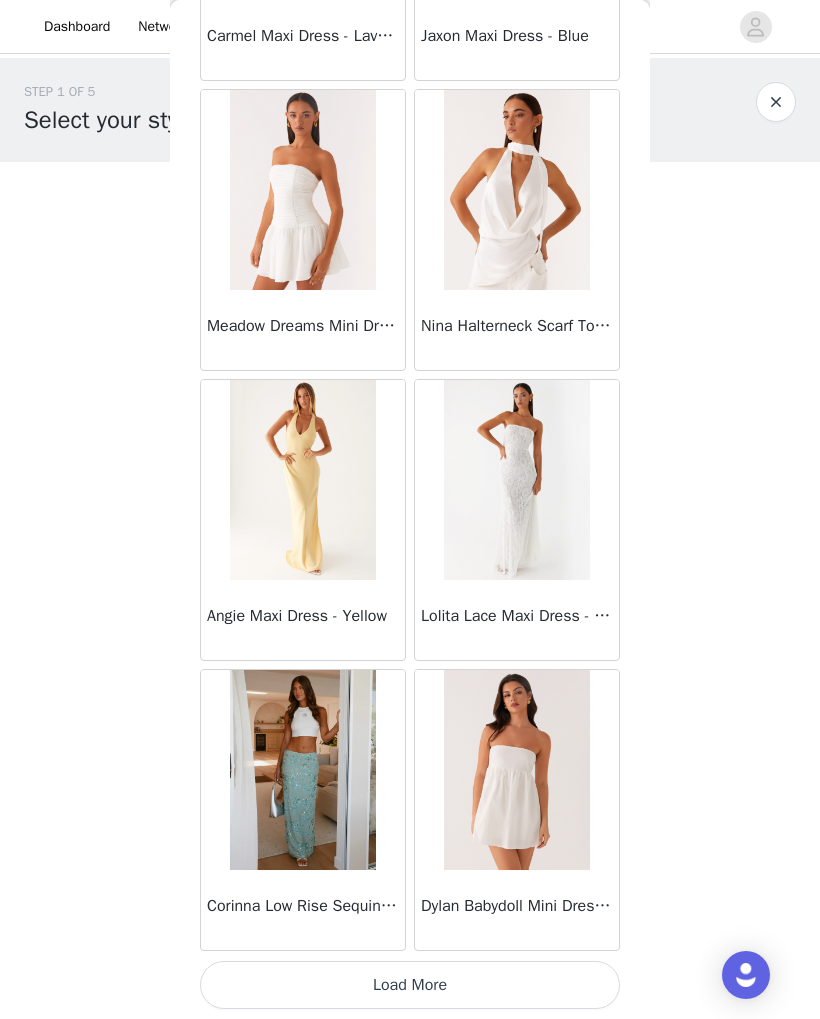 click on "Load More" at bounding box center [410, 985] 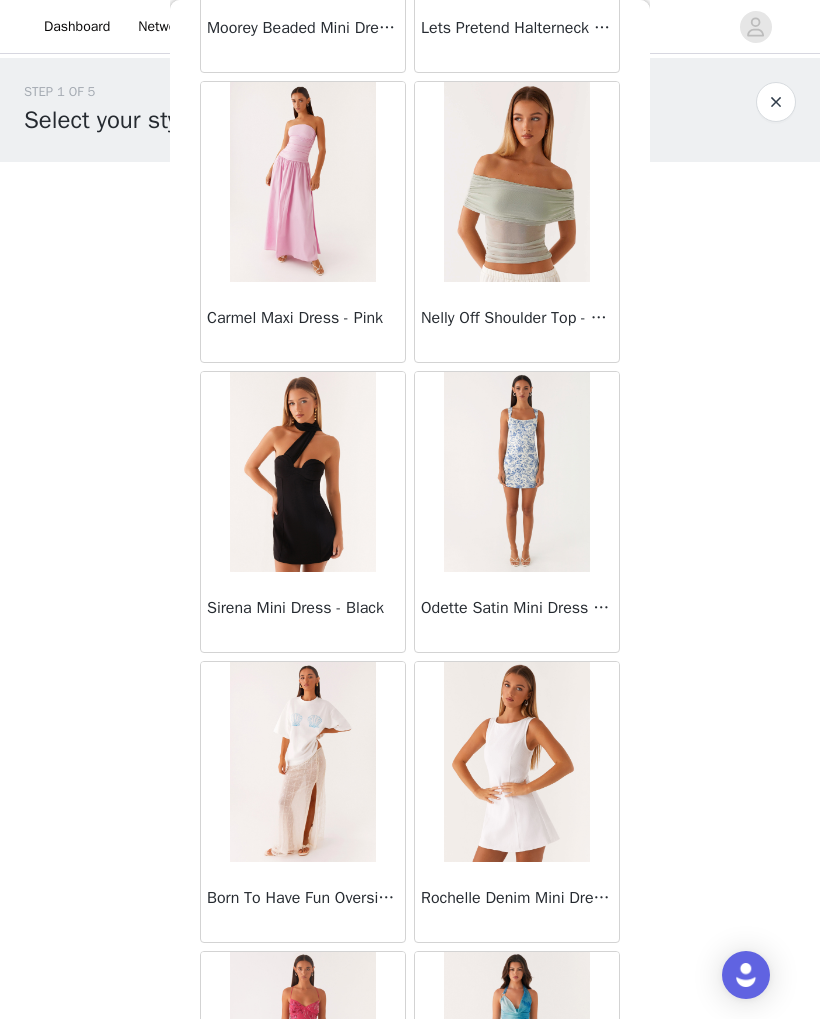 scroll, scrollTop: 26698, scrollLeft: 0, axis: vertical 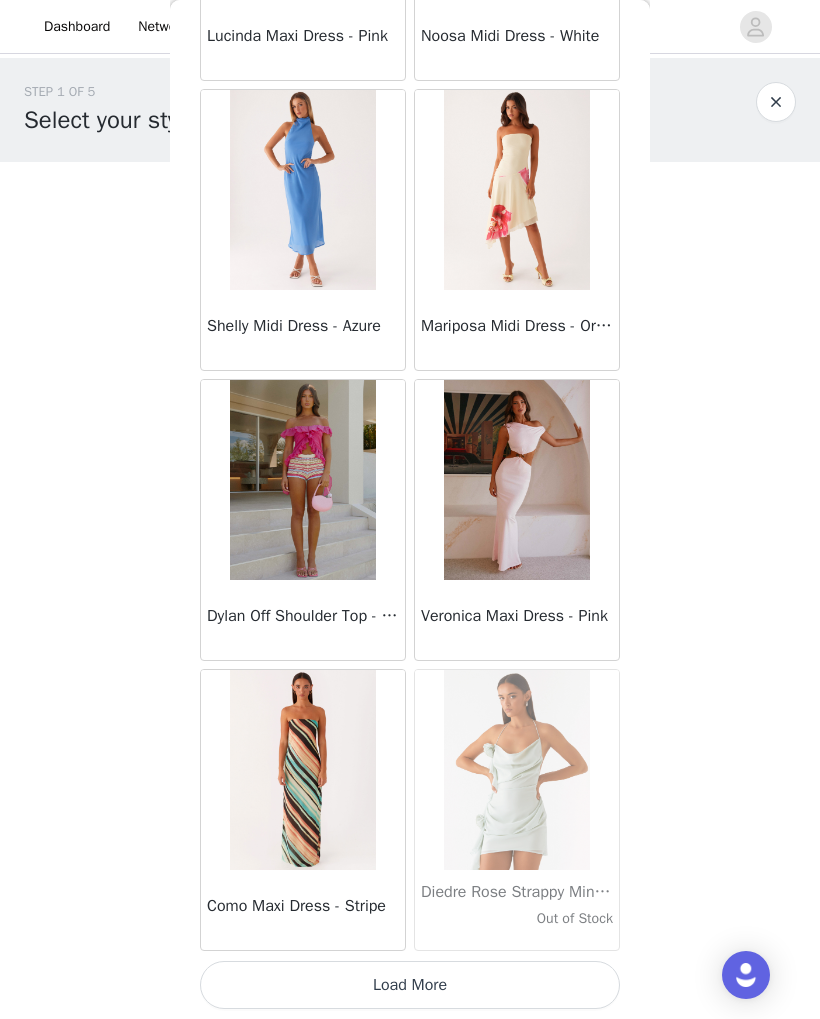 click on "Load More" at bounding box center (410, 985) 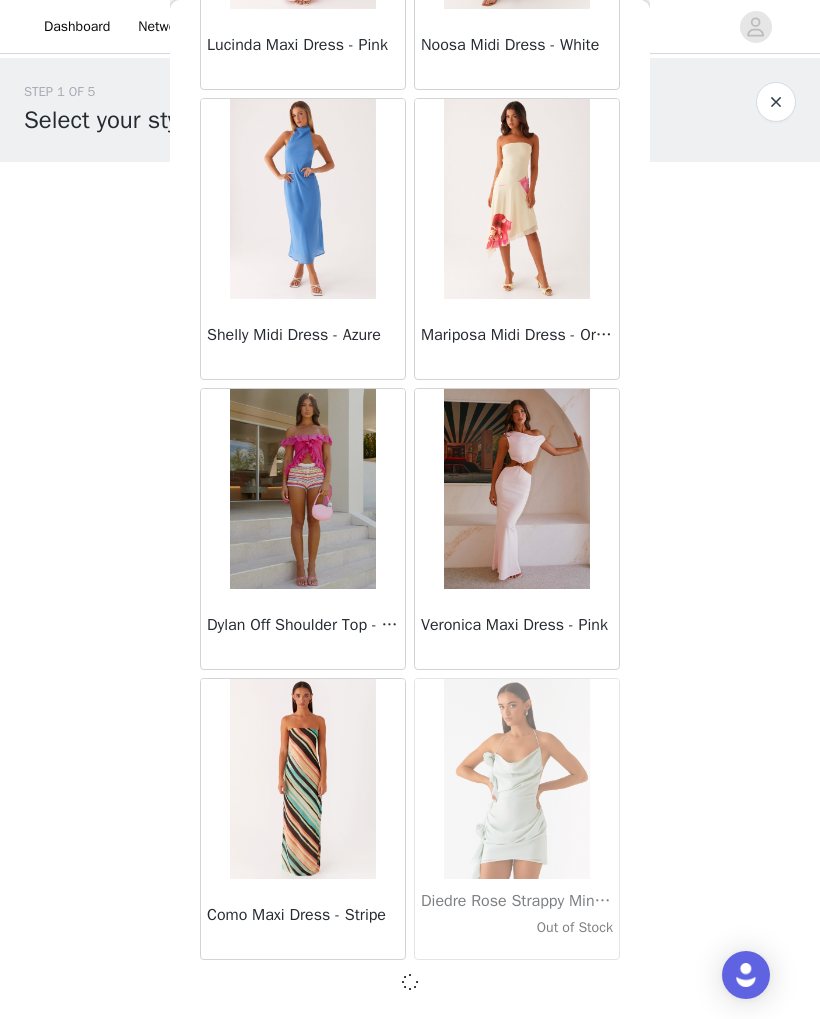 scroll, scrollTop: 28132, scrollLeft: 0, axis: vertical 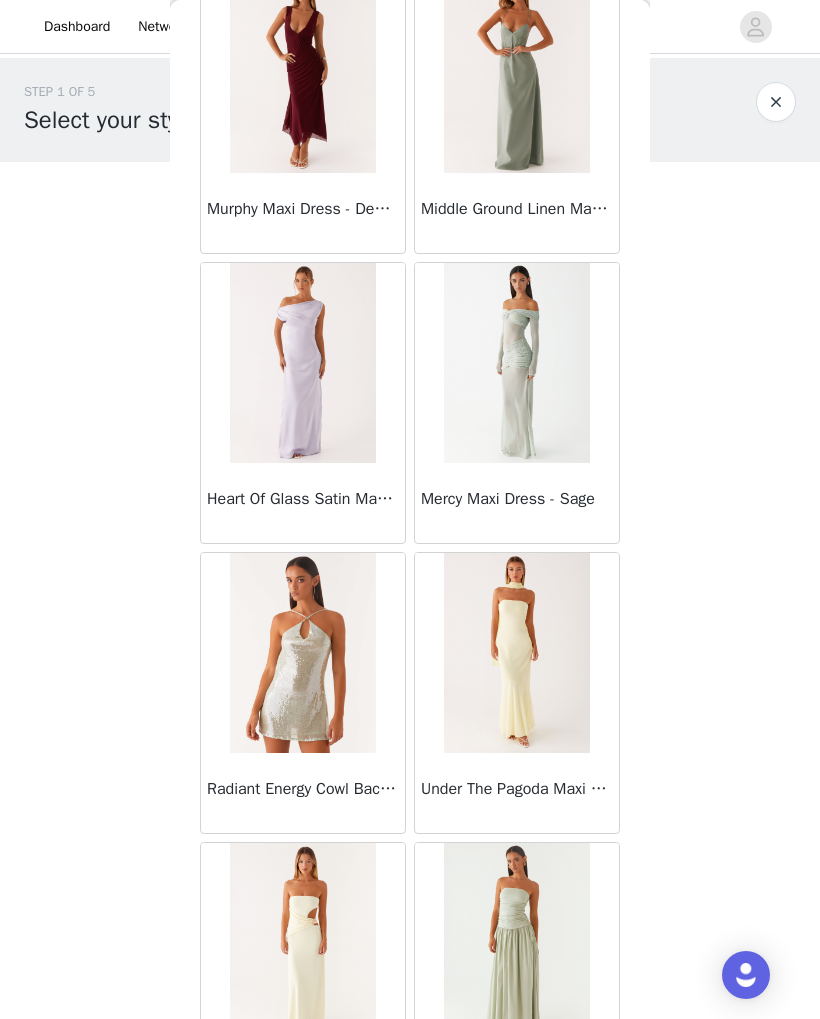 click on "Back       Manuka Ruffle Mini Dress - Yellow       Heart Of Glass Satin Maxi Dress - Blue       Ronnie Maxi Dress - Blue       Nicola Maxi Dress - Pink       Imani Maxi Dress - Pink       Liana Cowl Maxi Dress - Print       Cherry Skies Midi Dress - White       Crystal Clear Lace Midi Skirt - Ivory       Crystal Clear Lace Top - Ivory       Clayton Top - Black Gingham       Wish You Luck Denim Top - Dark Blue       Raphaela Mini Dress - Navy       Maloney Maxi Dress - White       Franco Tie Back Top - Blue       Frida Denim Shorts - Vintage Wash Blue       Consie Long Sleeve Mini Dress - Pale Blue       Mariella Linen Maxi Skirt - Pink       Mariella Linen Top - Pink       Aullie Maxi Dress - Pink       Scorpio Crochet Mini Skirt - Ivory       Carnation Long Sleeve Knit Maxi Dress - Blue       Tara Maxi Dress - Pink Print       Kandi Mini Skirt - Mint       Bohemian Bliss Mesh Mini Dress - Green Floral       Carpe Diem Crochet Mini Dress - Ivory       Calissa Haltherneck Mini Dress - Pink" at bounding box center [410, 509] 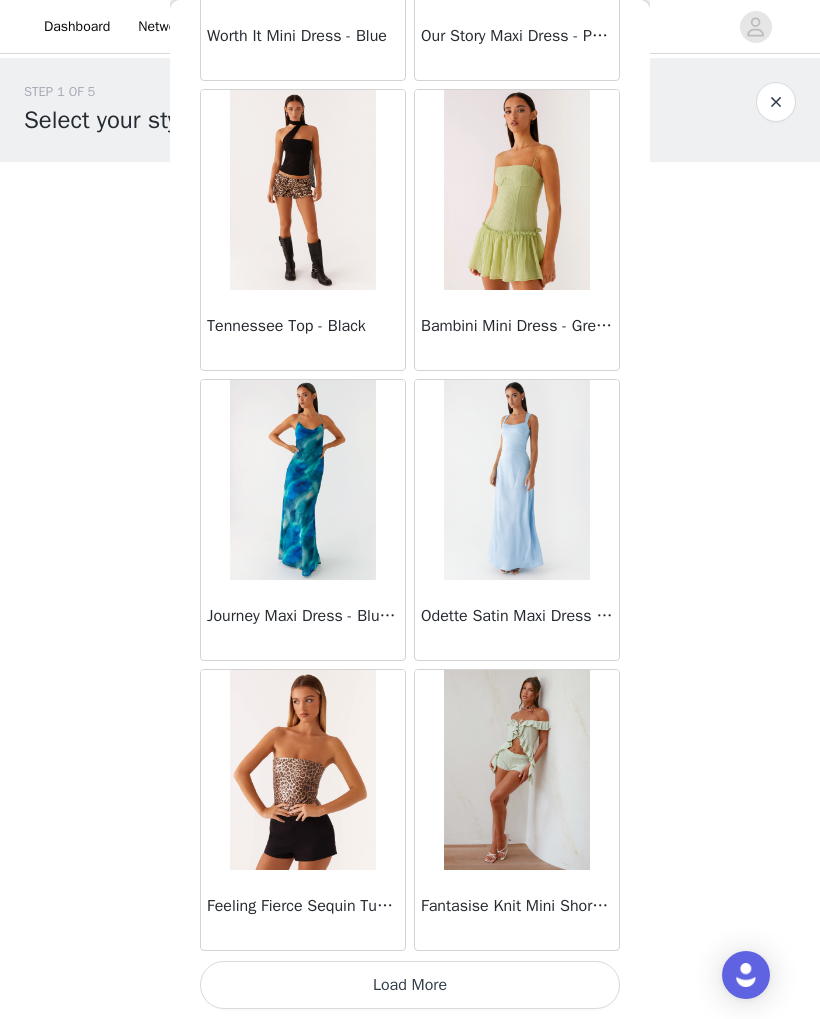 click on "STEP 1 OF 5
Select your styles!
You will receive 3 products.       0/3 Selected           Add Product       Back       Manuka Ruffle Mini Dress - Yellow       Heart Of Glass Satin Maxi Dress - Blue       Ronnie Maxi Dress - Blue       Nicola Maxi Dress - Pink       Imani Maxi Dress - Pink       Liana Cowl Maxi Dress - Print       Cherry Skies Midi Dress - White       Crystal Clear Lace Midi Skirt - Ivory       Crystal Clear Lace Top - Ivory       Clayton Top - Black Gingham       Wish You Luck Denim Top - Dark Blue       Raphaela Mini Dress - Navy       Maloney Maxi Dress - White       Franco Tie Back Top - Blue       Frida Denim Shorts - Vintage Wash Blue       Consie Long Sleeve Mini Dress - Pale Blue       Mariella Linen Maxi Skirt - Pink       Mariella Linen Top - Pink       Aullie Maxi Dress - Pink       Scorpio Crochet Mini Skirt - Ivory       Carnation Long Sleeve Knit Maxi Dress - Blue" at bounding box center (410, 288) 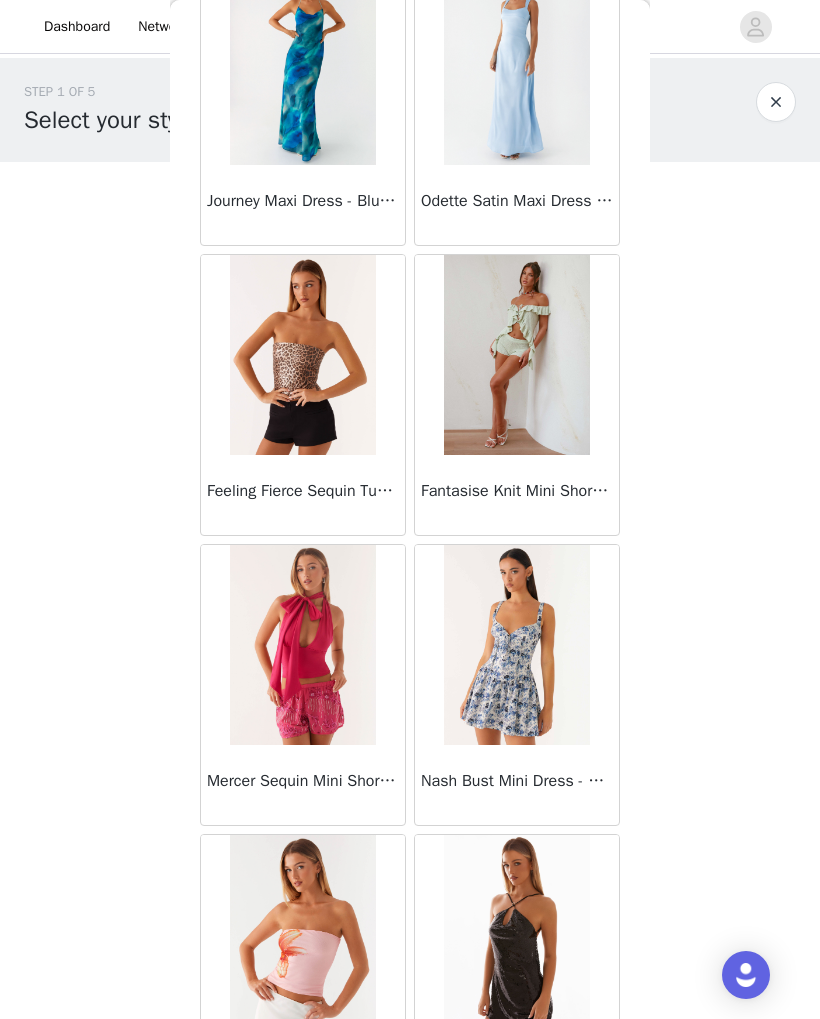 scroll, scrollTop: 31541, scrollLeft: 0, axis: vertical 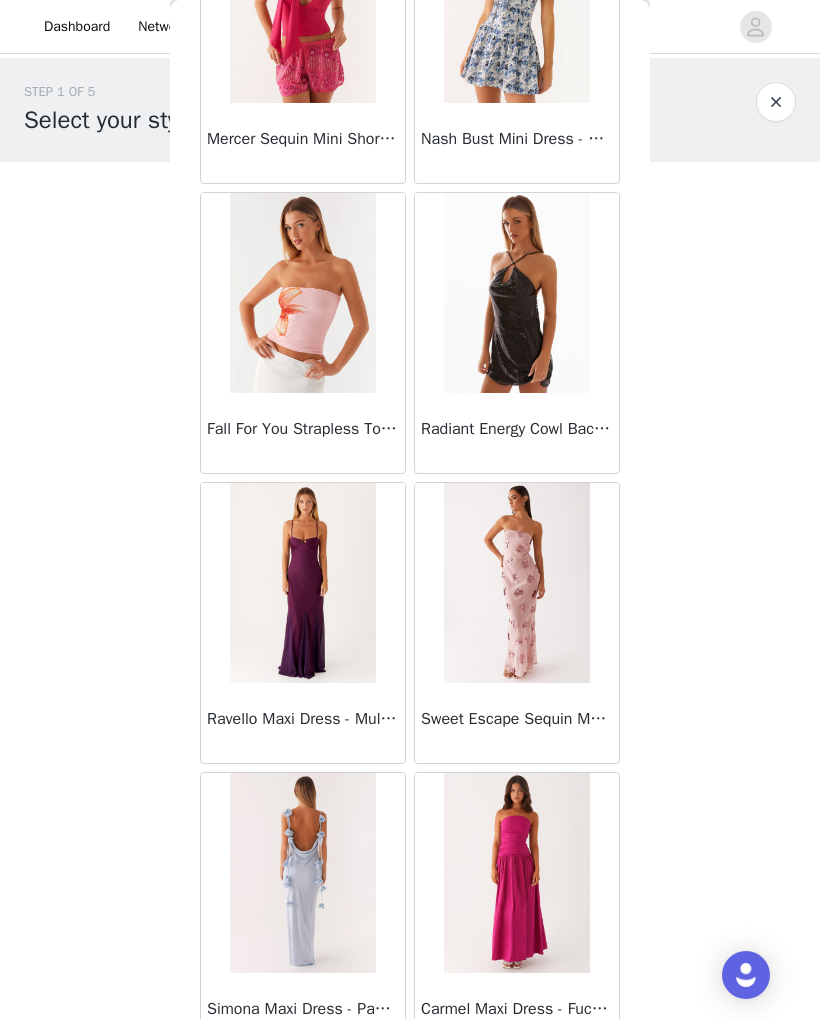 click at bounding box center (516, 583) 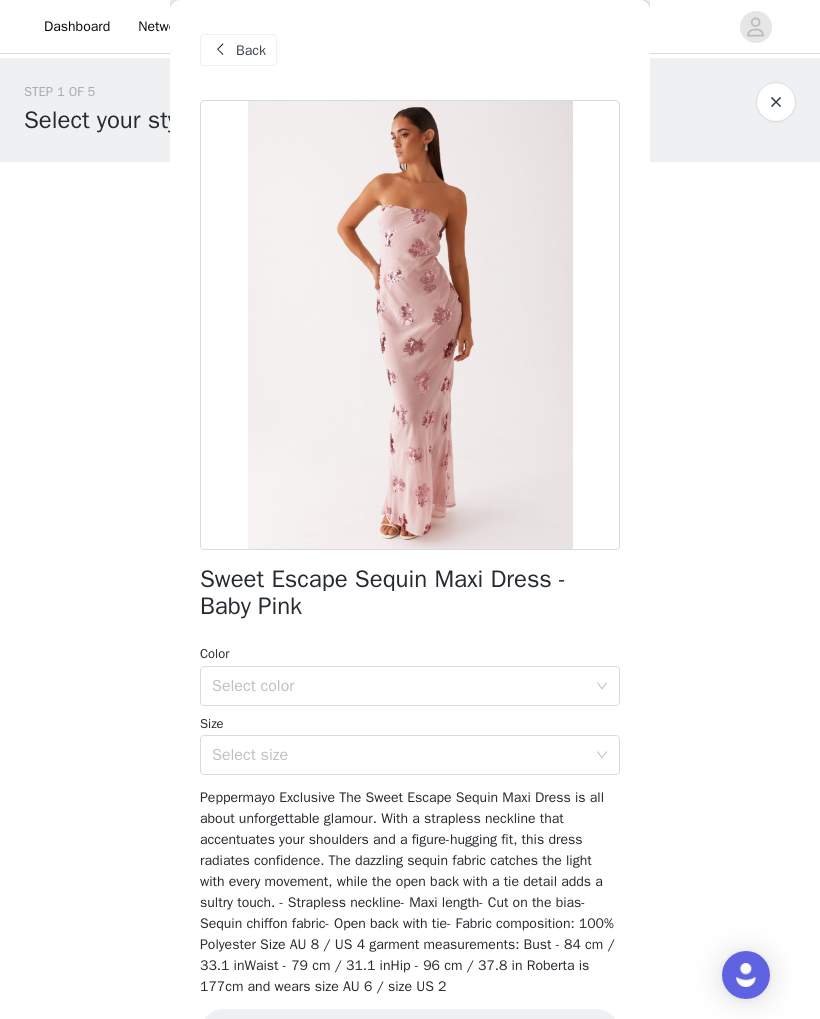 scroll, scrollTop: 0, scrollLeft: 0, axis: both 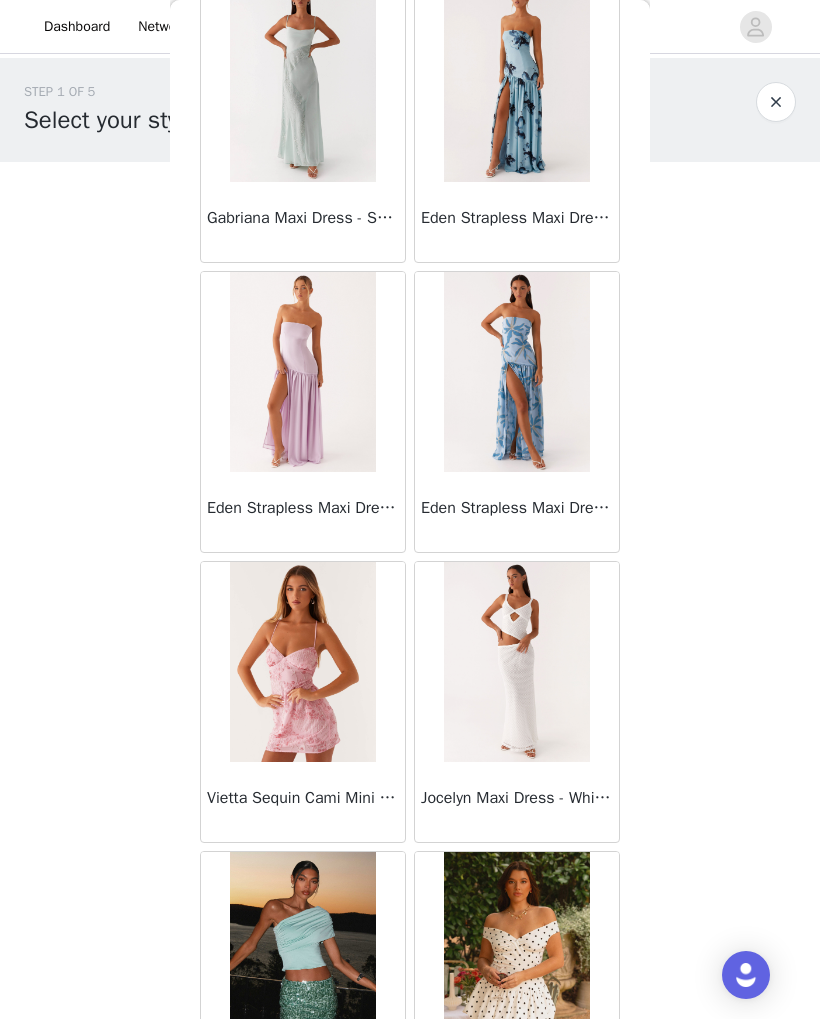 click on "Back       Manuka Ruffle Mini Dress - Yellow       Heart Of Glass Satin Maxi Dress - Blue       Ronnie Maxi Dress - Blue       Nicola Maxi Dress - Pink       Imani Maxi Dress - Pink       Liana Cowl Maxi Dress - Print       Cherry Skies Midi Dress - White       Crystal Clear Lace Midi Skirt - Ivory       Crystal Clear Lace Top - Ivory       Clayton Top - Black Gingham       Wish You Luck Denim Top - Dark Blue       Raphaela Mini Dress - Navy       Maloney Maxi Dress - White       Franco Tie Back Top - Blue       Frida Denim Shorts - Vintage Wash Blue       Consie Long Sleeve Mini Dress - Pale Blue       Mariella Linen Maxi Skirt - Pink       Mariella Linen Top - Pink       Aullie Maxi Dress - Pink       Scorpio Crochet Mini Skirt - Ivory       Carnation Long Sleeve Knit Maxi Dress - Blue       Tara Maxi Dress - Pink Print       Kandi Mini Skirt - Mint       Bohemian Bliss Mesh Mini Dress - Green Floral       Carpe Diem Crochet Mini Dress - Ivory       Calissa Haltherneck Mini Dress - Pink" at bounding box center (410, 509) 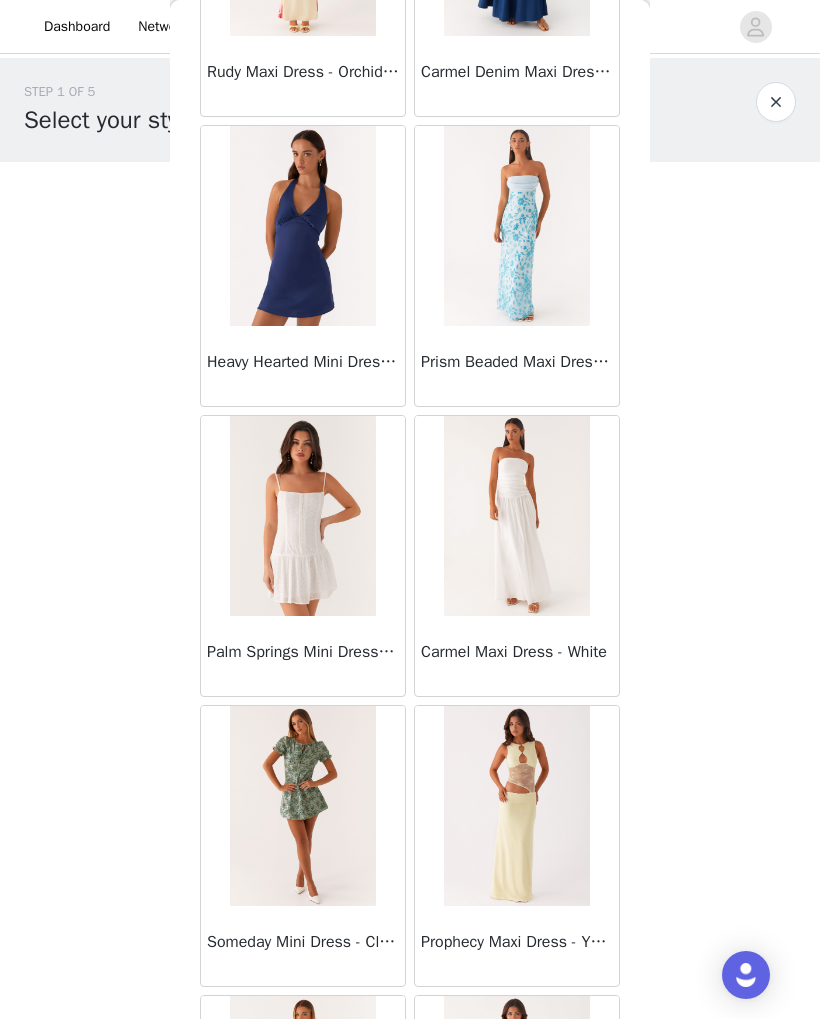 scroll, scrollTop: 33632, scrollLeft: 0, axis: vertical 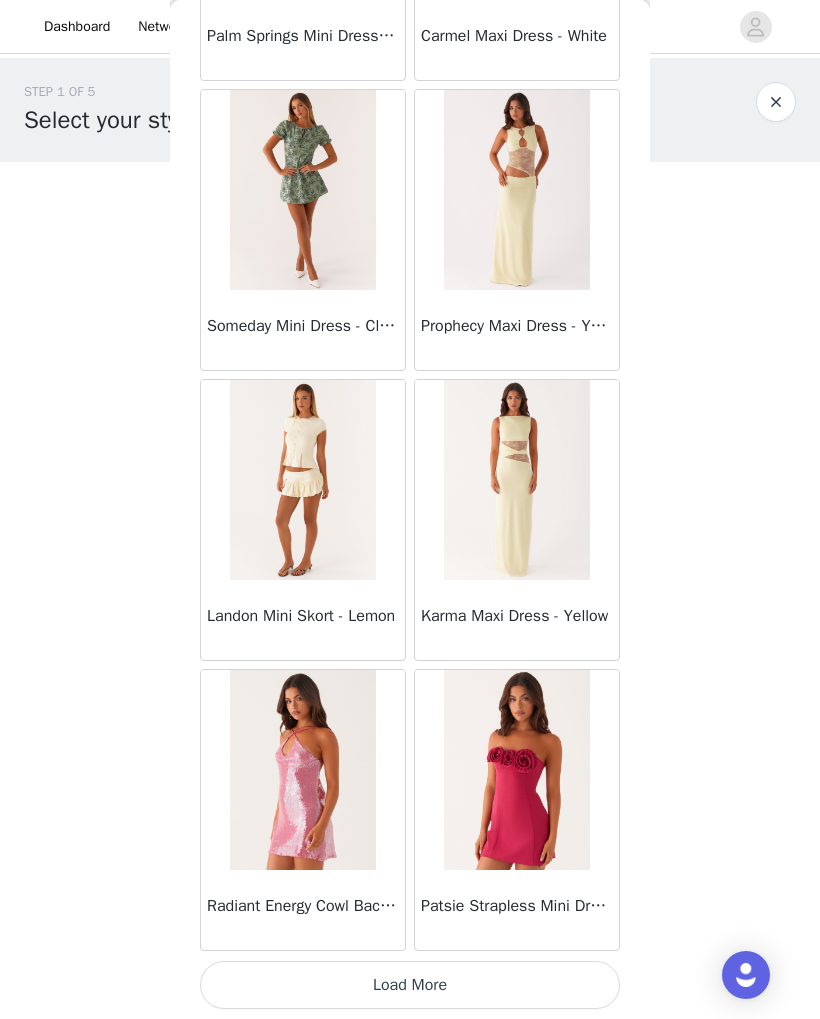 click on "Load More" at bounding box center [410, 985] 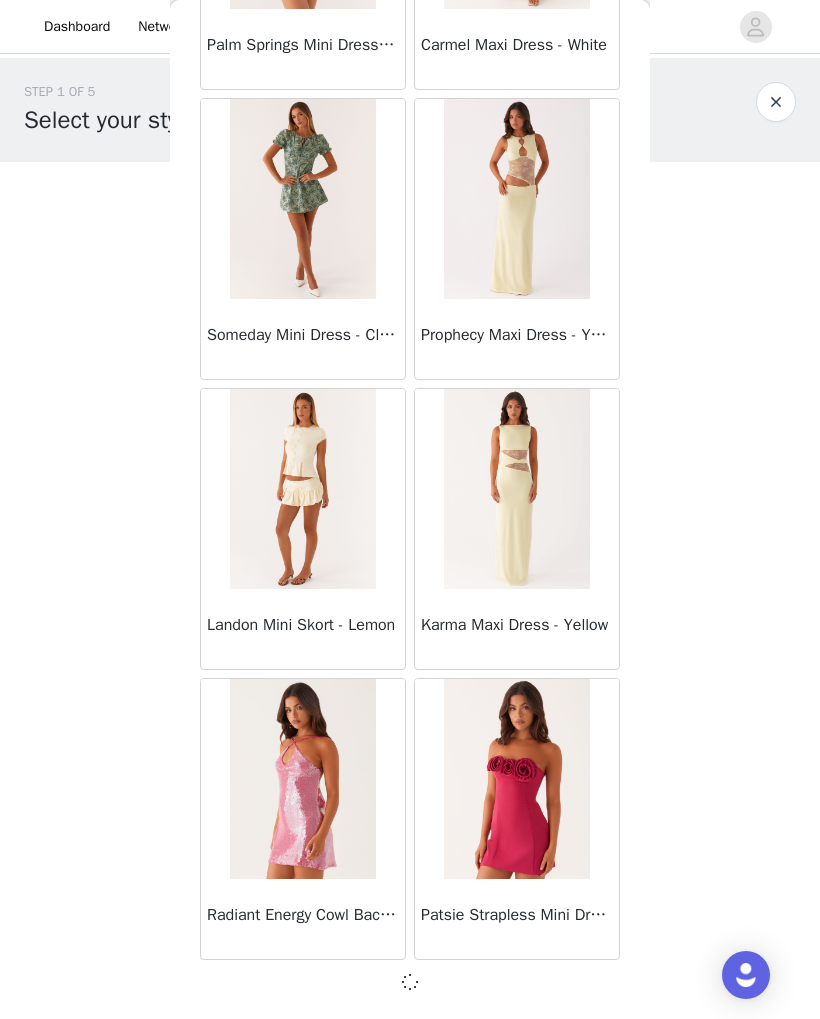 scroll, scrollTop: 33932, scrollLeft: 0, axis: vertical 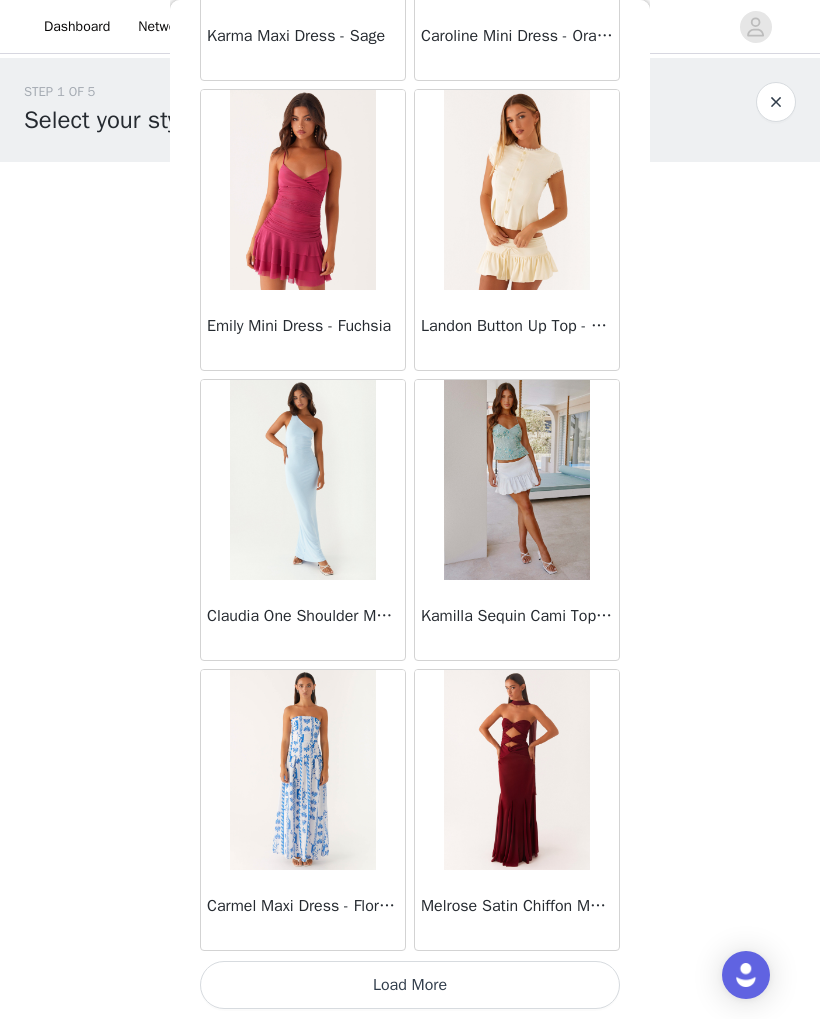 click on "Load More" at bounding box center (410, 985) 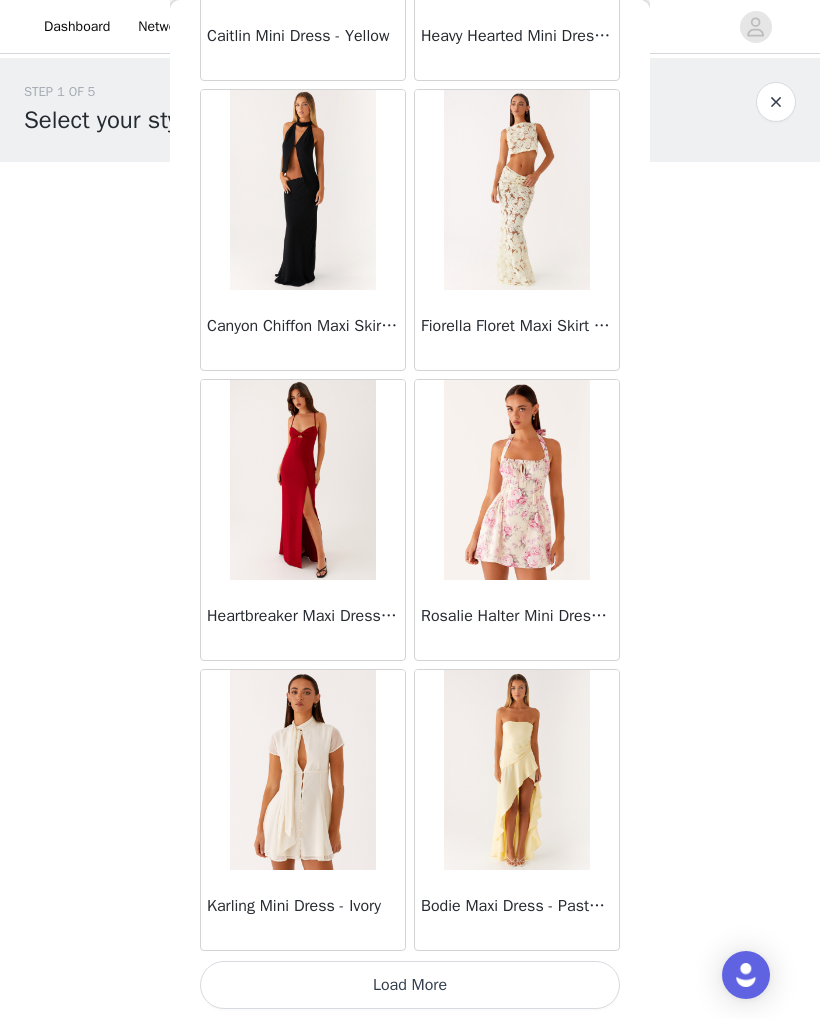 scroll, scrollTop: 39741, scrollLeft: 0, axis: vertical 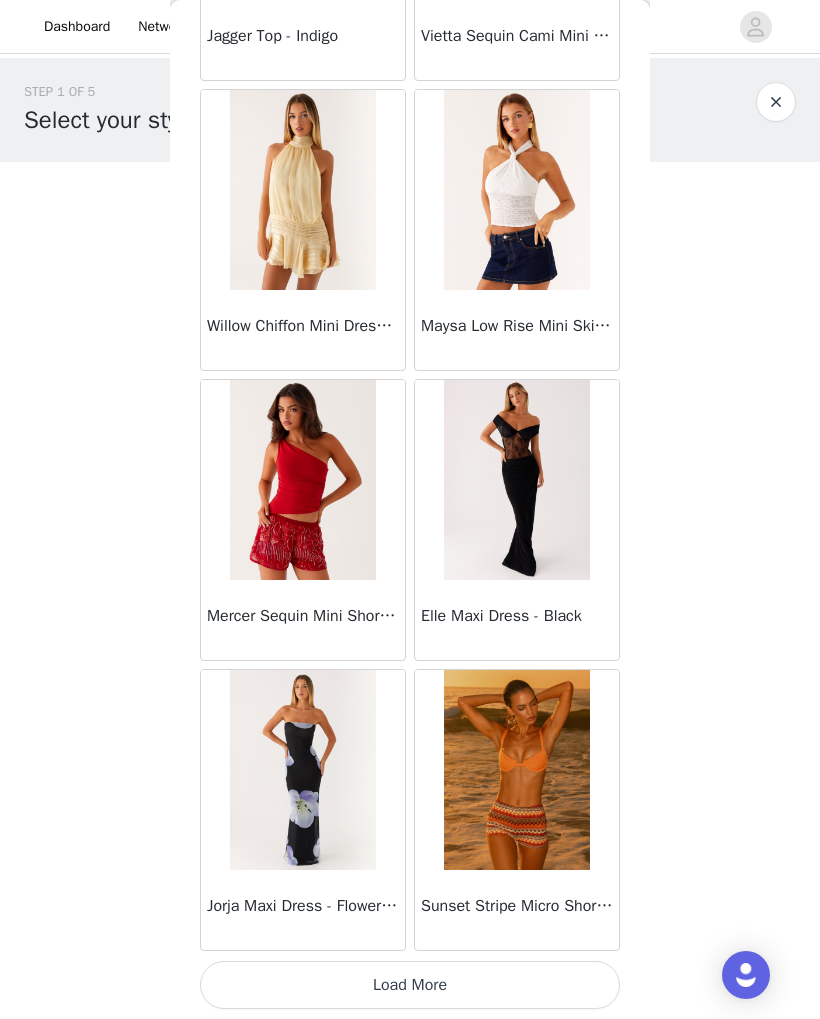 click on "Load More" at bounding box center (410, 985) 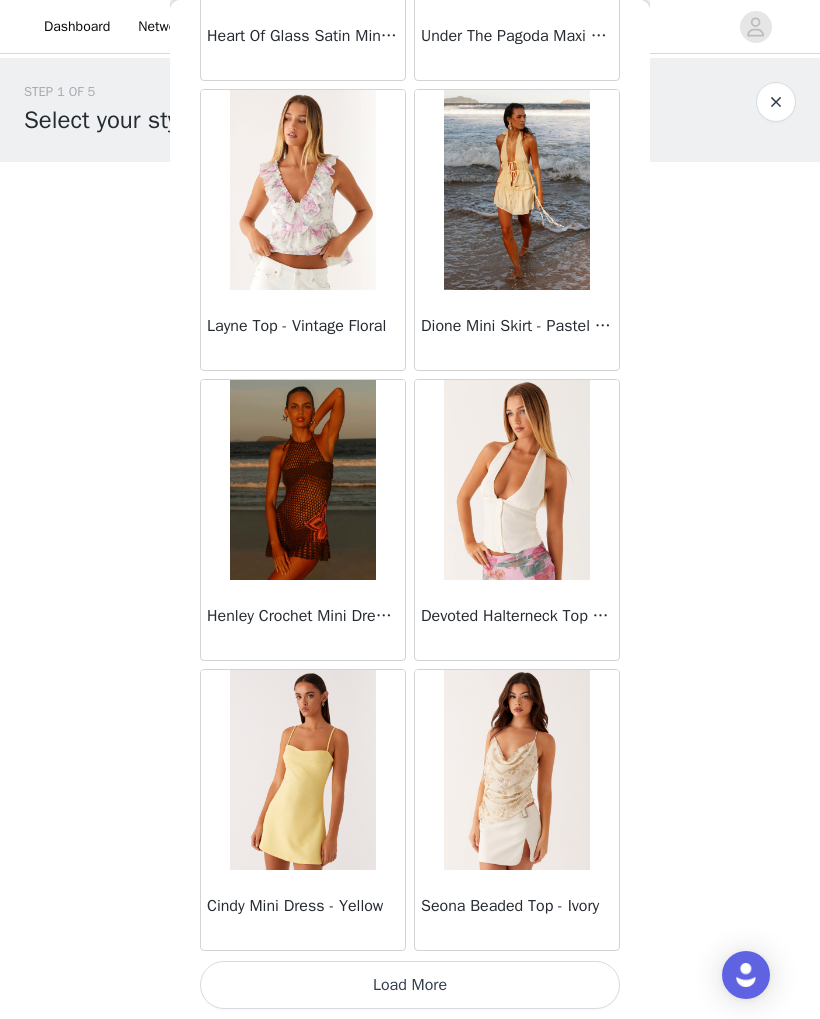 click on "Load More" at bounding box center (410, 985) 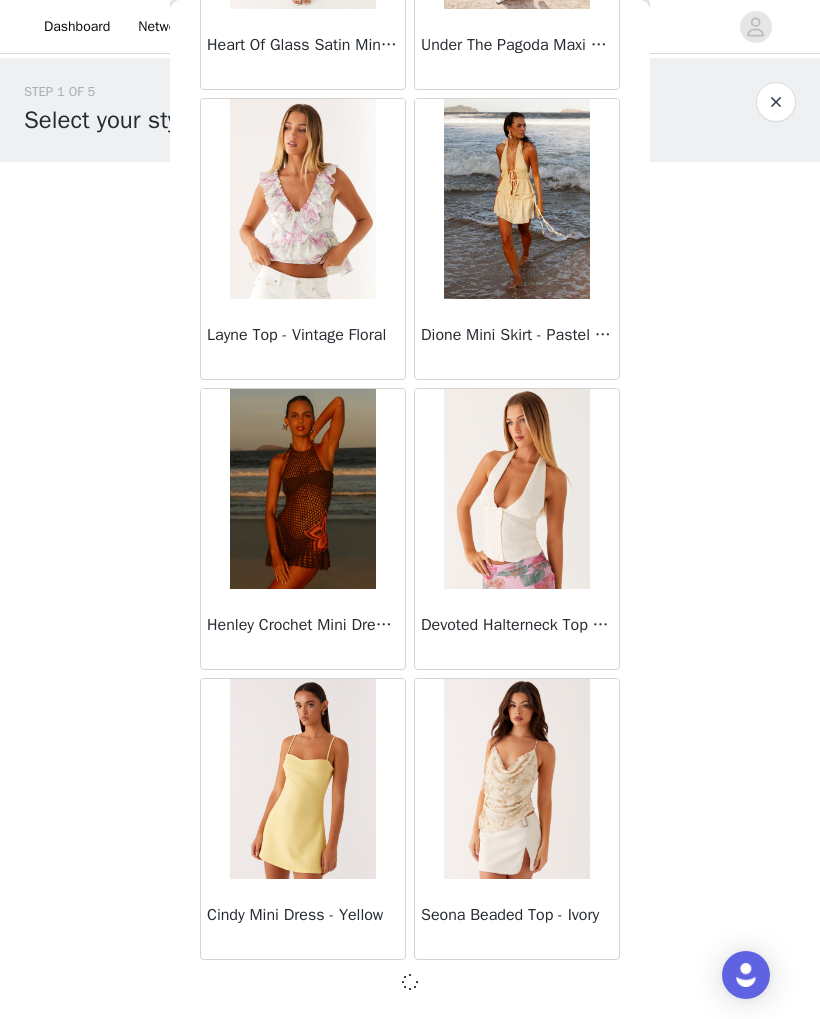 scroll, scrollTop: 45532, scrollLeft: 0, axis: vertical 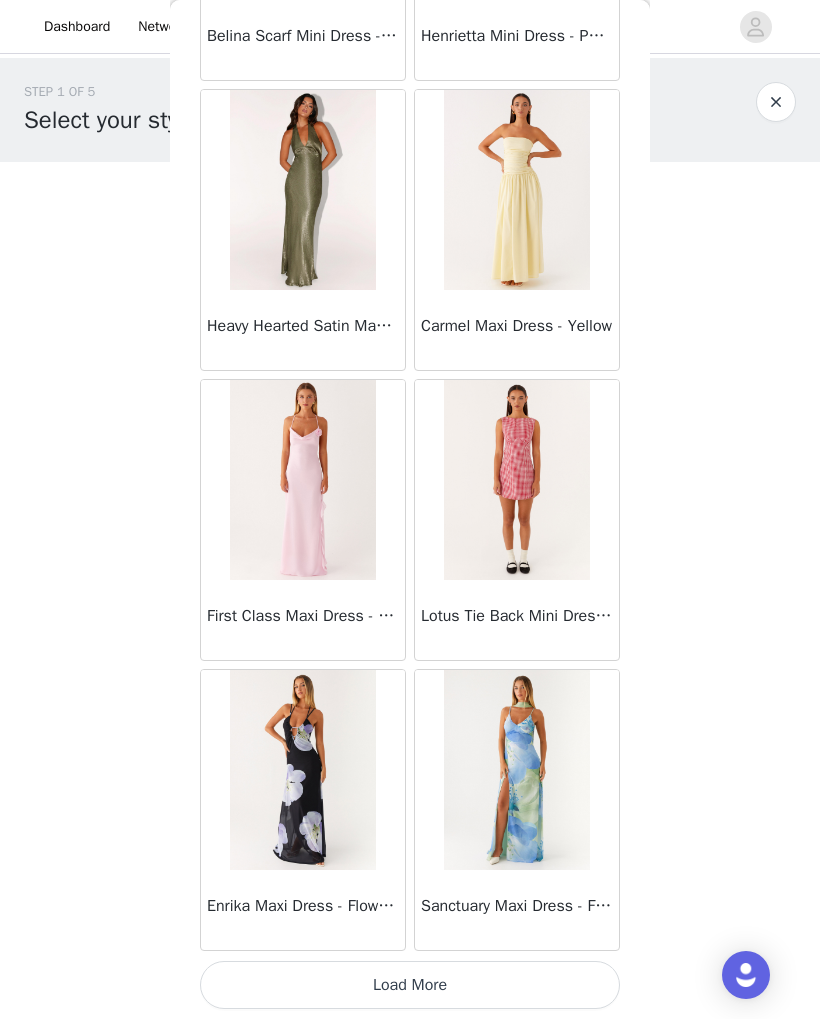 click on "Load More" at bounding box center [410, 985] 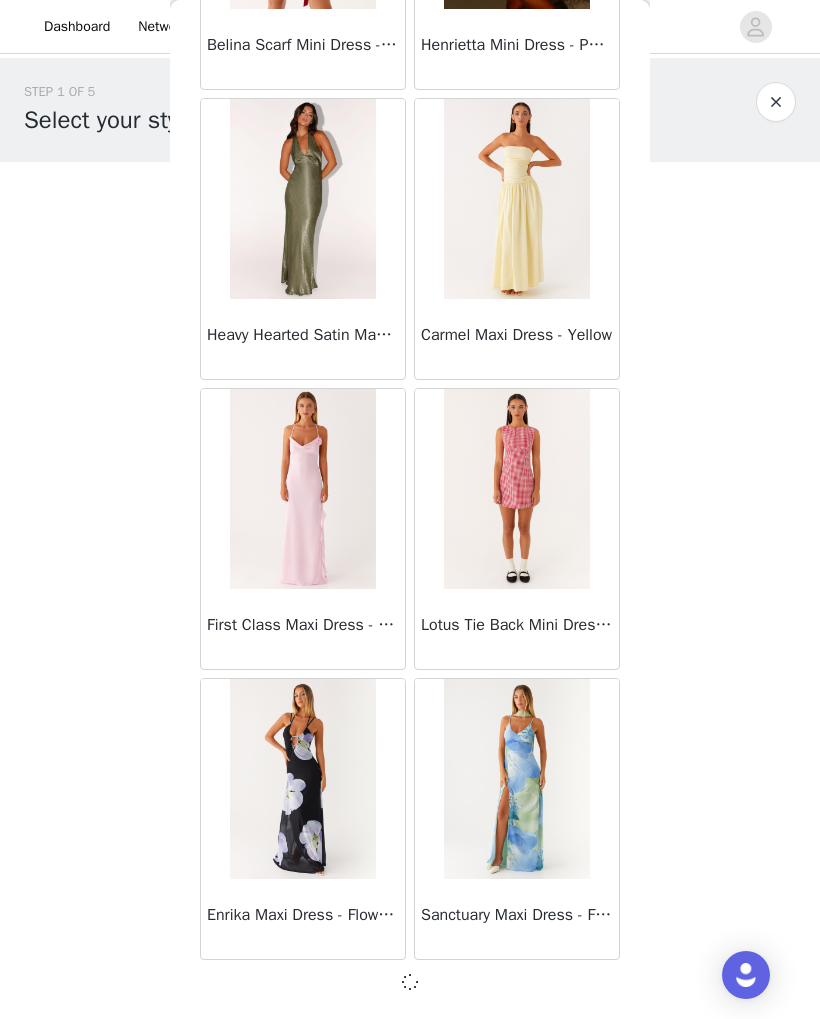 scroll, scrollTop: 48432, scrollLeft: 0, axis: vertical 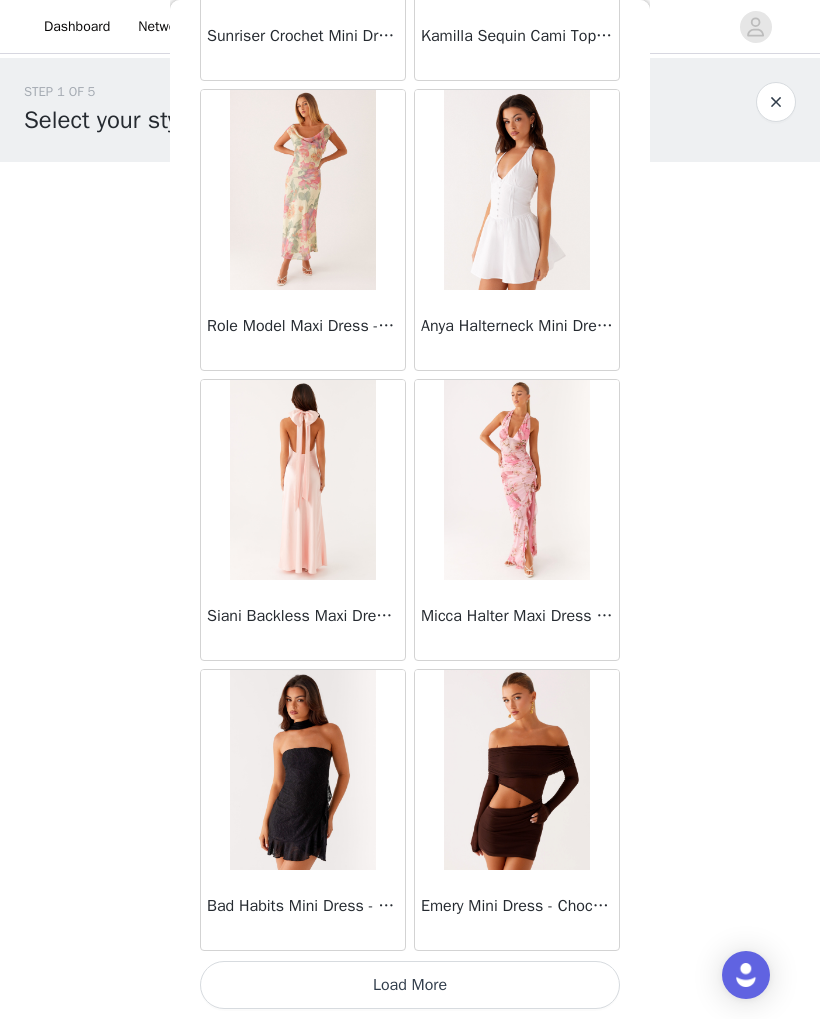 click on "STEP 1 OF 5
Select your styles!
You will receive 3 products.       0/3 Selected           Add Product       Back       Manuka Ruffle Mini Dress - Yellow       Heart Of Glass Satin Maxi Dress - Blue       Ronnie Maxi Dress - Blue       Nicola Maxi Dress - Pink       Imani Maxi Dress - Pink       Liana Cowl Maxi Dress - Print       Cherry Skies Midi Dress - White       Crystal Clear Lace Midi Skirt - Ivory       Crystal Clear Lace Top - Ivory       Clayton Top - Black Gingham       Wish You Luck Denim Top - Dark Blue       Raphaela Mini Dress - Navy       Maloney Maxi Dress - White       Franco Tie Back Top - Blue       Frida Denim Shorts - Vintage Wash Blue       Consie Long Sleeve Mini Dress - Pale Blue       Mariella Linen Maxi Skirt - Pink       Mariella Linen Top - Pink       Aullie Maxi Dress - Pink       Scorpio Crochet Mini Skirt - Ivory       Carnation Long Sleeve Knit Maxi Dress - Blue" at bounding box center (410, 288) 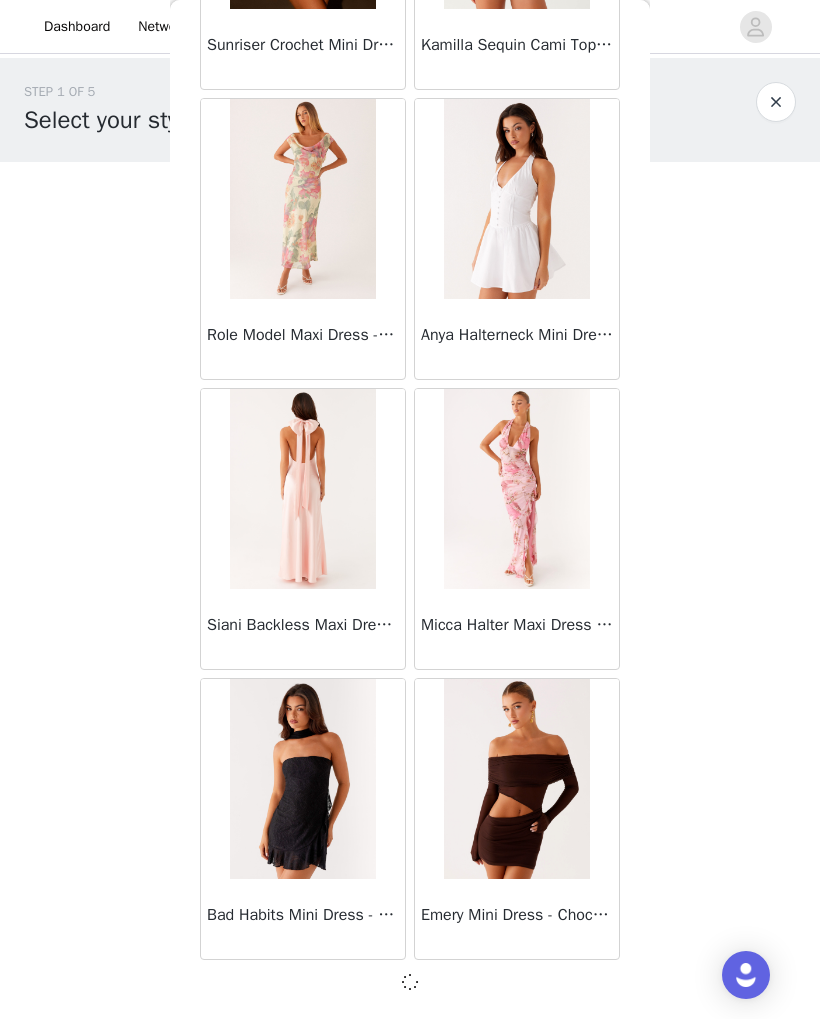 scroll, scrollTop: 51332, scrollLeft: 0, axis: vertical 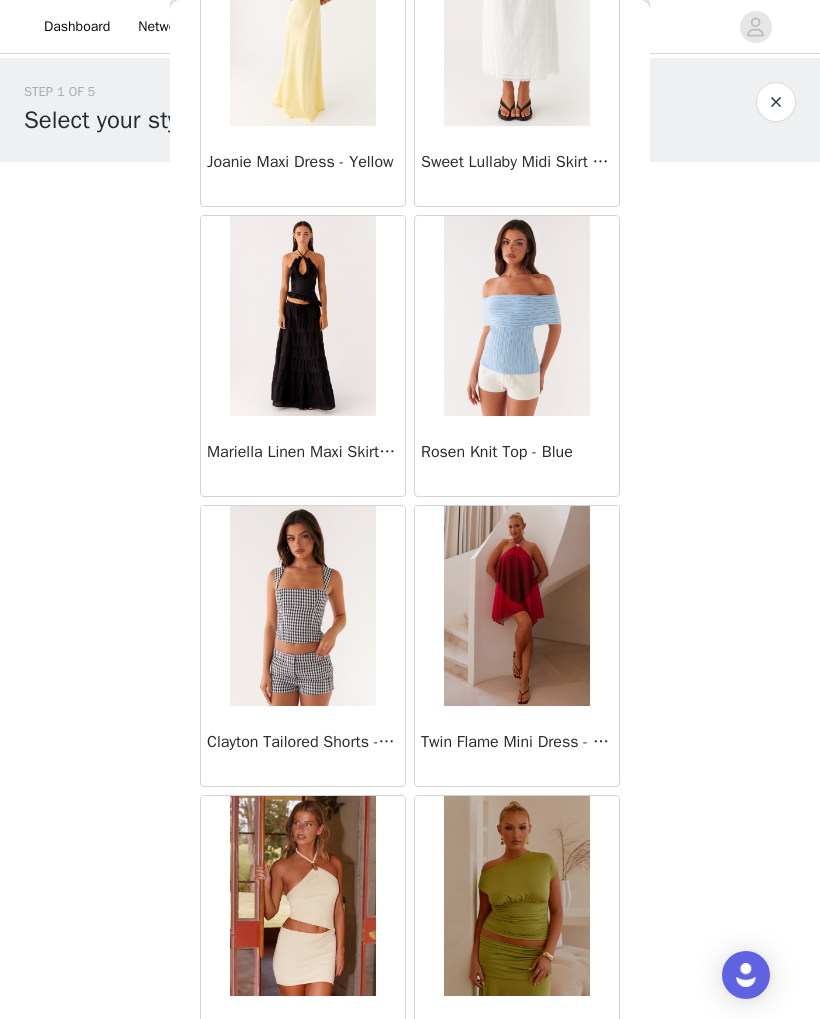 click on "STEP 1 OF 5
Select your styles!
You will receive 3 products.       0/3 Selected           Add Product       Back       Manuka Ruffle Mini Dress - Yellow       Heart Of Glass Satin Maxi Dress - Blue       Ronnie Maxi Dress - Blue       Nicola Maxi Dress - Pink       Imani Maxi Dress - Pink       Liana Cowl Maxi Dress - Print       Cherry Skies Midi Dress - White       Crystal Clear Lace Midi Skirt - Ivory       Crystal Clear Lace Top - Ivory       Clayton Top - Black Gingham       Wish You Luck Denim Top - Dark Blue       Raphaela Mini Dress - Navy       Maloney Maxi Dress - White       Franco Tie Back Top - Blue       Frida Denim Shorts - Vintage Wash Blue       Consie Long Sleeve Mini Dress - Pale Blue       Mariella Linen Maxi Skirt - Pink       Mariella Linen Top - Pink       Aullie Maxi Dress - Pink       Scorpio Crochet Mini Skirt - Ivory       Carnation Long Sleeve Knit Maxi Dress - Blue" at bounding box center (410, 288) 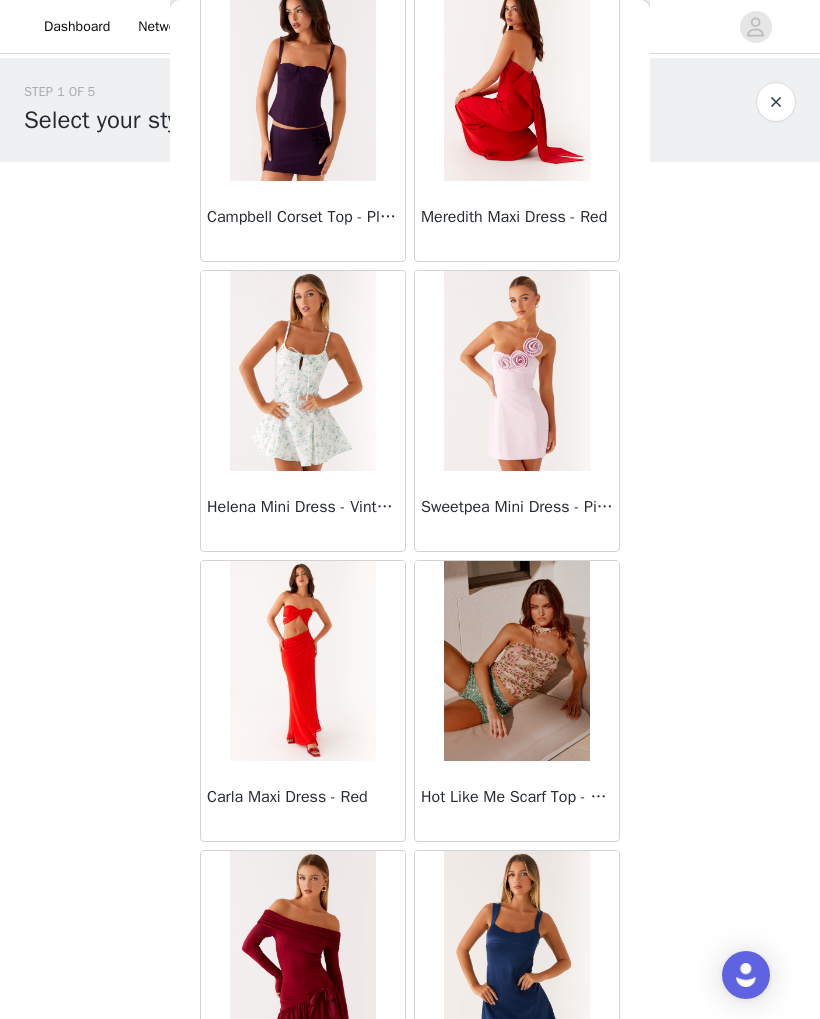 click on "STEP 1 OF 5
Select your styles!
You will receive 3 products.       0/3 Selected           Add Product       Back       Manuka Ruffle Mini Dress - Yellow       Heart Of Glass Satin Maxi Dress - Blue       Ronnie Maxi Dress - Blue       Nicola Maxi Dress - Pink       Imani Maxi Dress - Pink       Liana Cowl Maxi Dress - Print       Cherry Skies Midi Dress - White       Crystal Clear Lace Midi Skirt - Ivory       Crystal Clear Lace Top - Ivory       Clayton Top - Black Gingham       Wish You Luck Denim Top - Dark Blue       Raphaela Mini Dress - Navy       Maloney Maxi Dress - White       Franco Tie Back Top - Blue       Frida Denim Shorts - Vintage Wash Blue       Consie Long Sleeve Mini Dress - Pale Blue       Mariella Linen Maxi Skirt - Pink       Mariella Linen Top - Pink       Aullie Maxi Dress - Pink       Scorpio Crochet Mini Skirt - Ivory       Carnation Long Sleeve Knit Maxi Dress - Blue" at bounding box center (410, 288) 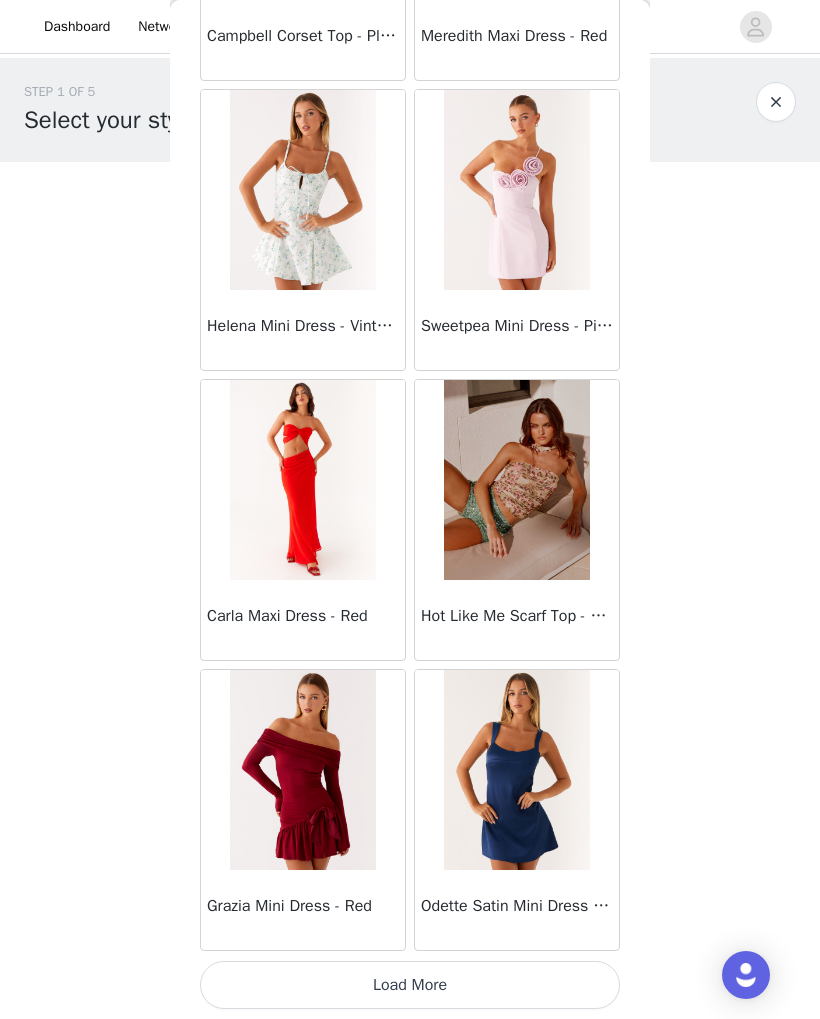 click on "Load More" at bounding box center [410, 985] 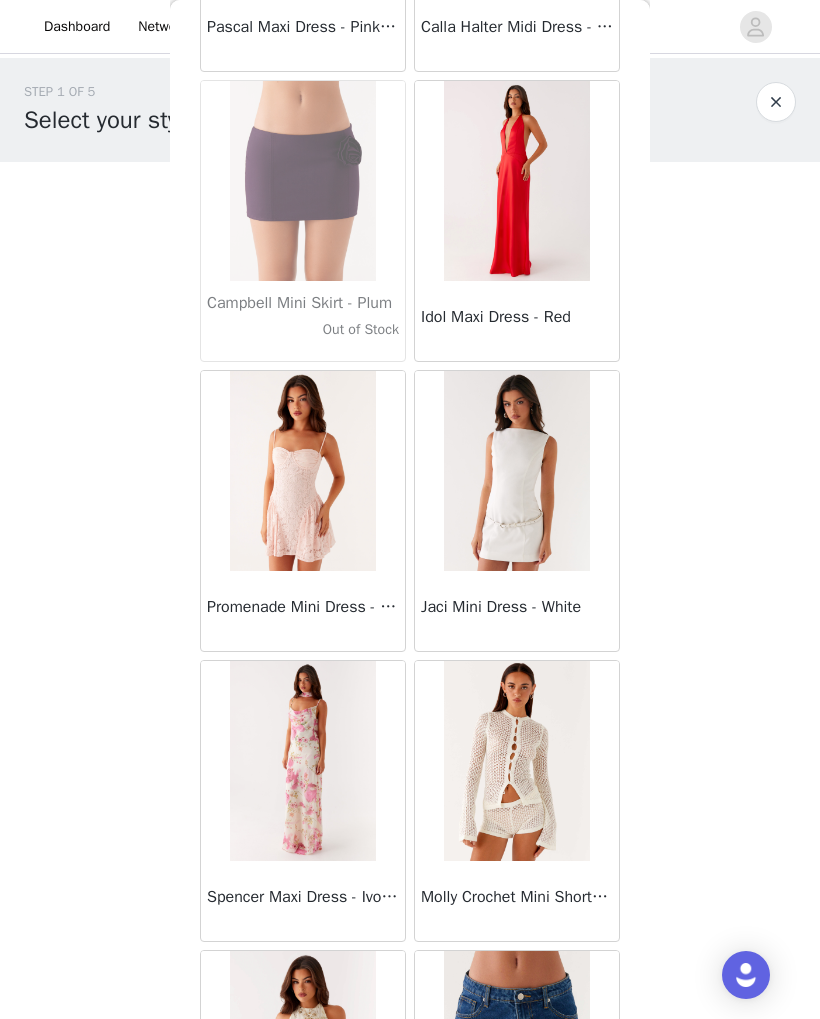 scroll, scrollTop: 55672, scrollLeft: 0, axis: vertical 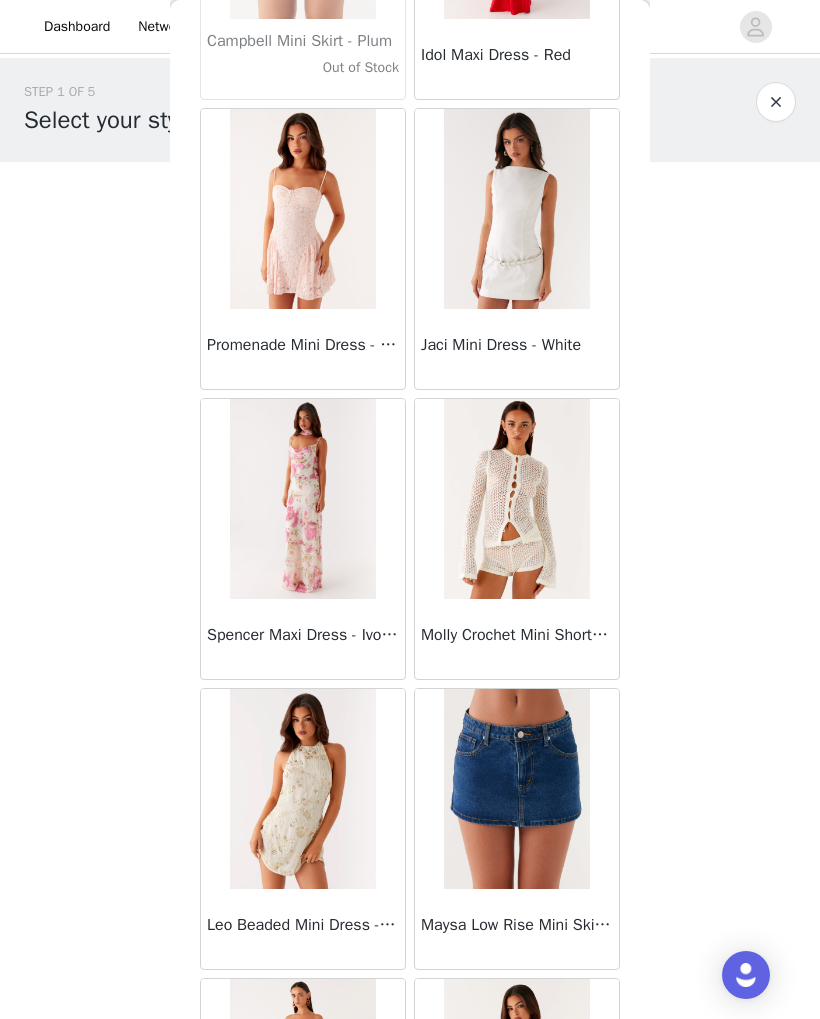 click at bounding box center (517, 499) 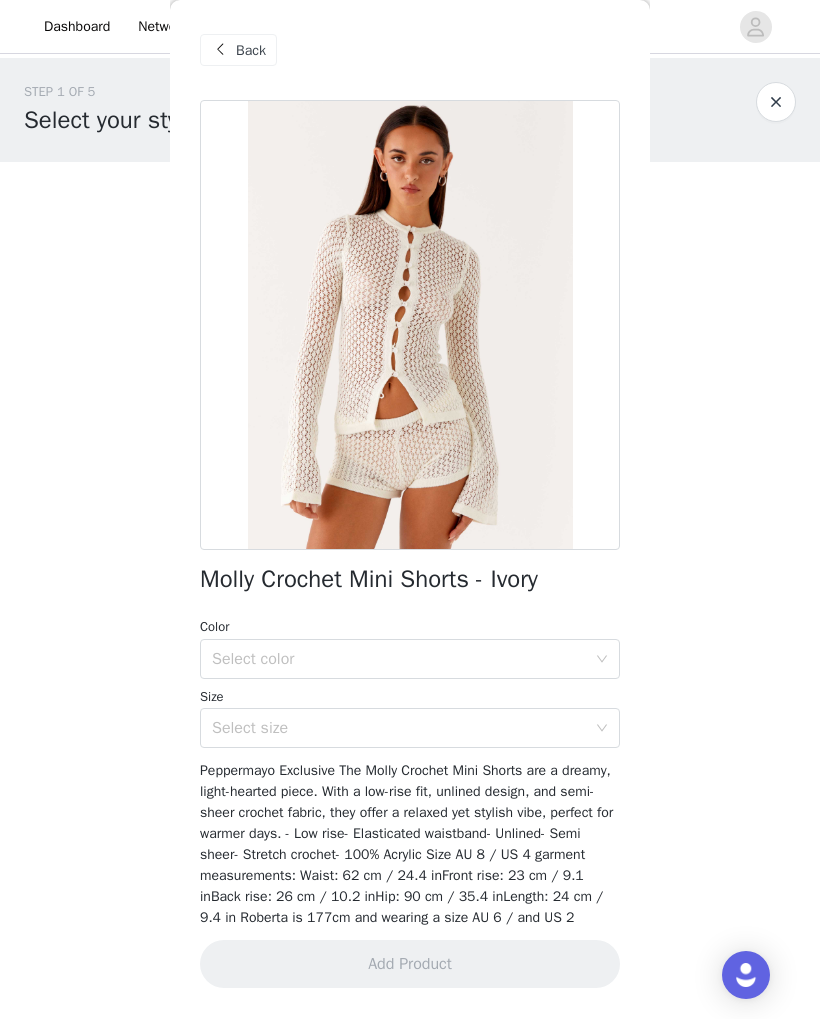 scroll, scrollTop: 13, scrollLeft: 0, axis: vertical 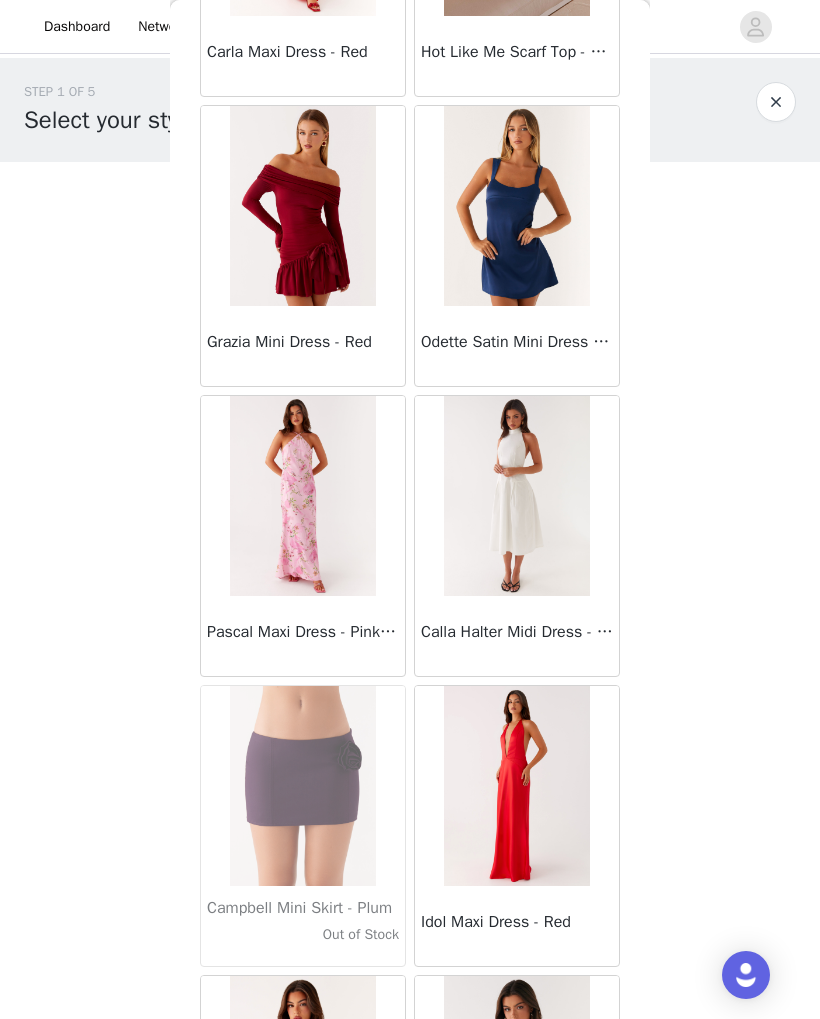 click on "STEP 1 OF 5
Select your styles!
You will receive 3 products.       0/3 Selected           Add Product       Back       Manuka Ruffle Mini Dress - Yellow       Heart Of Glass Satin Maxi Dress - Blue       Ronnie Maxi Dress - Blue       Nicola Maxi Dress - Pink       Imani Maxi Dress - Pink       Liana Cowl Maxi Dress - Print       Cherry Skies Midi Dress - White       Crystal Clear Lace Midi Skirt - Ivory       Crystal Clear Lace Top - Ivory       Clayton Top - Black Gingham       Wish You Luck Denim Top - Dark Blue       Raphaela Mini Dress - Navy       Maloney Maxi Dress - White       Franco Tie Back Top - Blue       Frida Denim Shorts - Vintage Wash Blue       Consie Long Sleeve Mini Dress - Pale Blue       Mariella Linen Maxi Skirt - Pink       Mariella Linen Top - Pink       Aullie Maxi Dress - Pink       Scorpio Crochet Mini Skirt - Ivory       Carnation Long Sleeve Knit Maxi Dress - Blue" at bounding box center [410, 216] 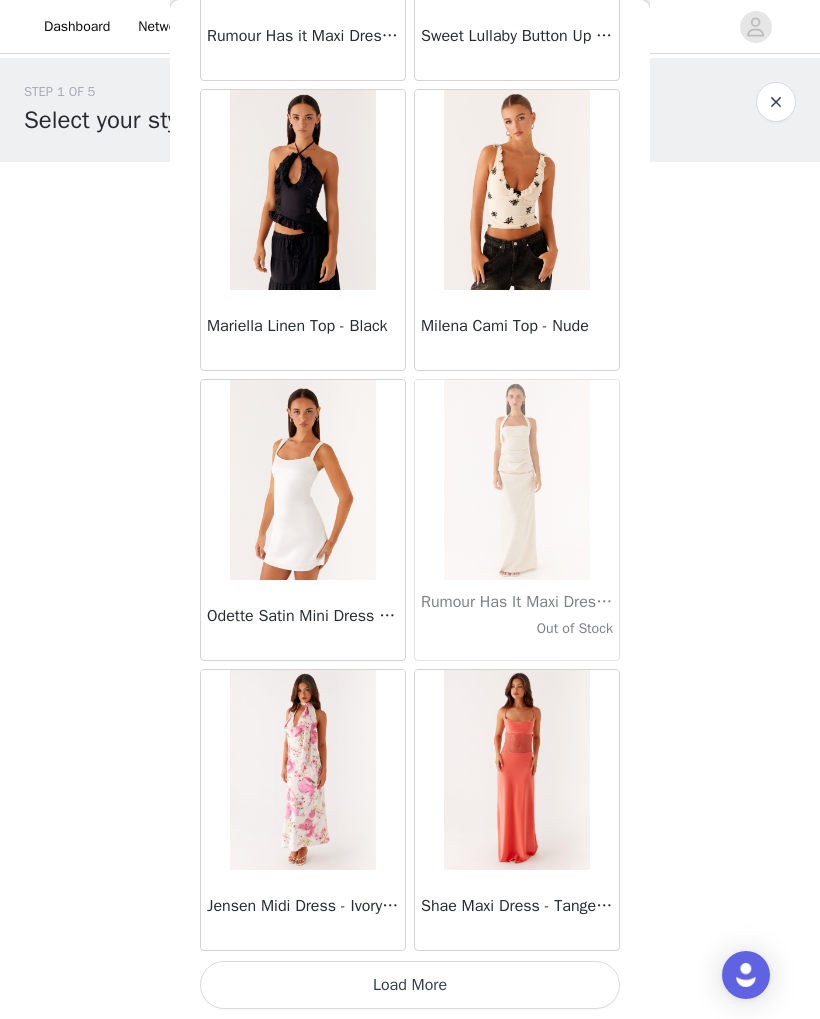 scroll, scrollTop: 57141, scrollLeft: 0, axis: vertical 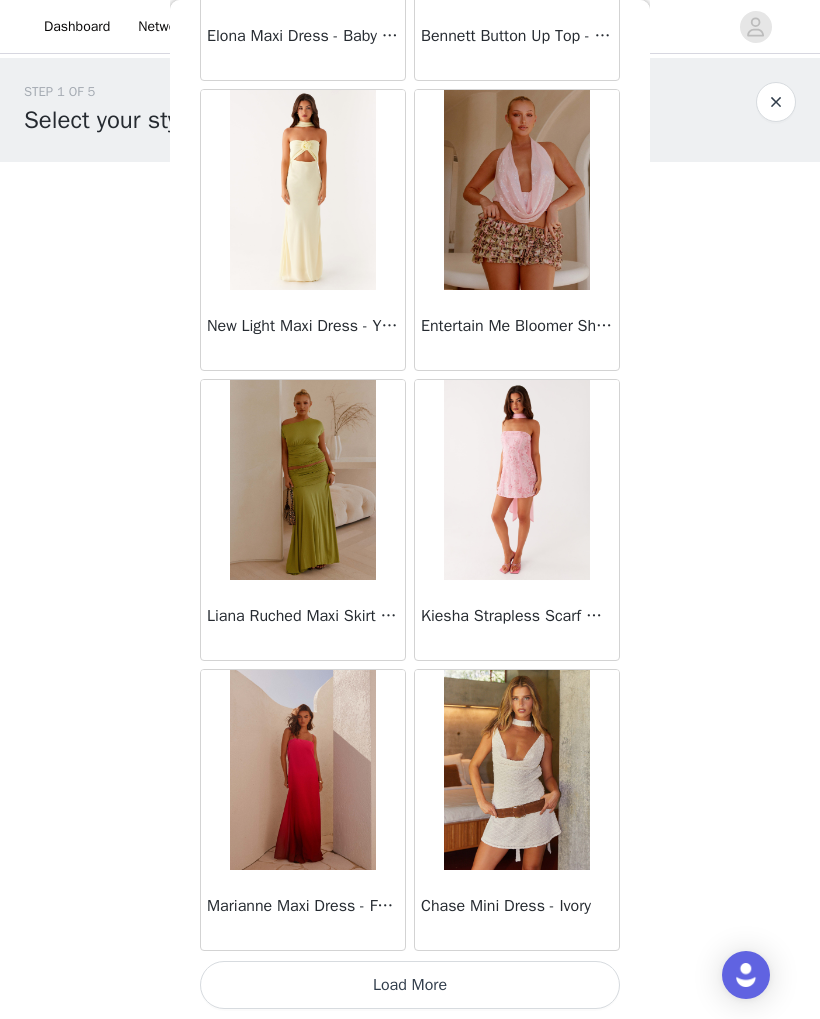 click on "Load More" at bounding box center [410, 985] 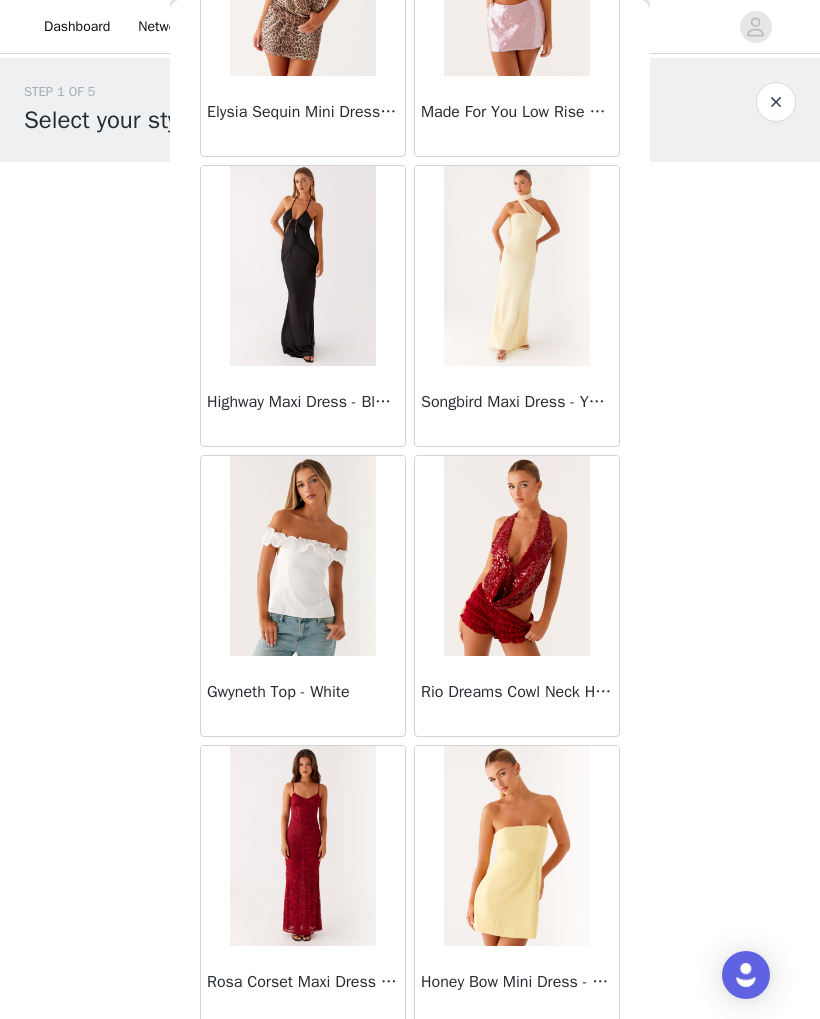 scroll, scrollTop: 61127, scrollLeft: 0, axis: vertical 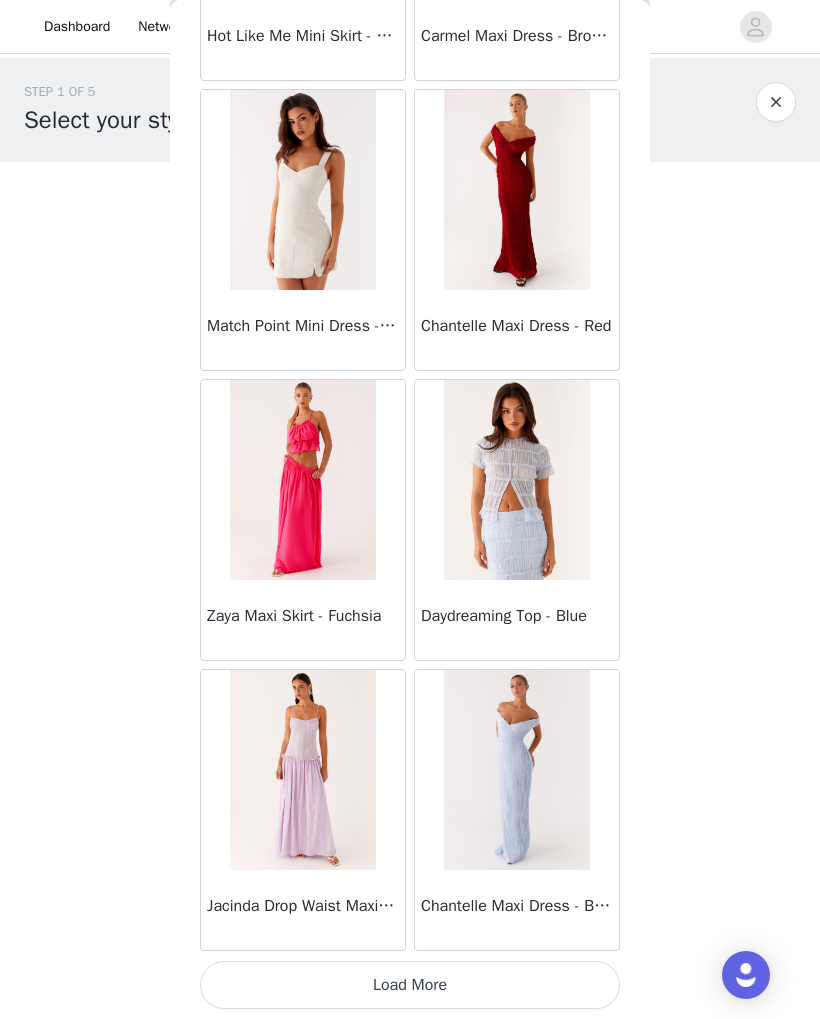 click on "Load More" at bounding box center (410, 985) 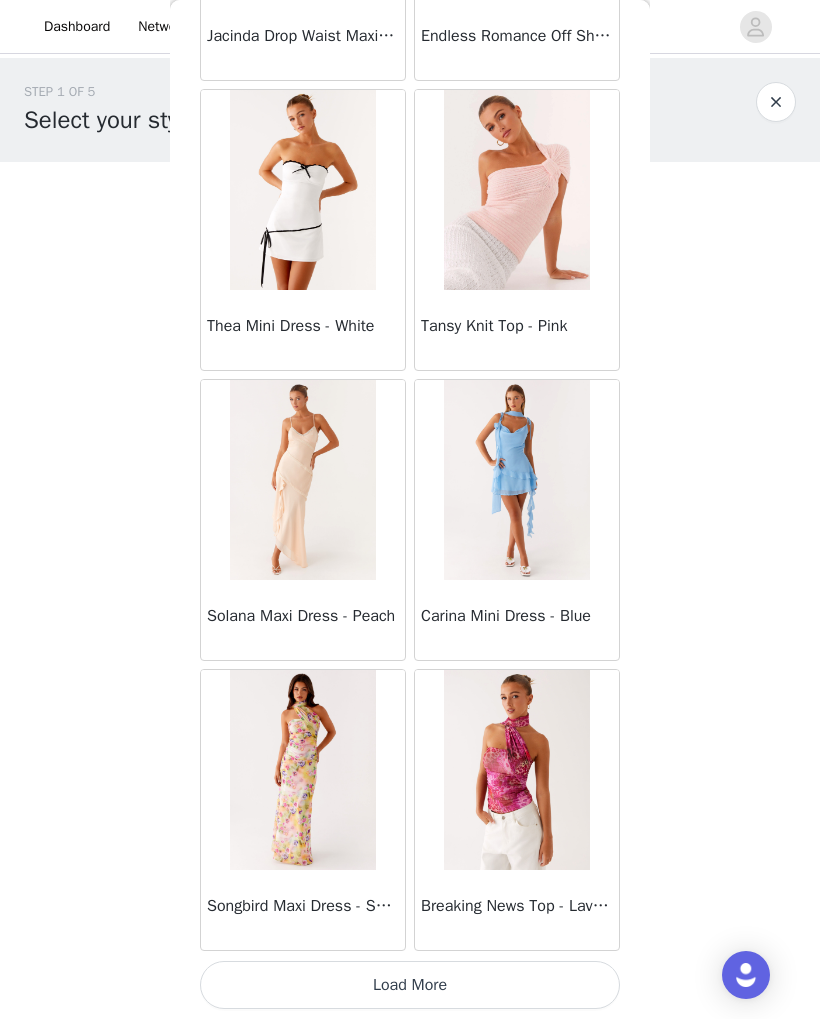 scroll, scrollTop: 65841, scrollLeft: 0, axis: vertical 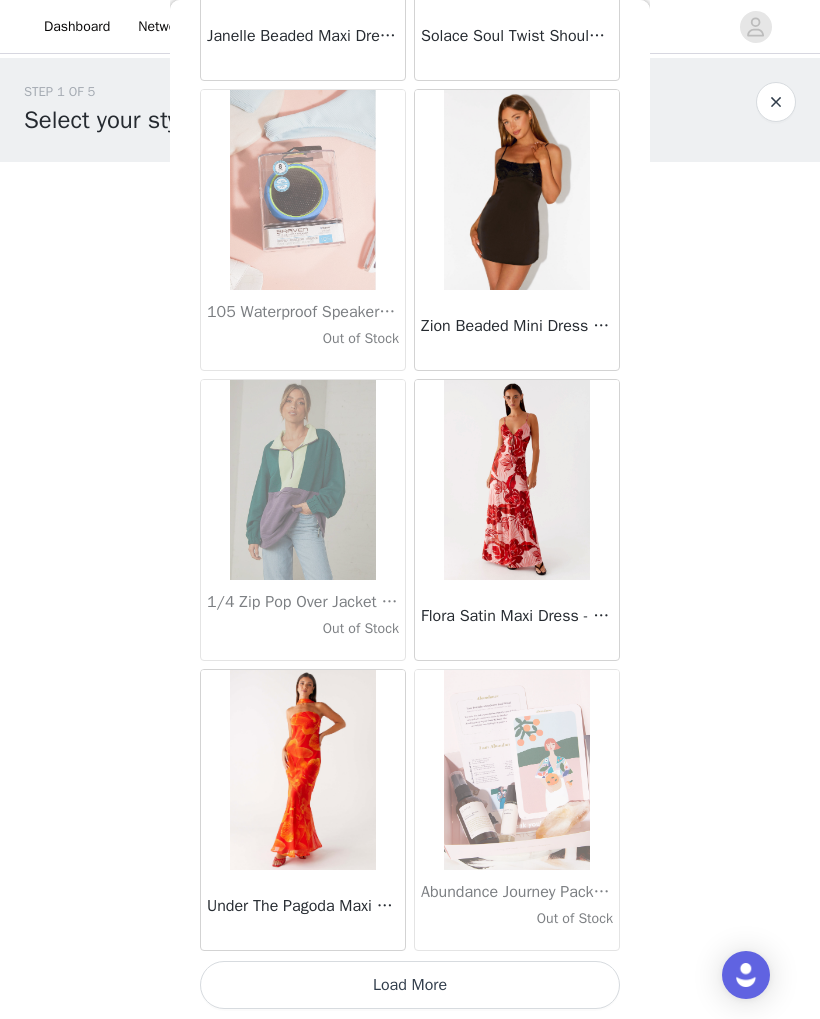click on "Load More" at bounding box center (410, 985) 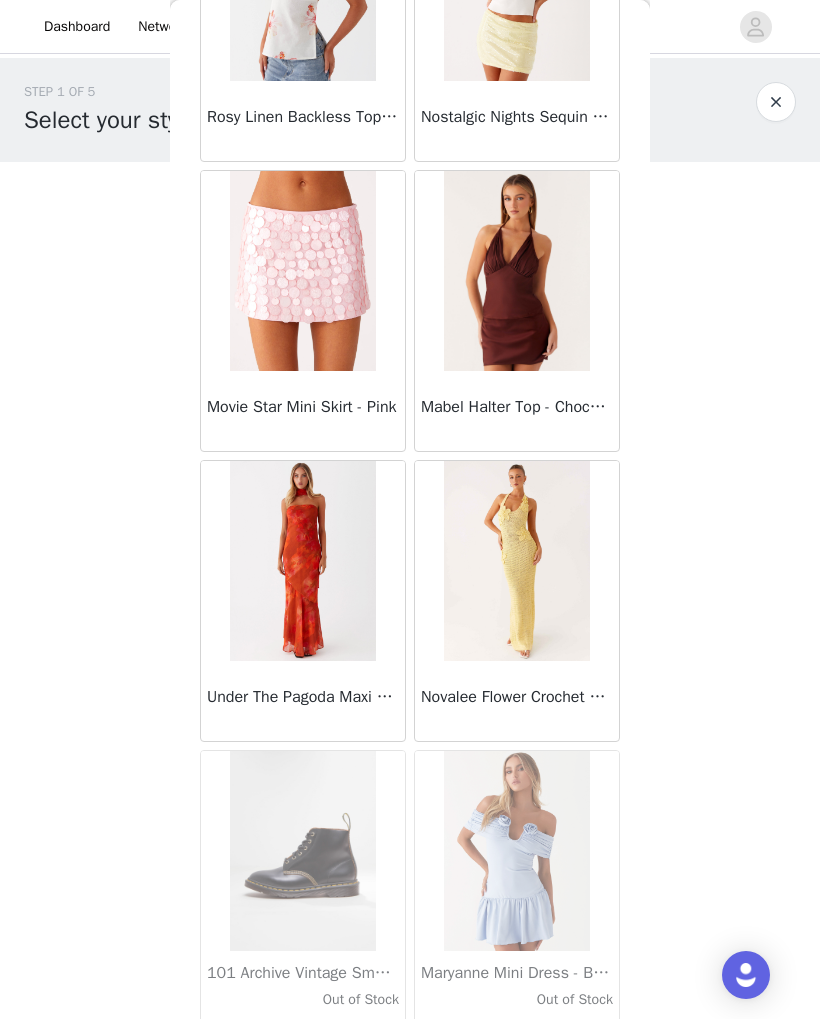 scroll, scrollTop: 70687, scrollLeft: 0, axis: vertical 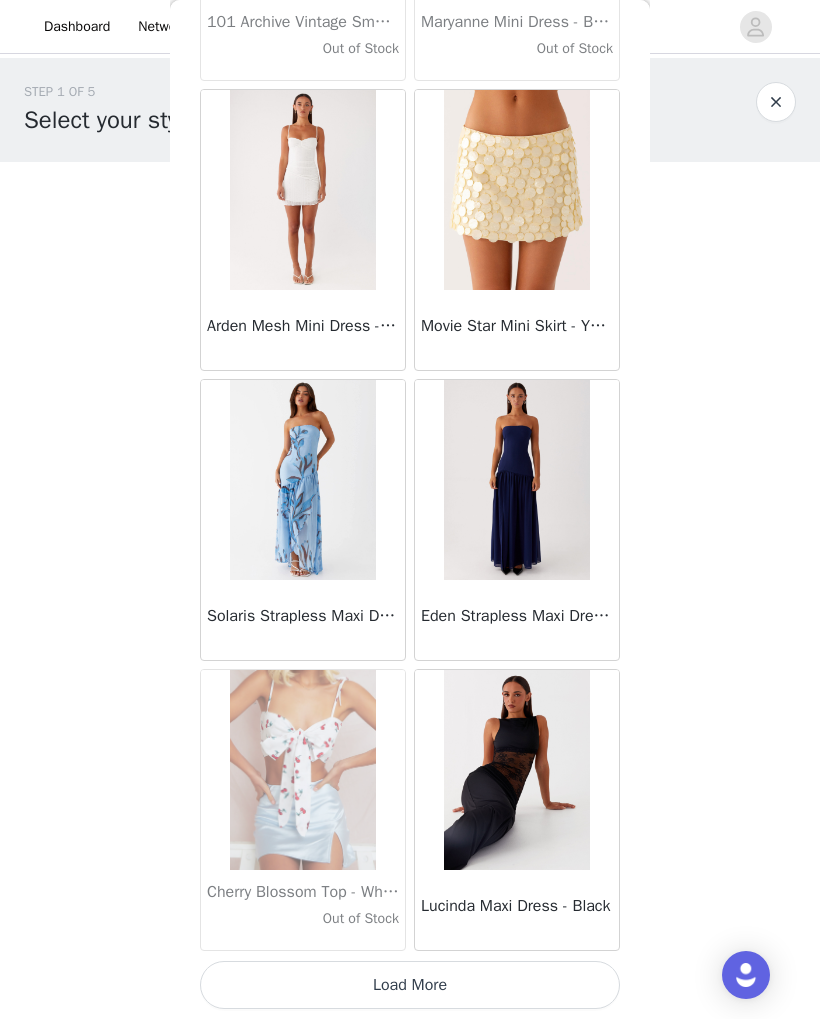 click on "Load More" at bounding box center (410, 985) 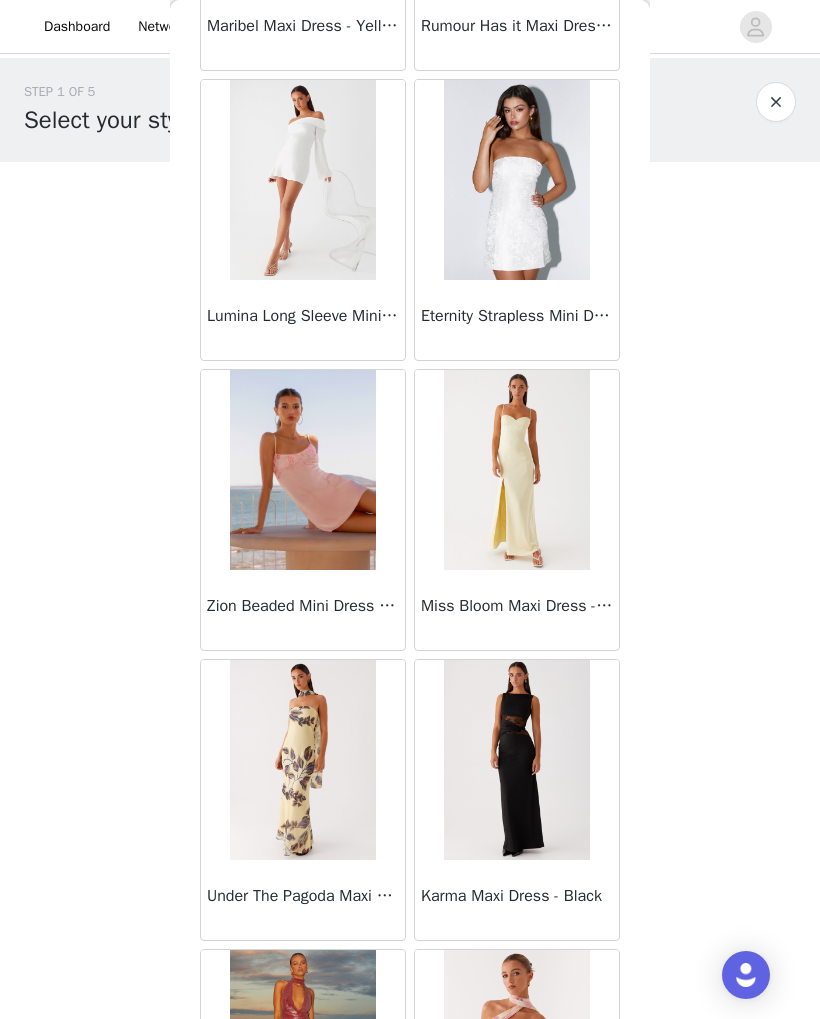 scroll, scrollTop: 73529, scrollLeft: 0, axis: vertical 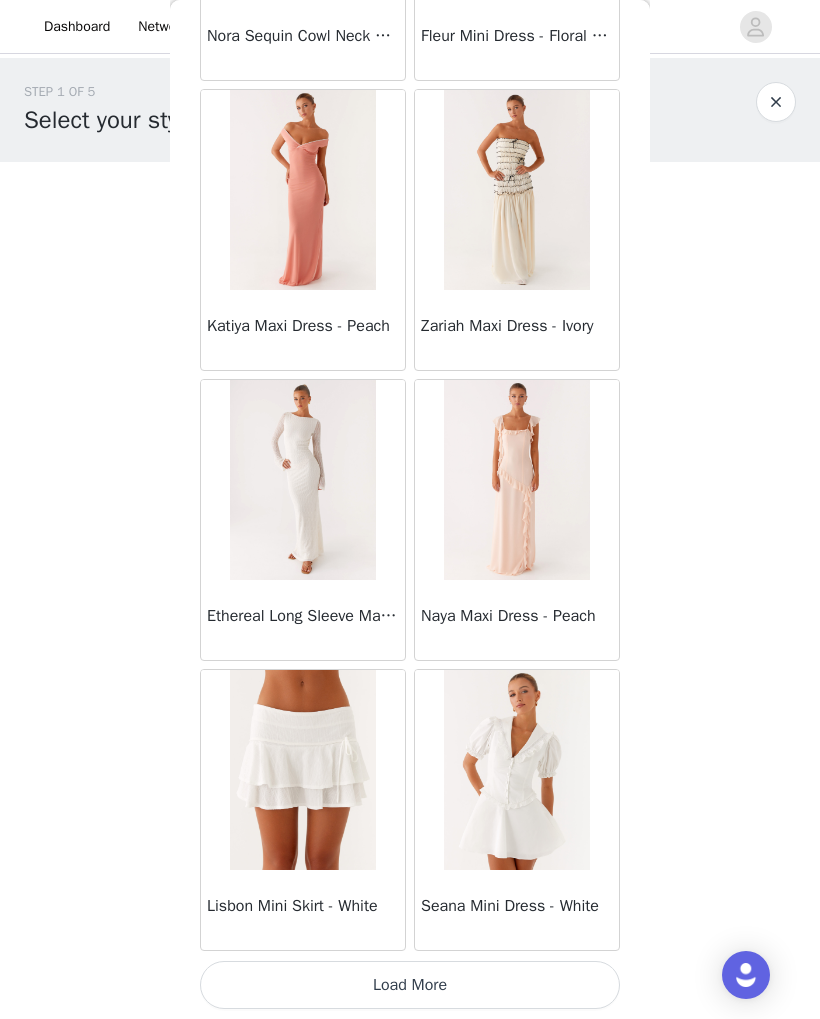 click on "Load More" at bounding box center (410, 985) 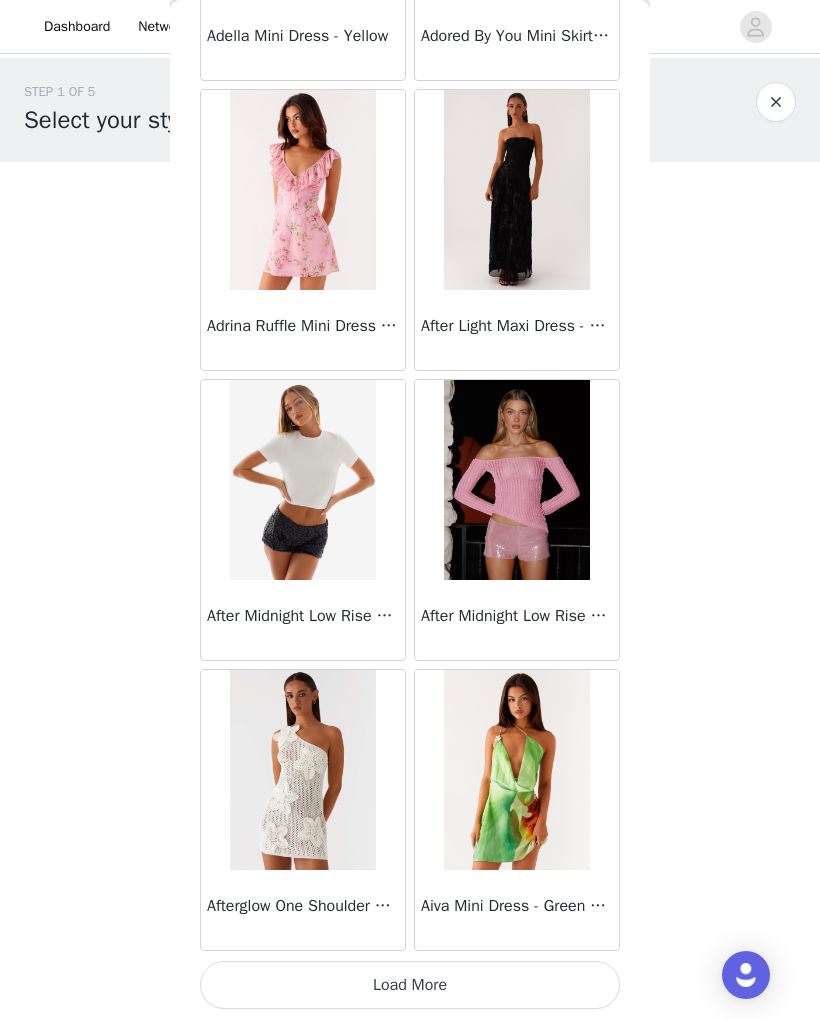 click on "Load More" at bounding box center (410, 985) 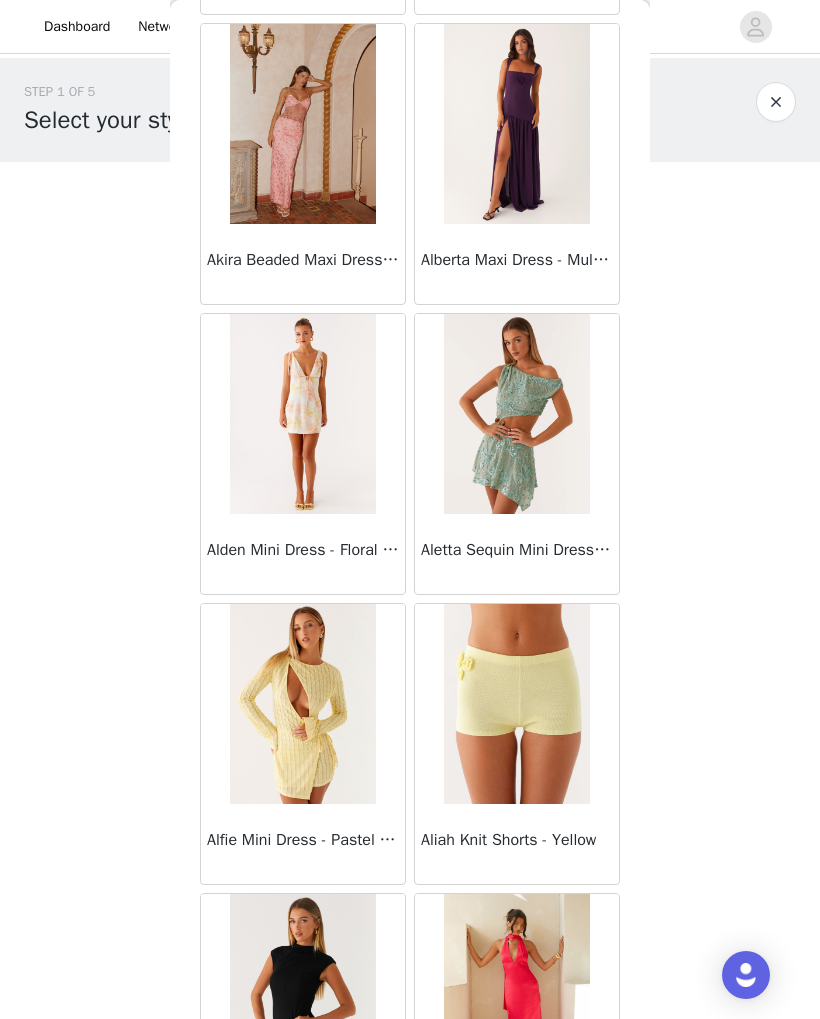 scroll, scrollTop: 78963, scrollLeft: 0, axis: vertical 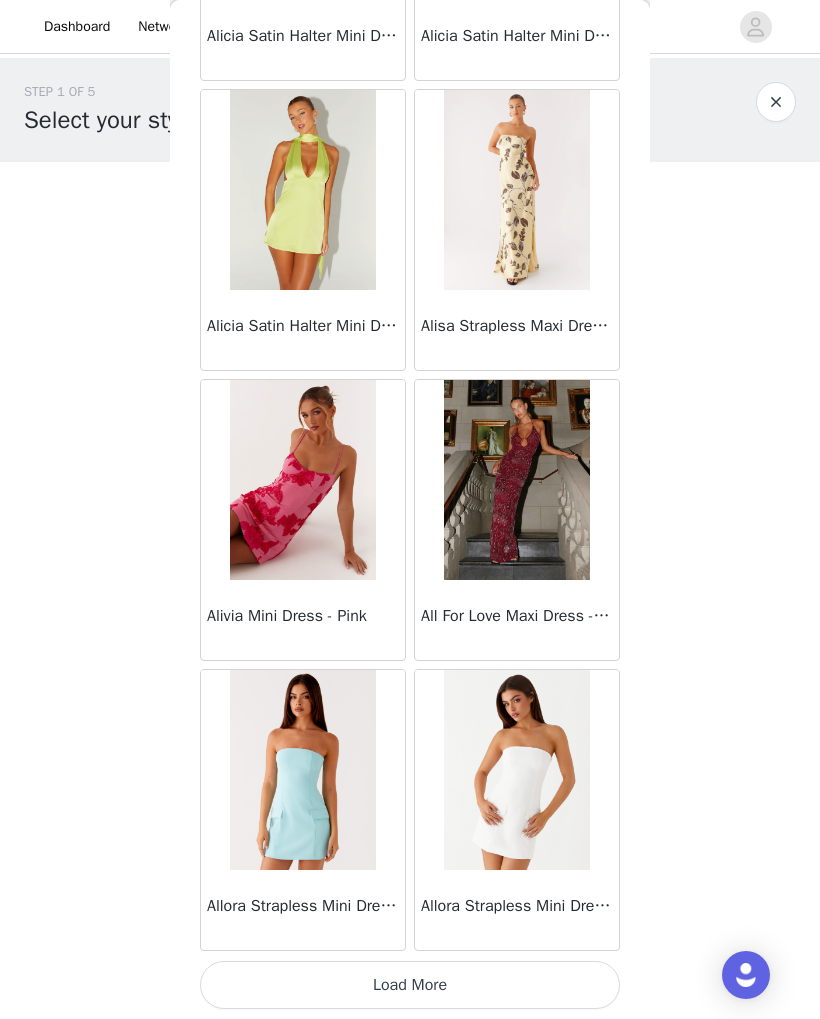 click on "Load More" at bounding box center [410, 985] 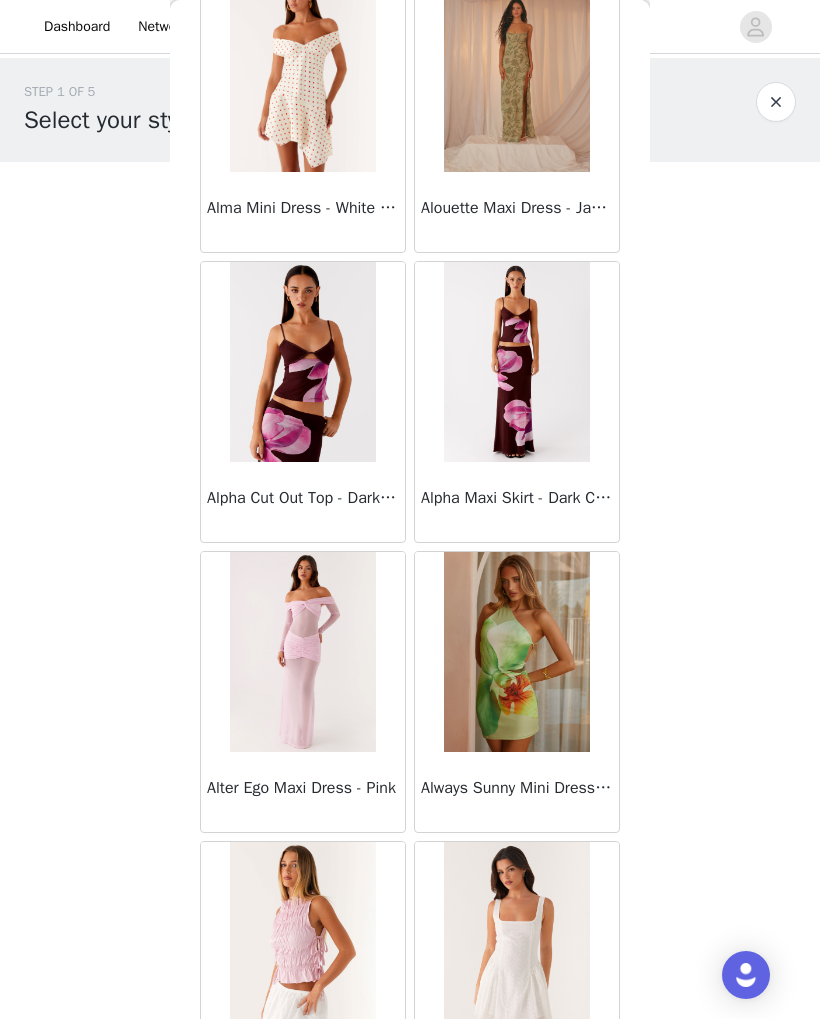 click on "Back       Manuka Ruffle Mini Dress - Yellow       Heart Of Glass Satin Maxi Dress - Blue       Ronnie Maxi Dress - Blue       Nicola Maxi Dress - Pink       Imani Maxi Dress - Pink       Liana Cowl Maxi Dress - Print       Cherry Skies Midi Dress - White       Crystal Clear Lace Midi Skirt - Ivory       Crystal Clear Lace Top - Ivory       Clayton Top - Black Gingham       Wish You Luck Denim Top - Dark Blue       Raphaela Mini Dress - Navy       Maloney Maxi Dress - White       Franco Tie Back Top - Blue       Frida Denim Shorts - Vintage Wash Blue       Consie Long Sleeve Mini Dress - Pale Blue       Mariella Linen Maxi Skirt - Pink       Mariella Linen Top - Pink       Aullie Maxi Dress - Pink       Scorpio Crochet Mini Skirt - Ivory       Carnation Long Sleeve Knit Maxi Dress - Blue       Tara Maxi Dress - Pink Print       Kandi Mini Skirt - Mint       Bohemian Bliss Mesh Mini Dress - Green Floral       Carpe Diem Crochet Mini Dress - Ivory       Calissa Haltherneck Mini Dress - Pink" at bounding box center (410, 509) 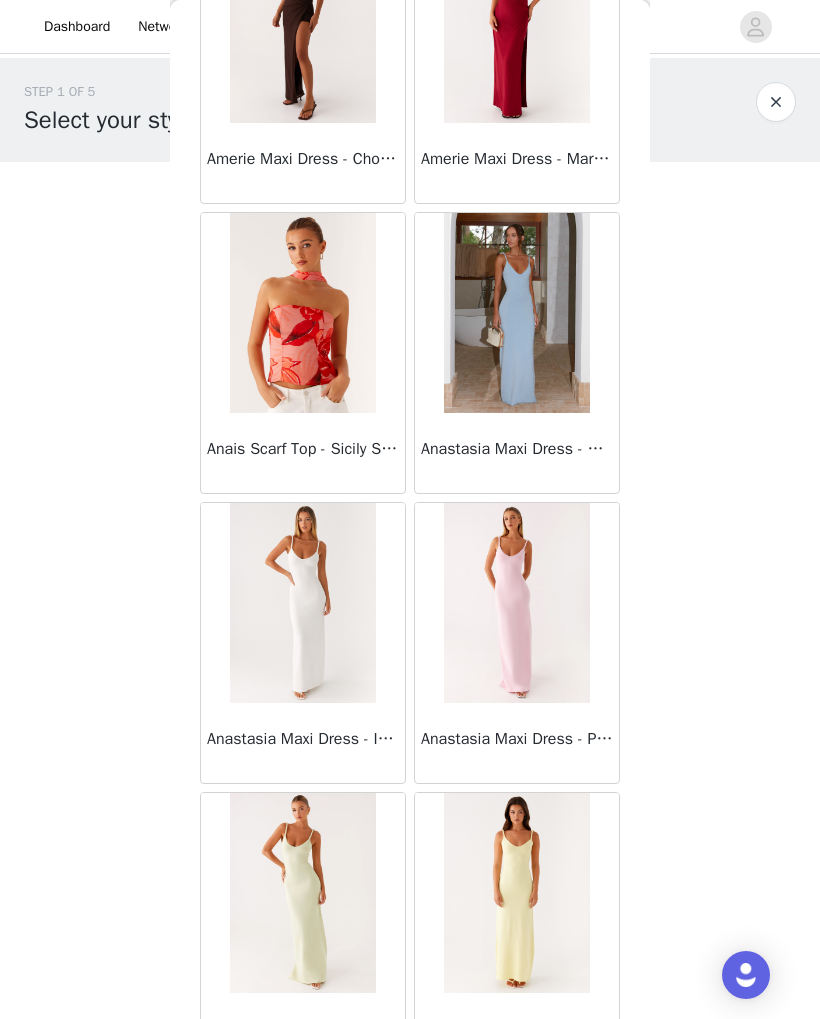 click on "STEP 1 OF 5
Select your styles!
You will receive 3 products.       0/3 Selected           Add Product       Back       Manuka Ruffle Mini Dress - Yellow       Heart Of Glass Satin Maxi Dress - Blue       Ronnie Maxi Dress - Blue       Nicola Maxi Dress - Pink       Imani Maxi Dress - Pink       Liana Cowl Maxi Dress - Print       Cherry Skies Midi Dress - White       Crystal Clear Lace Midi Skirt - Ivory       Crystal Clear Lace Top - Ivory       Clayton Top - Black Gingham       Wish You Luck Denim Top - Dark Blue       Raphaela Mini Dress - Navy       Maloney Maxi Dress - White       Franco Tie Back Top - Blue       Frida Denim Shorts - Vintage Wash Blue       Consie Long Sleeve Mini Dress - Pale Blue       Mariella Linen Maxi Skirt - Pink       Mariella Linen Top - Pink       Aullie Maxi Dress - Pink       Scorpio Crochet Mini Skirt - Ivory       Carnation Long Sleeve Knit Maxi Dress - Blue" at bounding box center (410, 288) 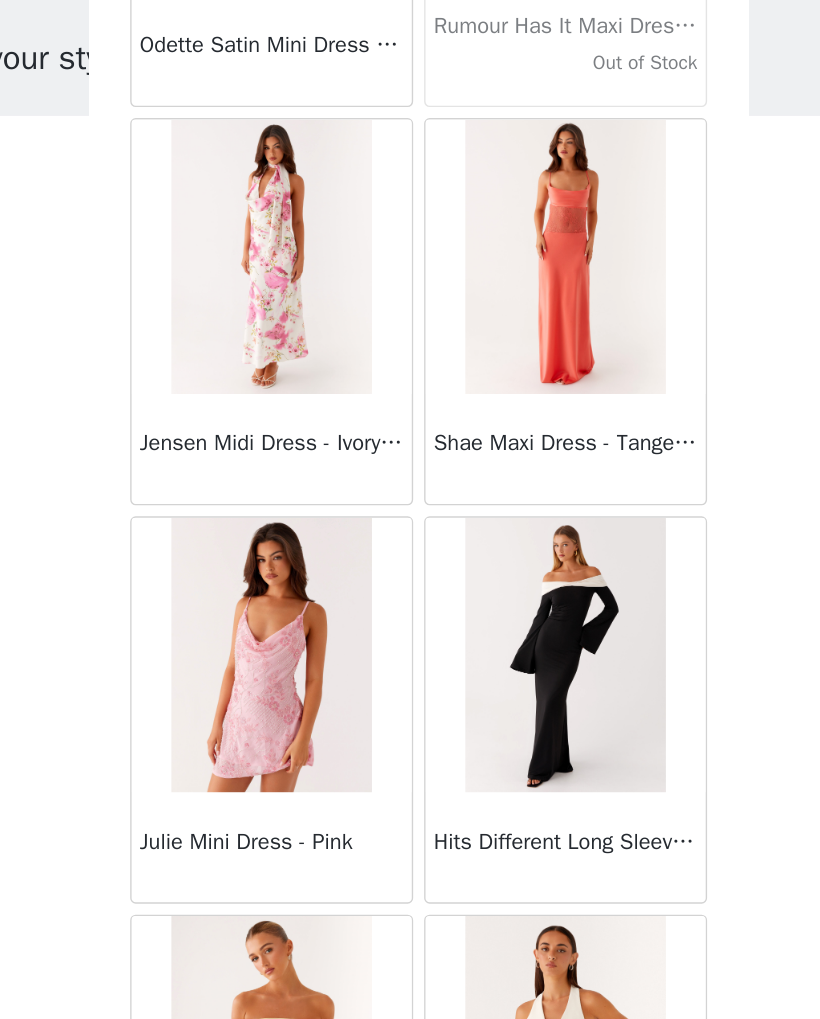 scroll, scrollTop: 57635, scrollLeft: 0, axis: vertical 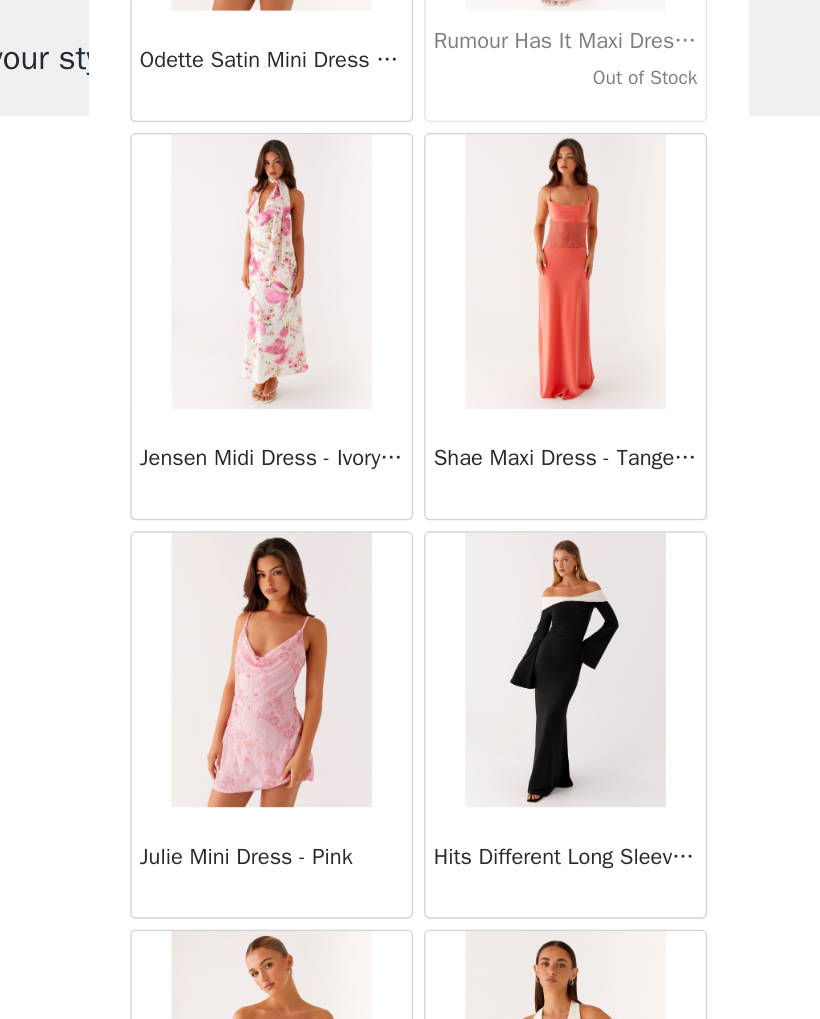 click on "Shae Maxi Dress - Tangerine" at bounding box center (517, 412) 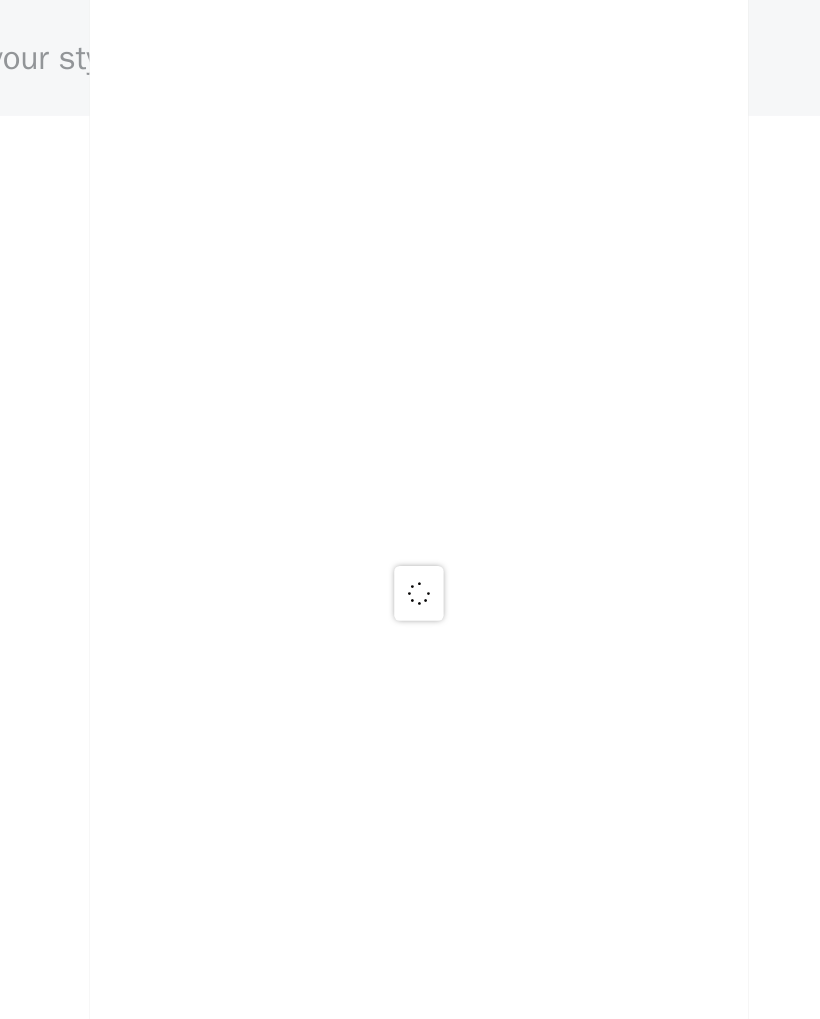 scroll, scrollTop: 0, scrollLeft: 0, axis: both 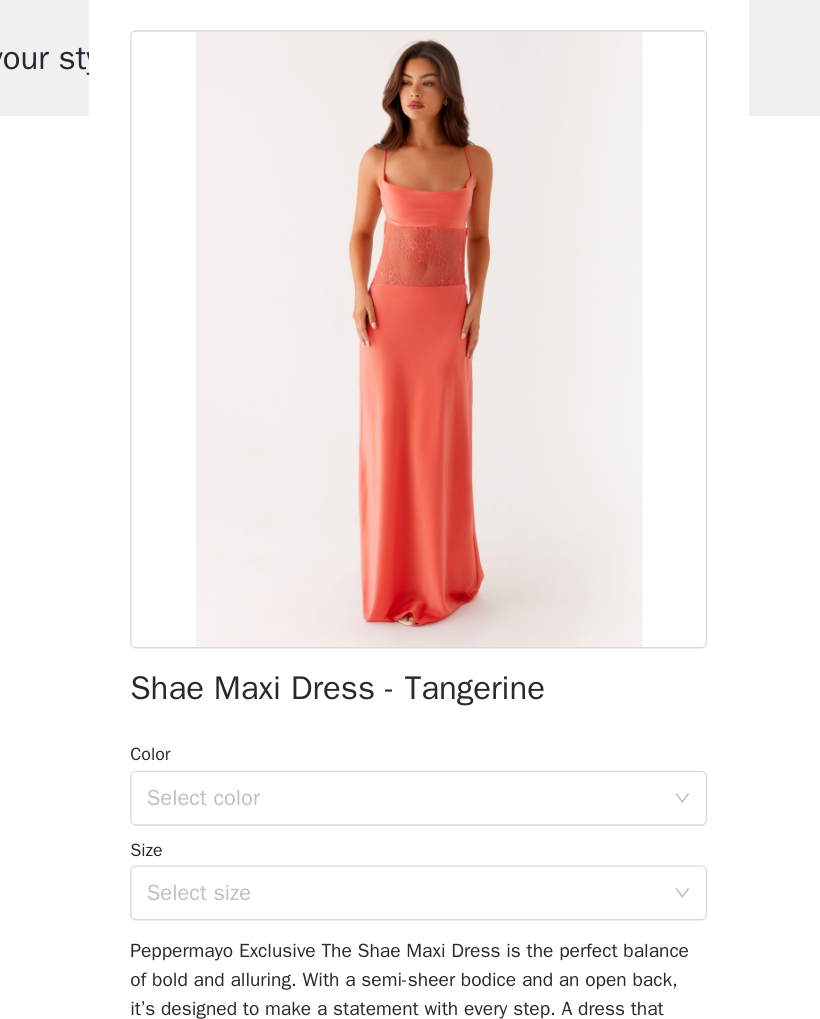 click on "Select color" at bounding box center (399, 659) 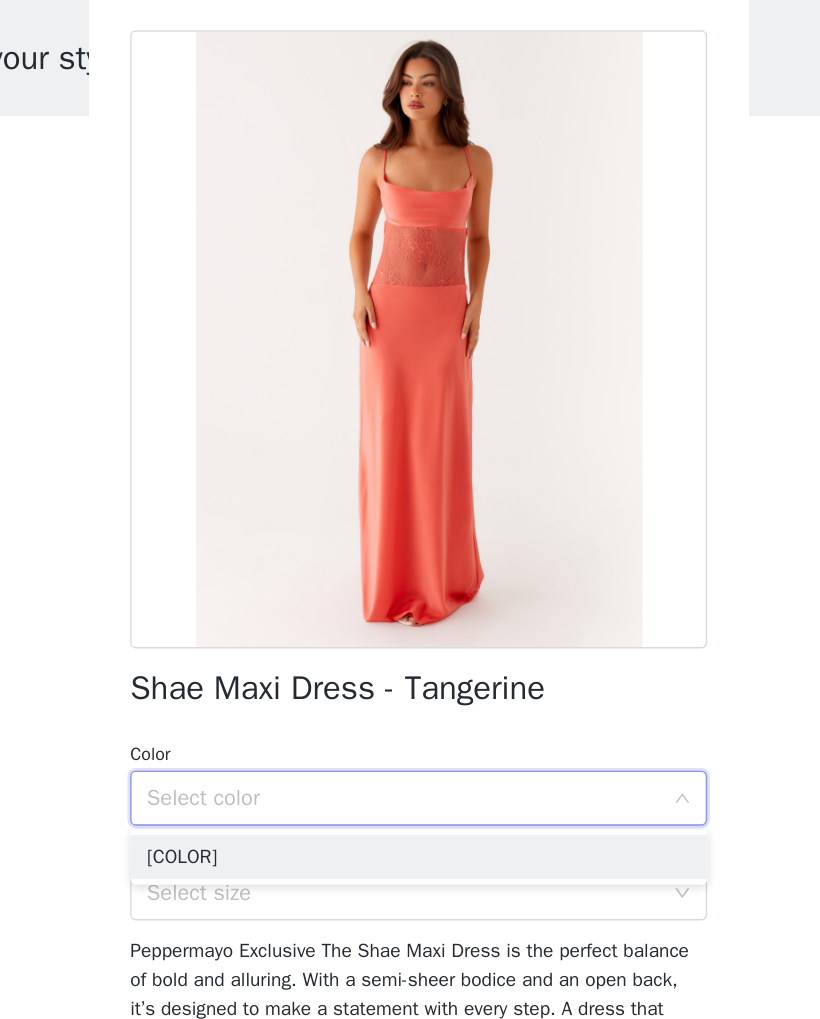 click on "[COLOR]" at bounding box center [410, 702] 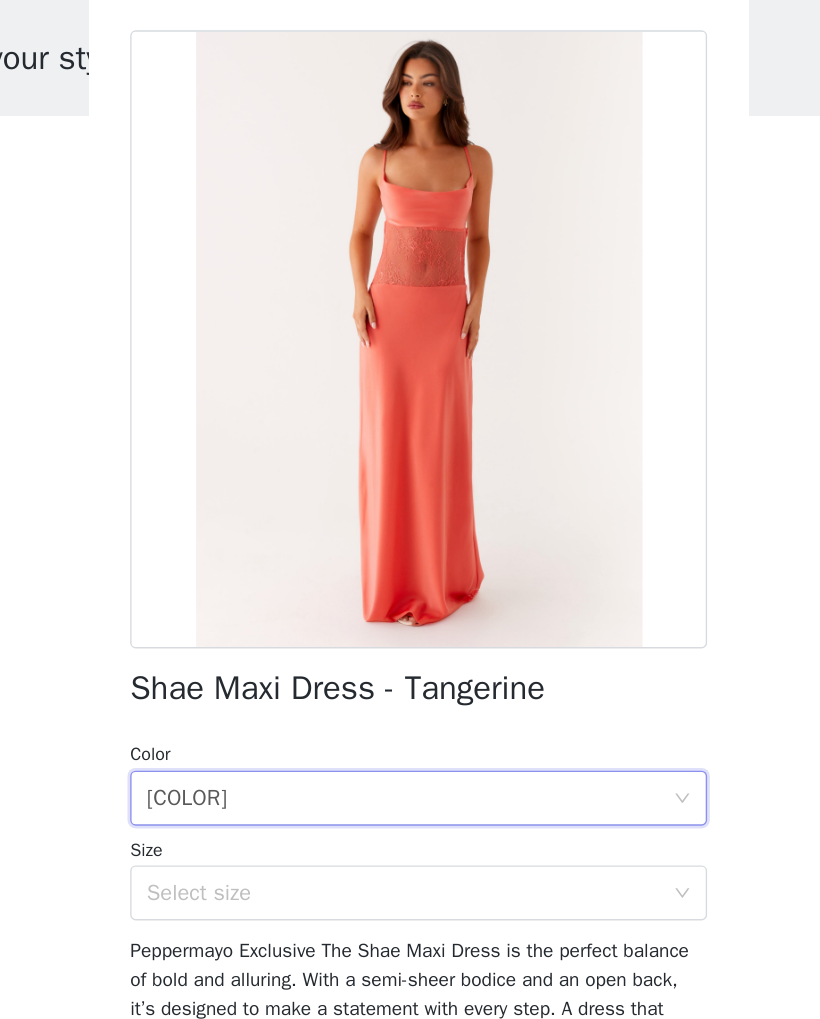 click on "Select size" at bounding box center (403, 728) 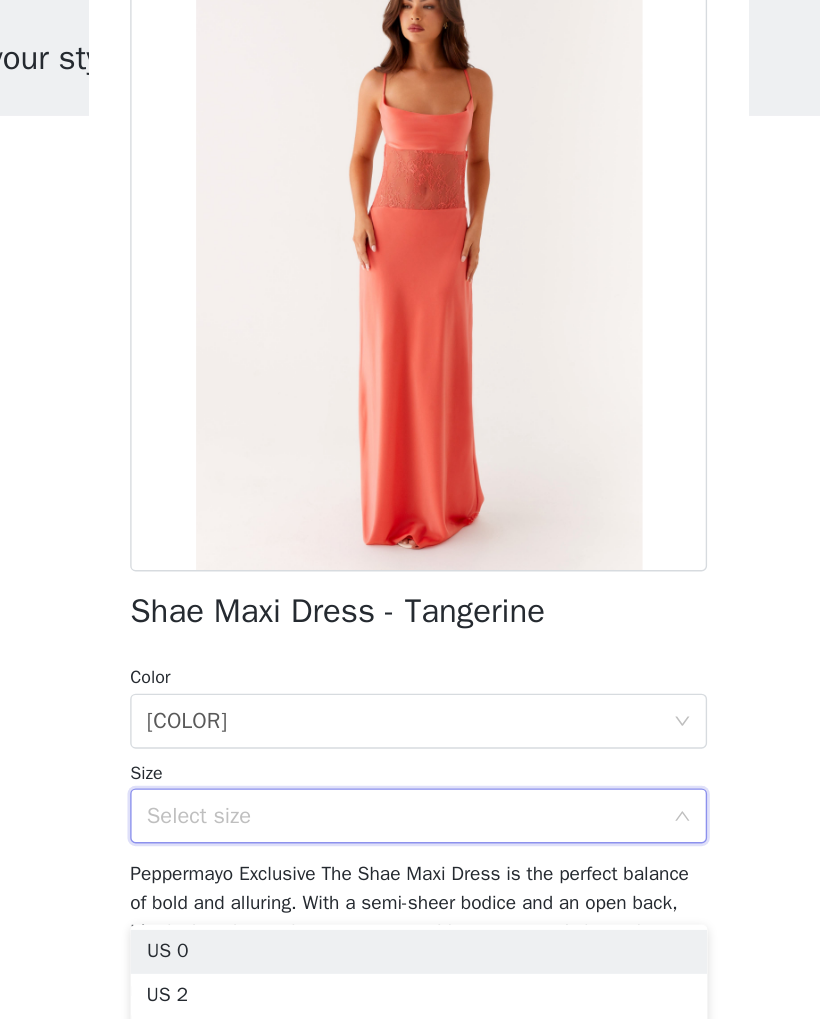 scroll, scrollTop: 76, scrollLeft: 0, axis: vertical 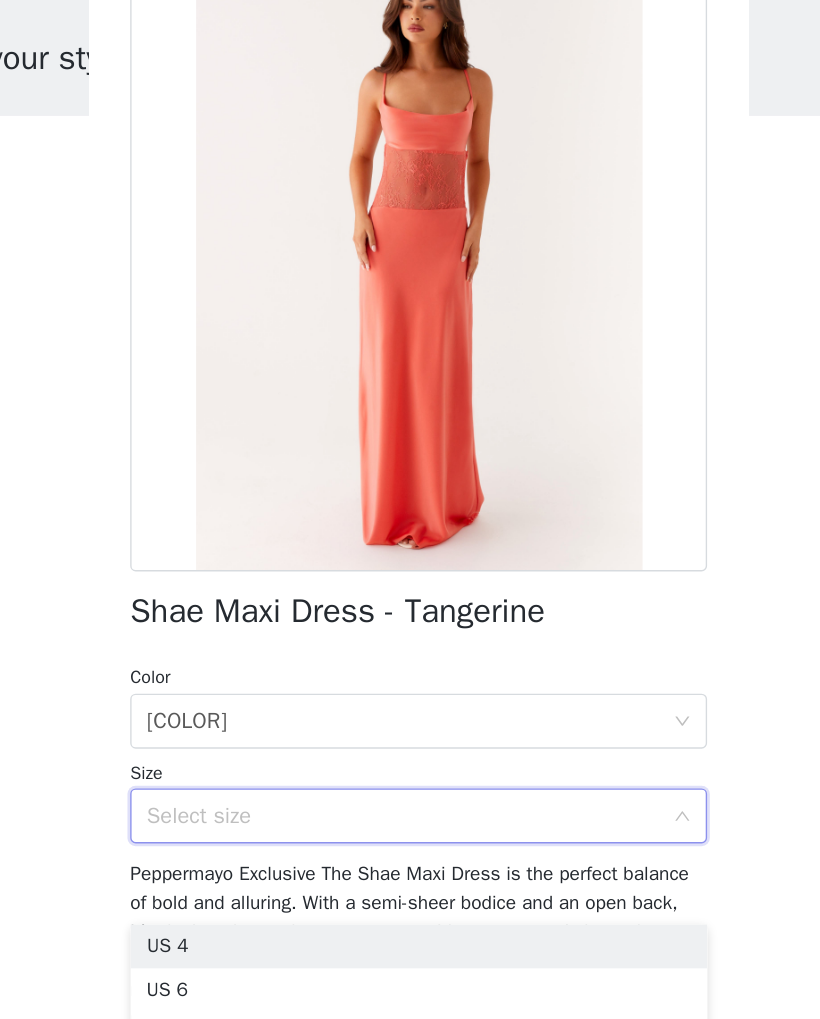 click on "US 4" at bounding box center [410, 767] 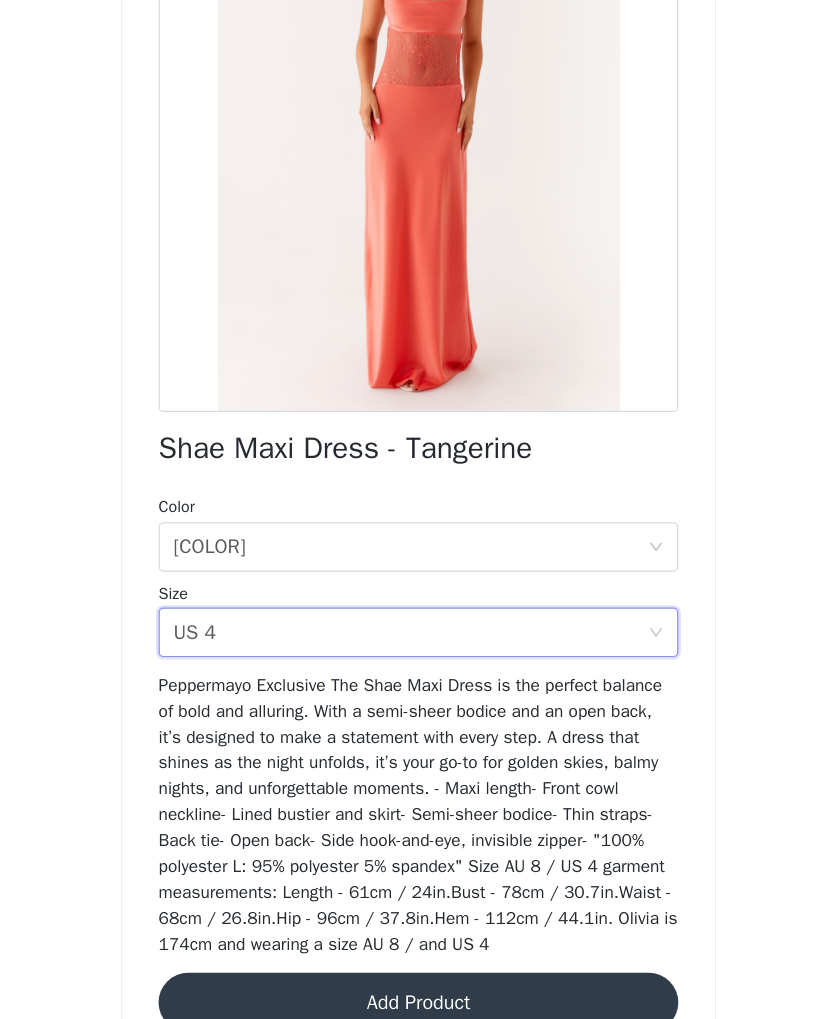 scroll, scrollTop: 0, scrollLeft: 0, axis: both 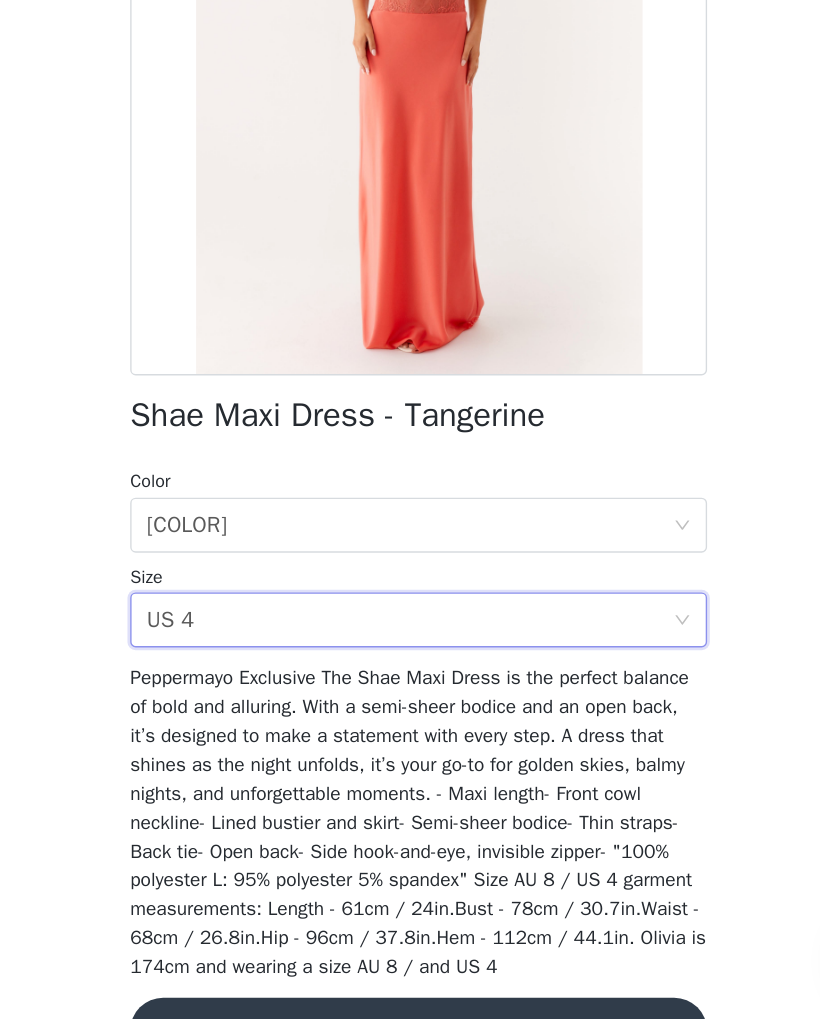 click on "Peppermayo Exclusive The Shae Maxi Dress is the perfect balance of bold and alluring. With a semi-sheer bodice and an open back, it’s designed to make a statement with every step. A dress that shines as the night unfolds, it’s your go-to for golden skies, balmy nights, and unforgettable moments. - Maxi length- Front cowl neckline- Lined bustier and skirt- Semi-sheer bodice- Thin straps- Back tie- Open back- Side hook-and-eye, invisible zipper- "100% polyester L: 95% polyester 5% spandex" Size AU 8 / US 4 garment measurements: Length - 61cm / 24in.Bust - 78cm / 30.7in.Waist - 68cm / 26.8in.Hip - 96cm / 37.8in.Hem - 112cm / 44.1in. Olivia is 174cm and wearing a size AU 8 / and US 4" at bounding box center (410, 875) 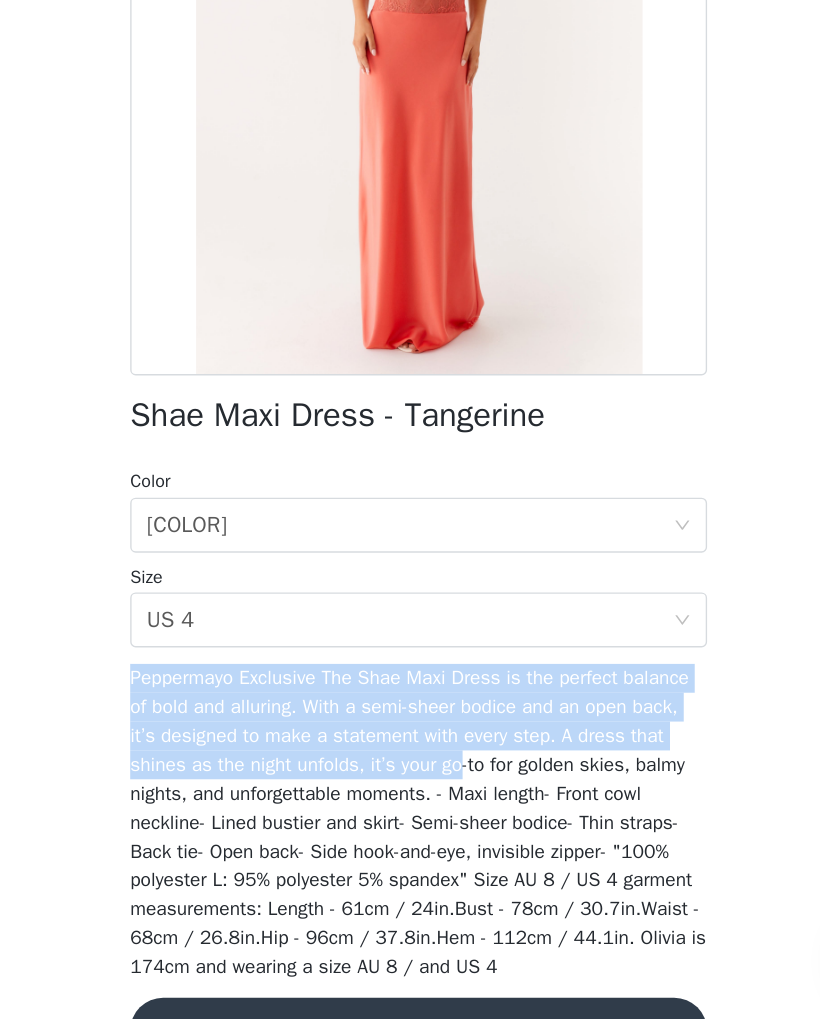 click on "Peppermayo Exclusive The Shae Maxi Dress is the perfect balance of bold and alluring. With a semi-sheer bodice and an open back, it’s designed to make a statement with every step. A dress that shines as the night unfolds, it’s your go-to for golden skies, balmy nights, and unforgettable moments. - Maxi length- Front cowl neckline- Lined bustier and skirt- Semi-sheer bodice- Thin straps- Back tie- Open back- Side hook-and-eye, invisible zipper- "100% polyester L: 95% polyester 5% spandex" Size AU 8 / US 4 garment measurements: Length - 61cm / 24in.Bust - 78cm / 30.7in.Waist - 68cm / 26.8in.Hip - 96cm / 37.8in.Hem - 112cm / 44.1in. Olivia is 174cm and wearing a size AU 8 / and US 4" at bounding box center (410, 875) 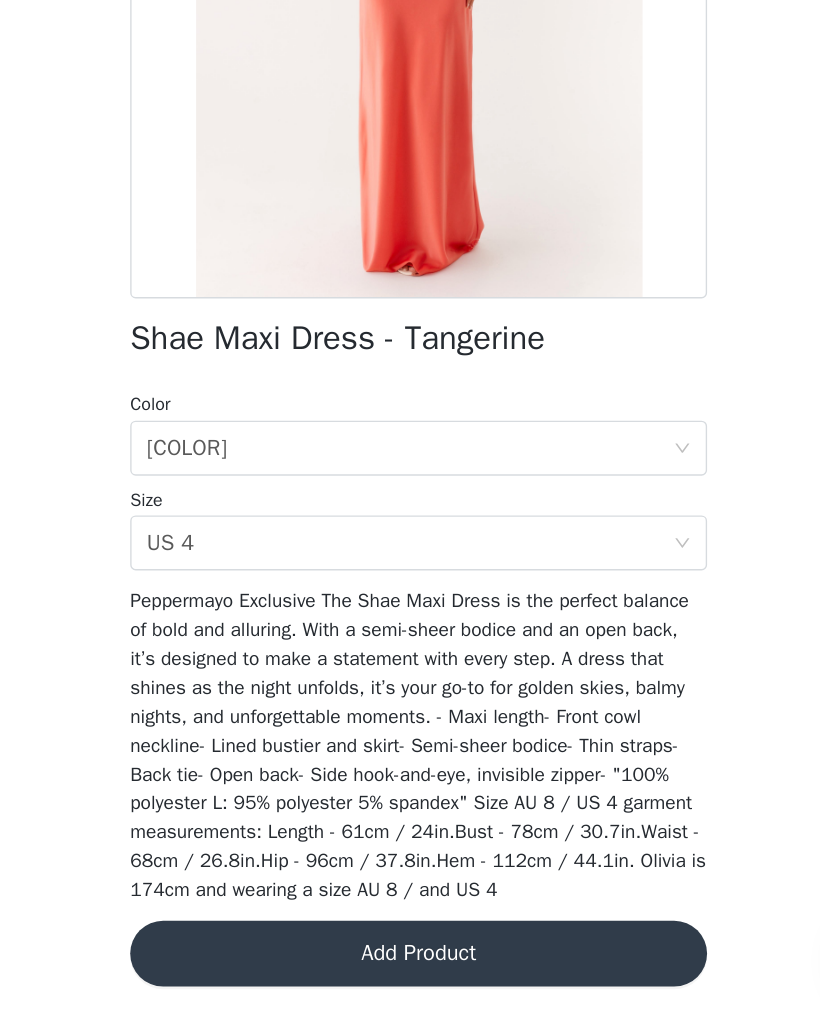scroll, scrollTop: 76, scrollLeft: 0, axis: vertical 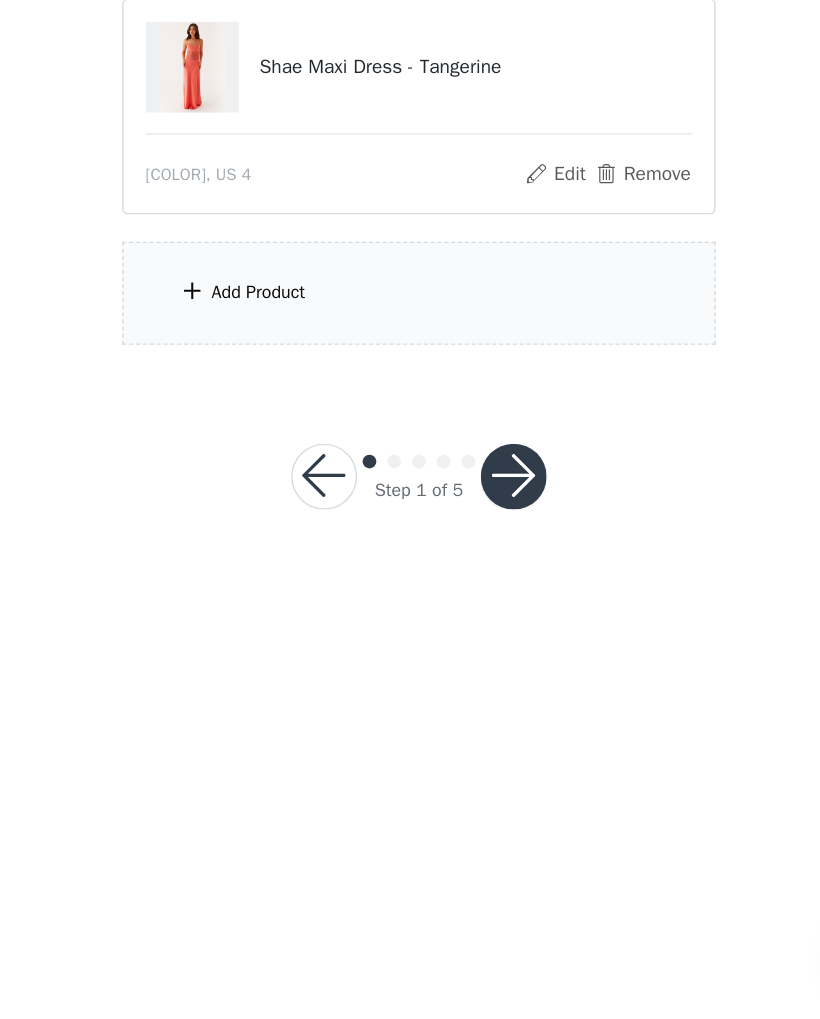 click on "Add Product" at bounding box center (410, 490) 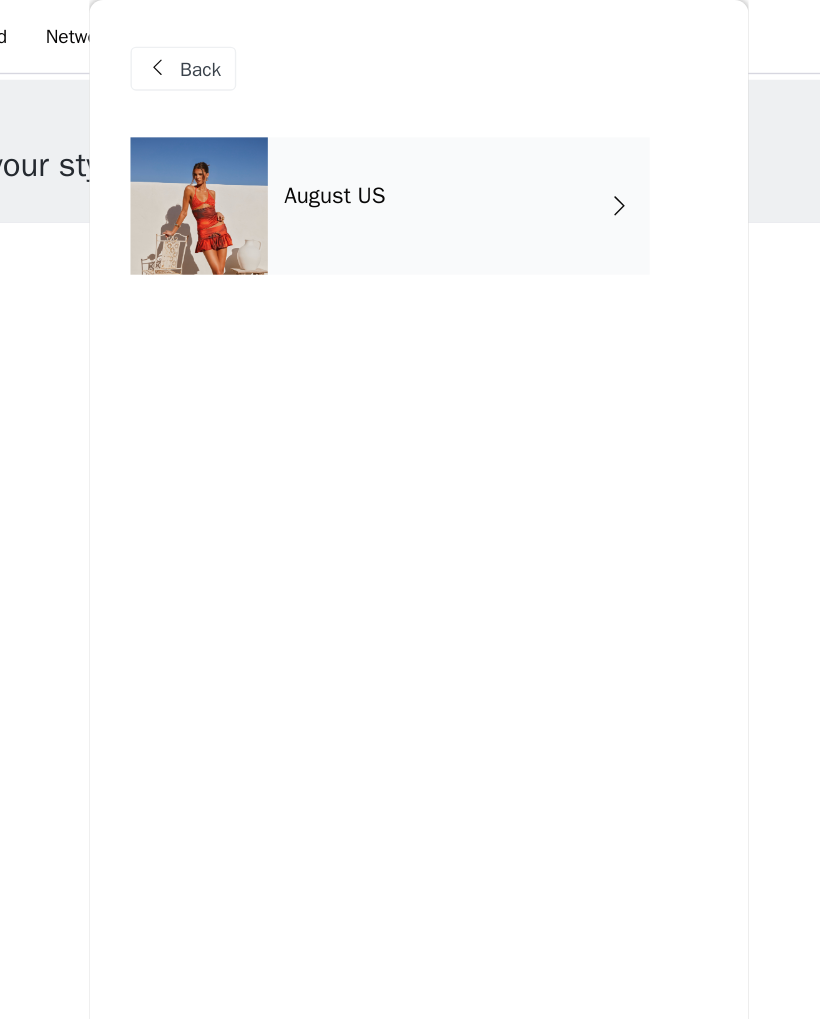 click on "August US" at bounding box center [439, 150] 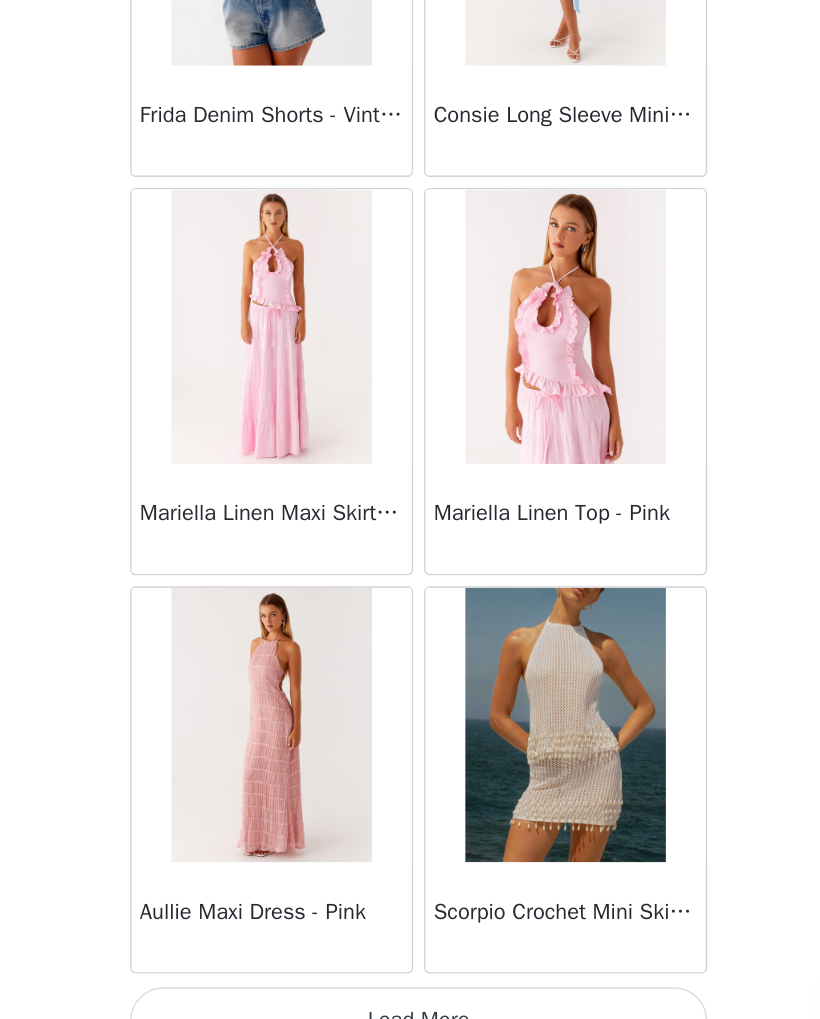scroll, scrollTop: 2041, scrollLeft: 0, axis: vertical 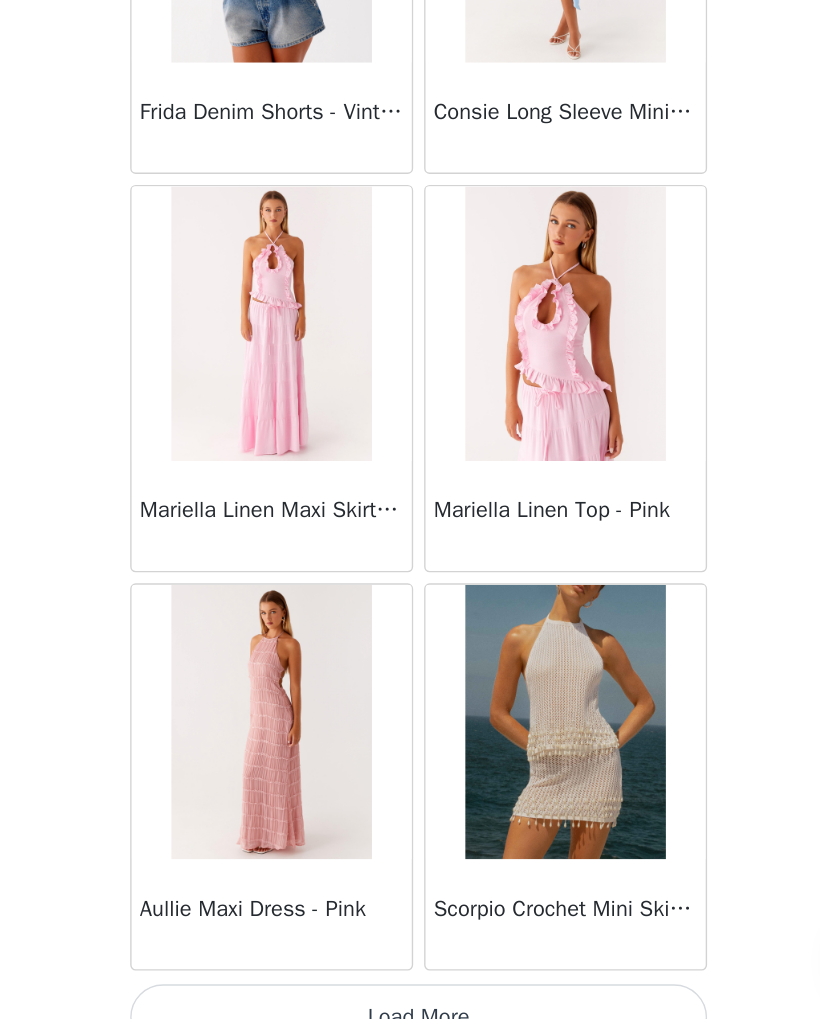 click on "Load More" at bounding box center (410, 1018) 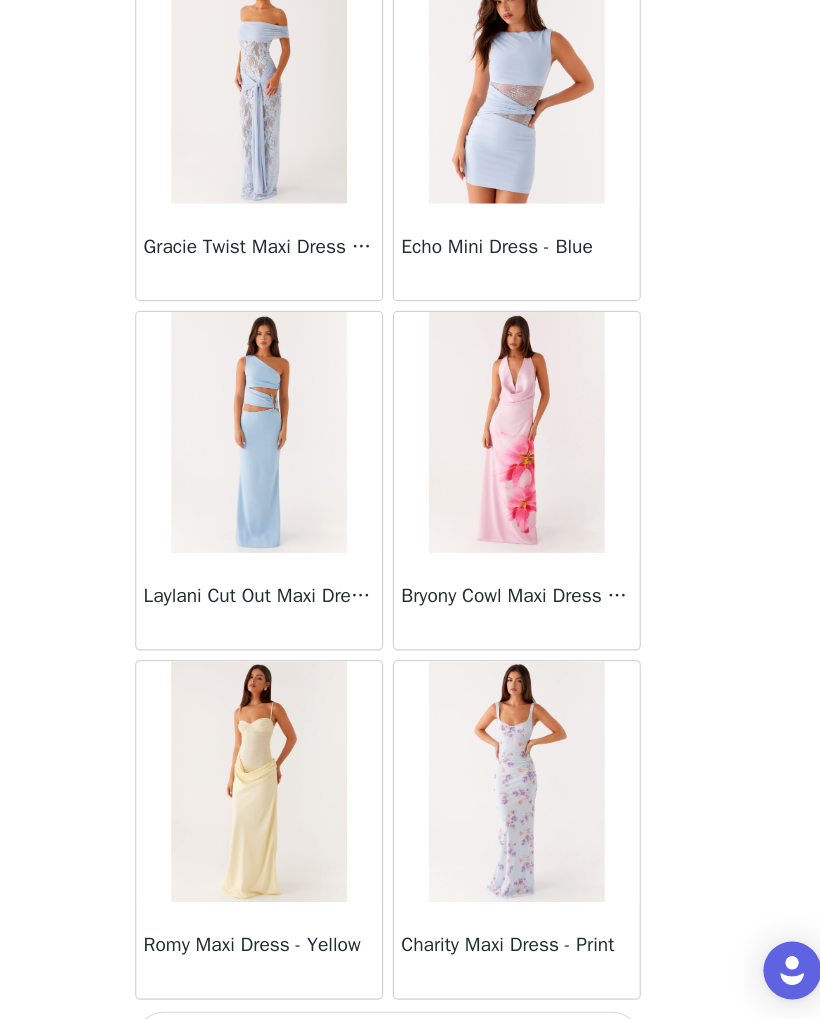 scroll, scrollTop: 4889, scrollLeft: 0, axis: vertical 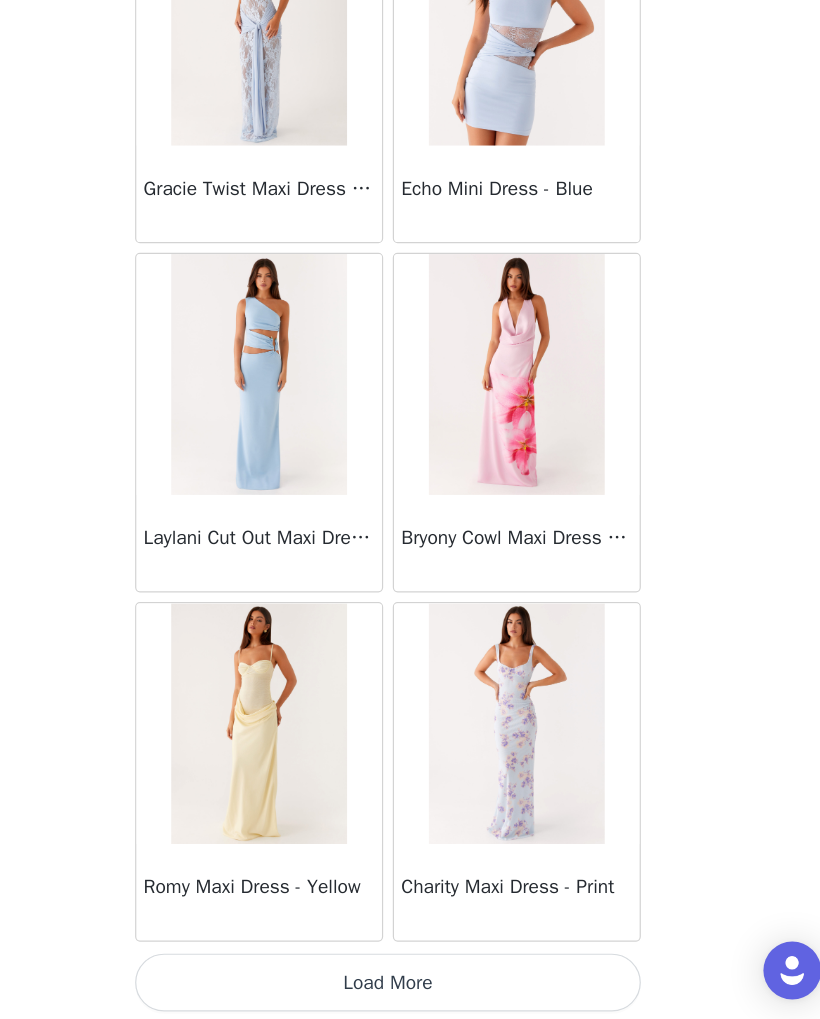 click on "Load More" at bounding box center [410, 985] 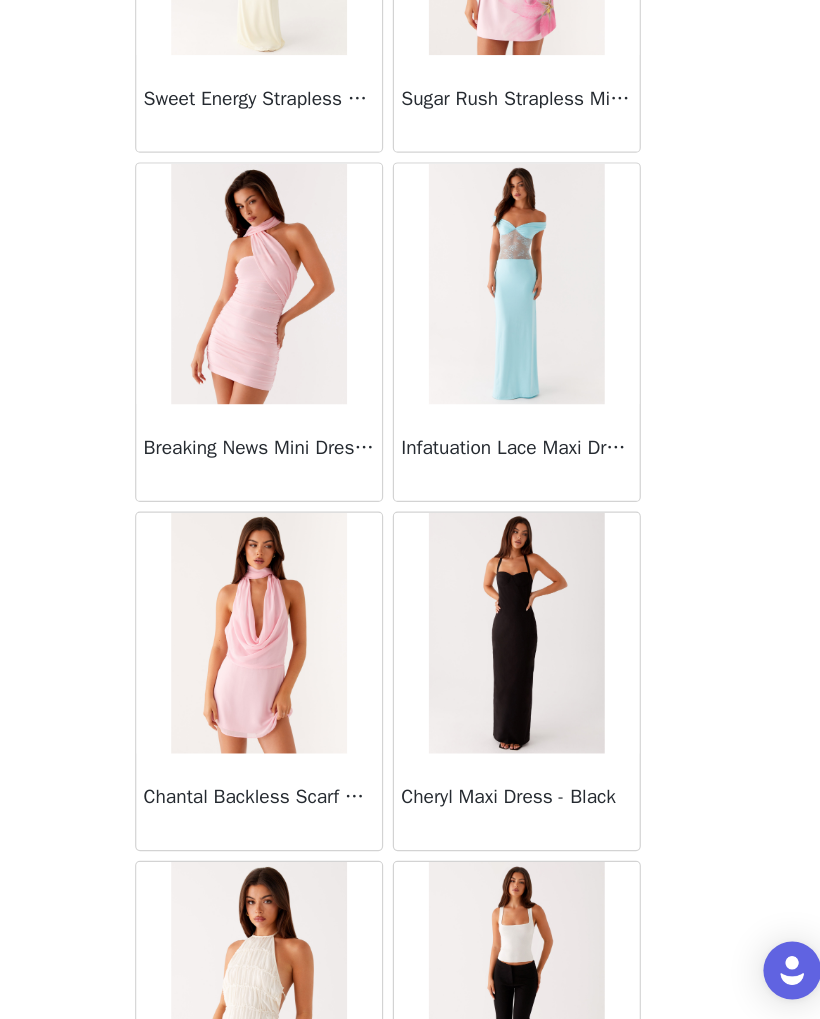 scroll, scrollTop: 7346, scrollLeft: 0, axis: vertical 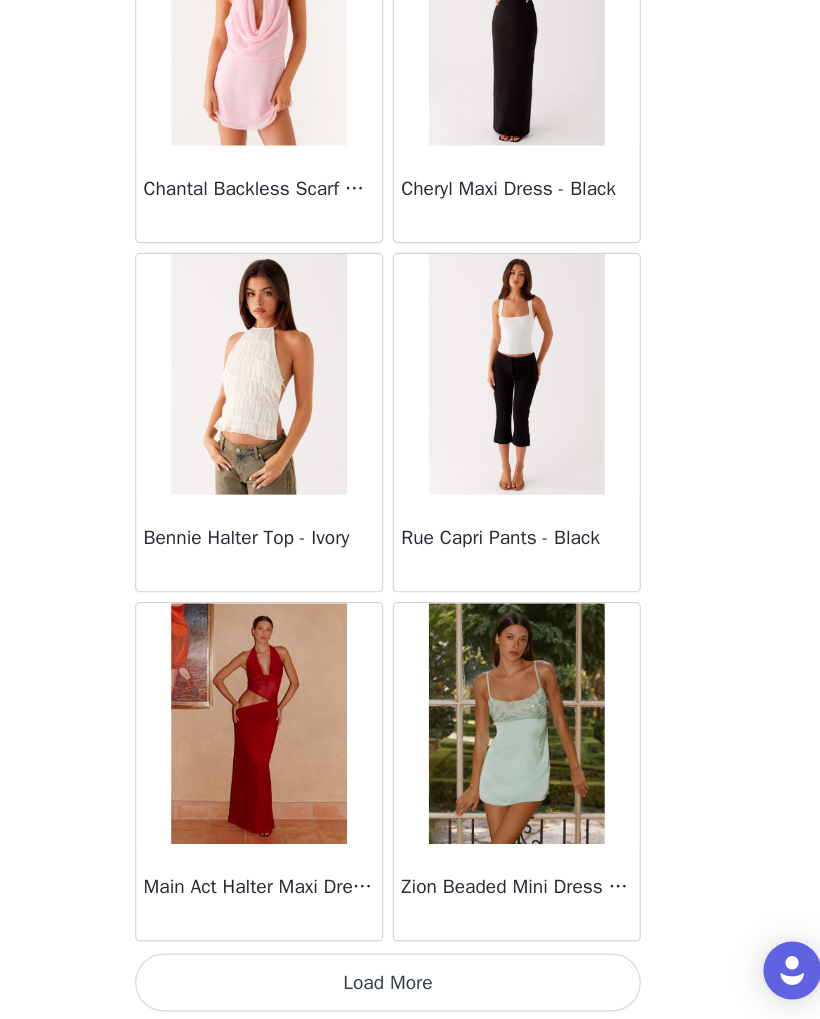 click on "Load More" at bounding box center (410, 985) 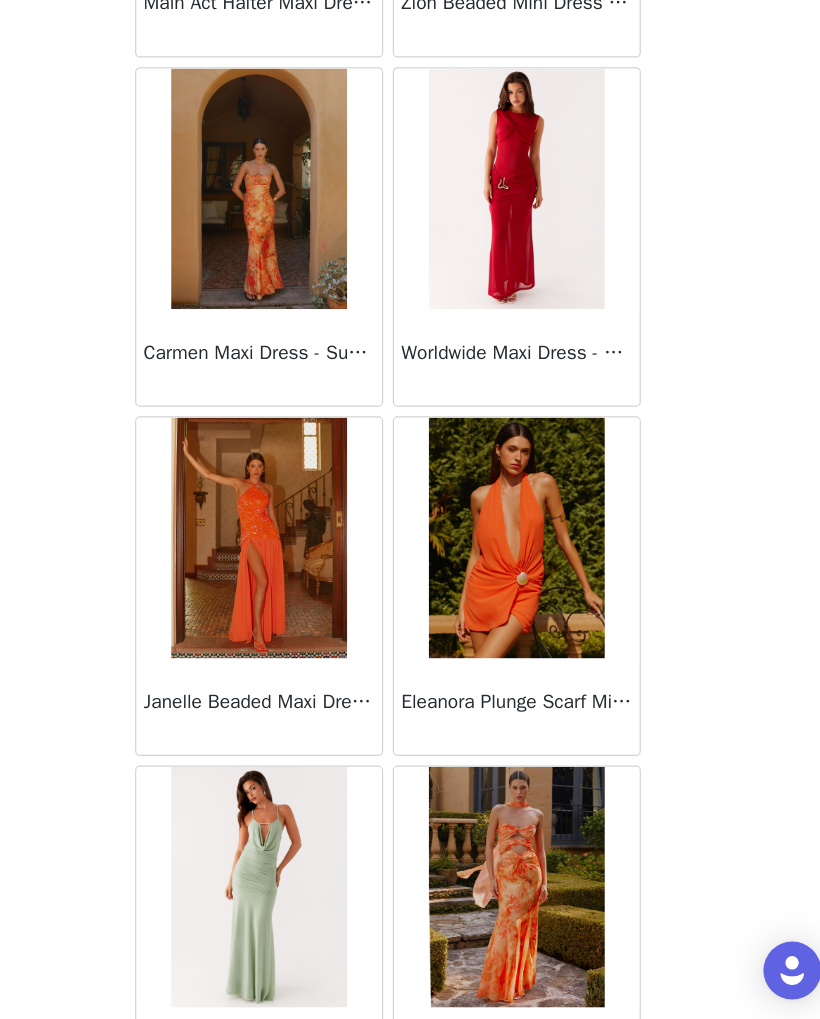 scroll, scrollTop: 8595, scrollLeft: 0, axis: vertical 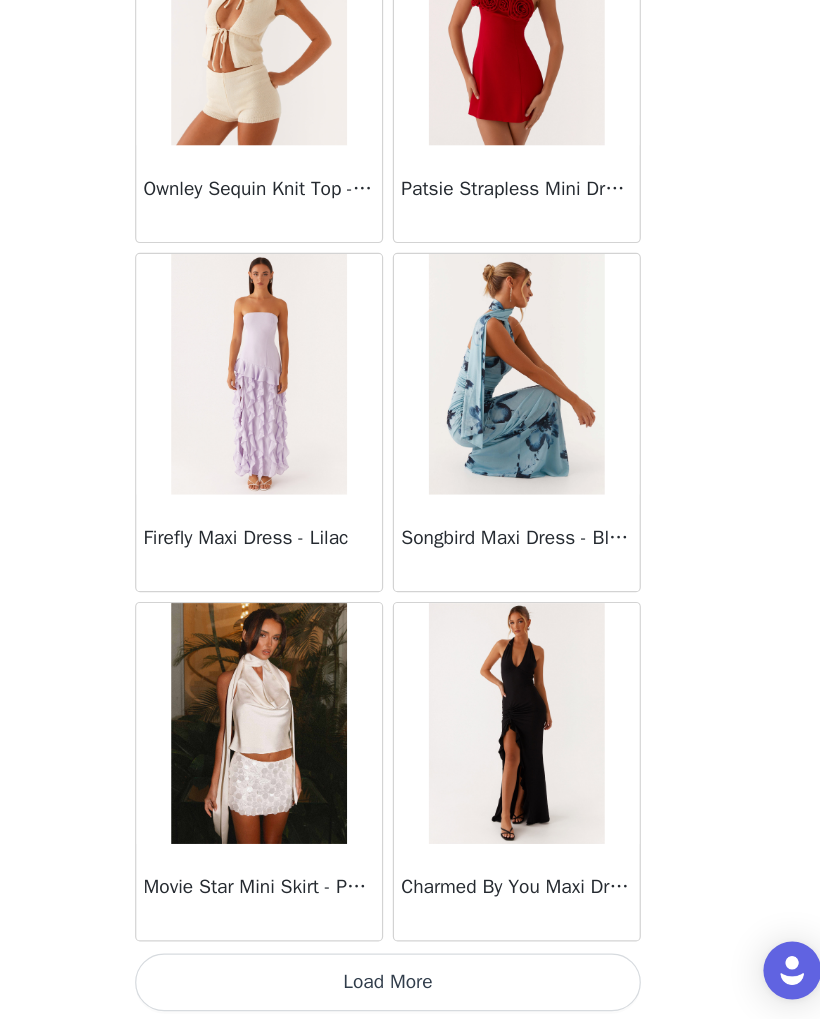 click on "Load More" at bounding box center (410, 985) 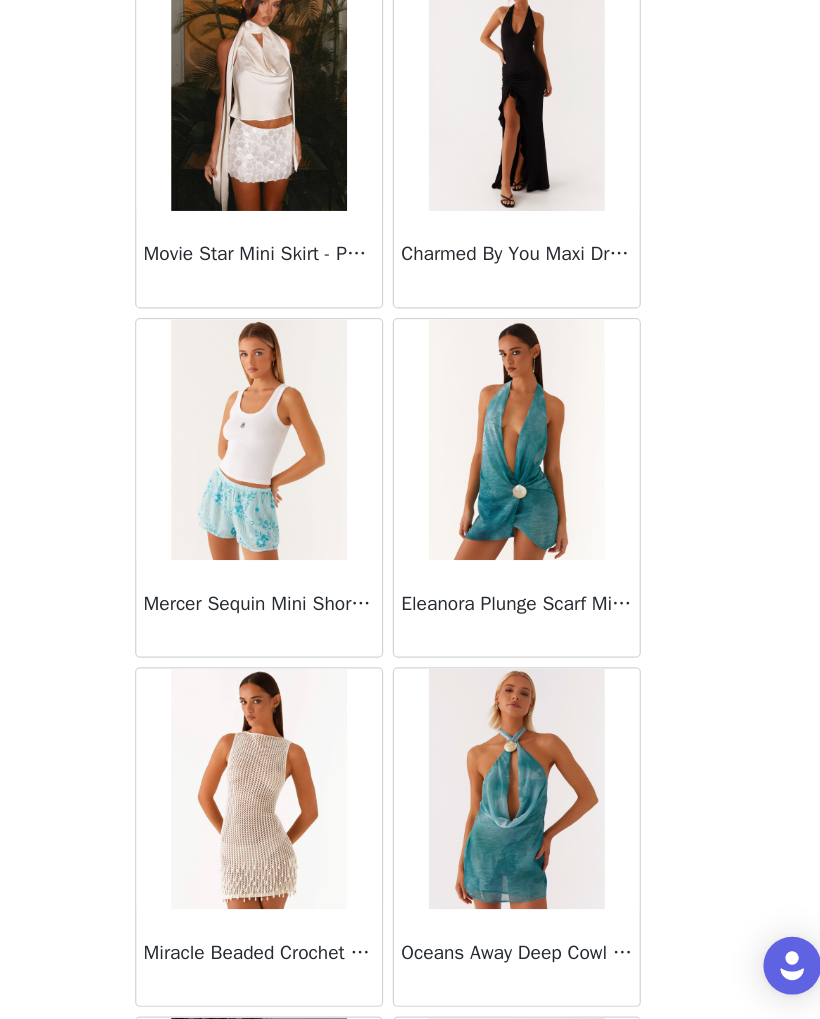 scroll, scrollTop: 11484, scrollLeft: 0, axis: vertical 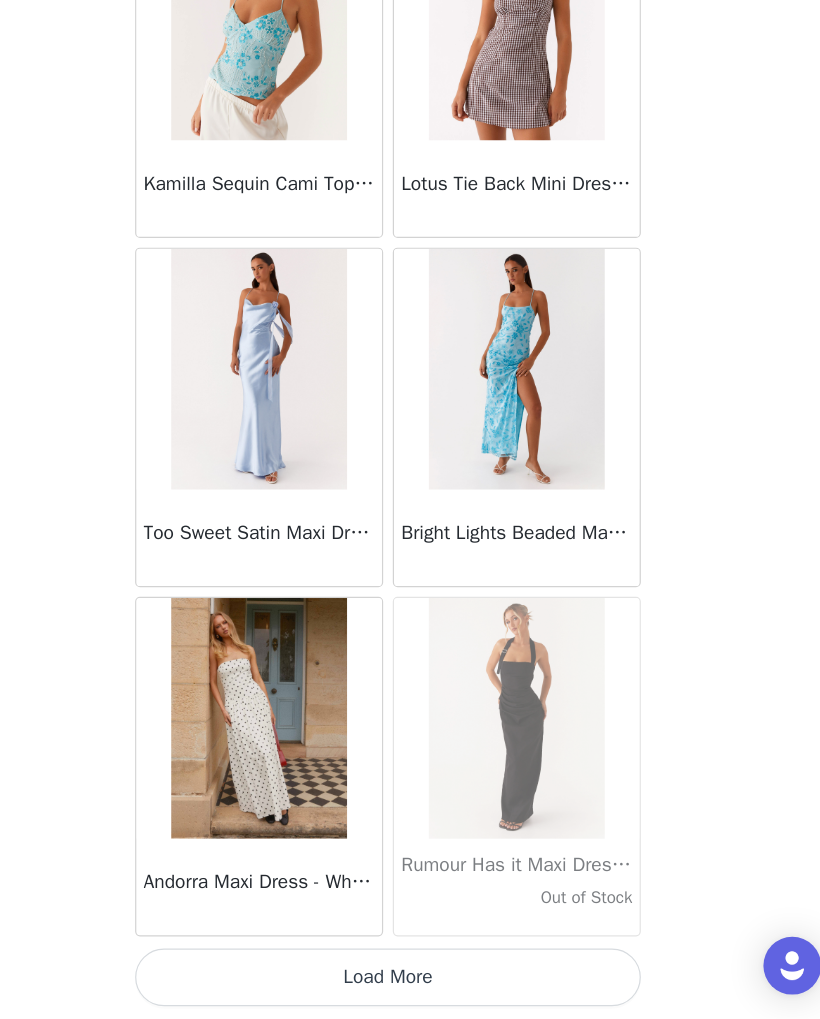 click on "Load More" at bounding box center (410, 985) 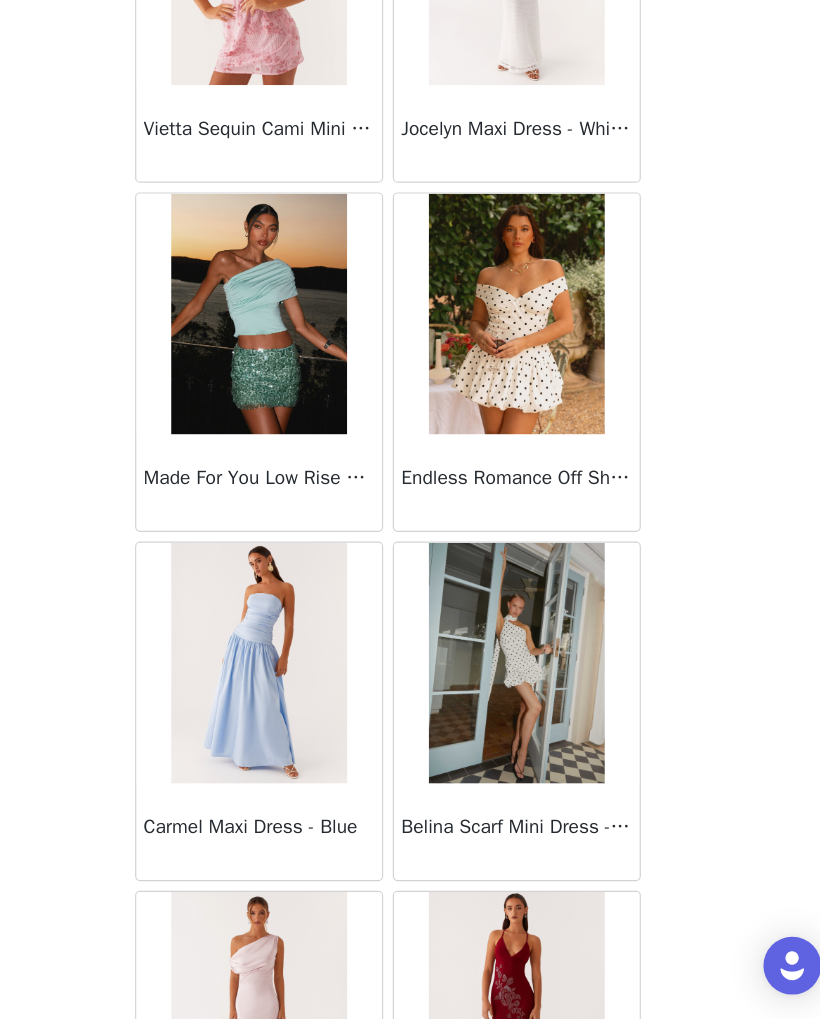 scroll, scrollTop: 16304, scrollLeft: 0, axis: vertical 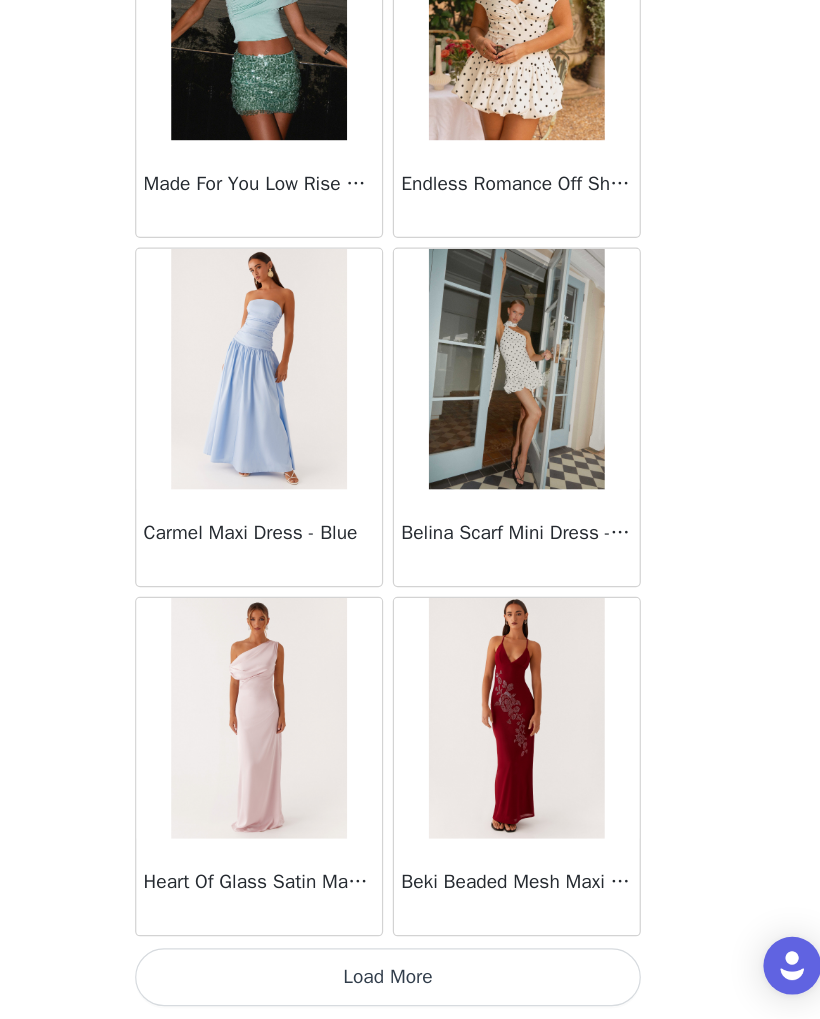click on "Load More" at bounding box center [410, 985] 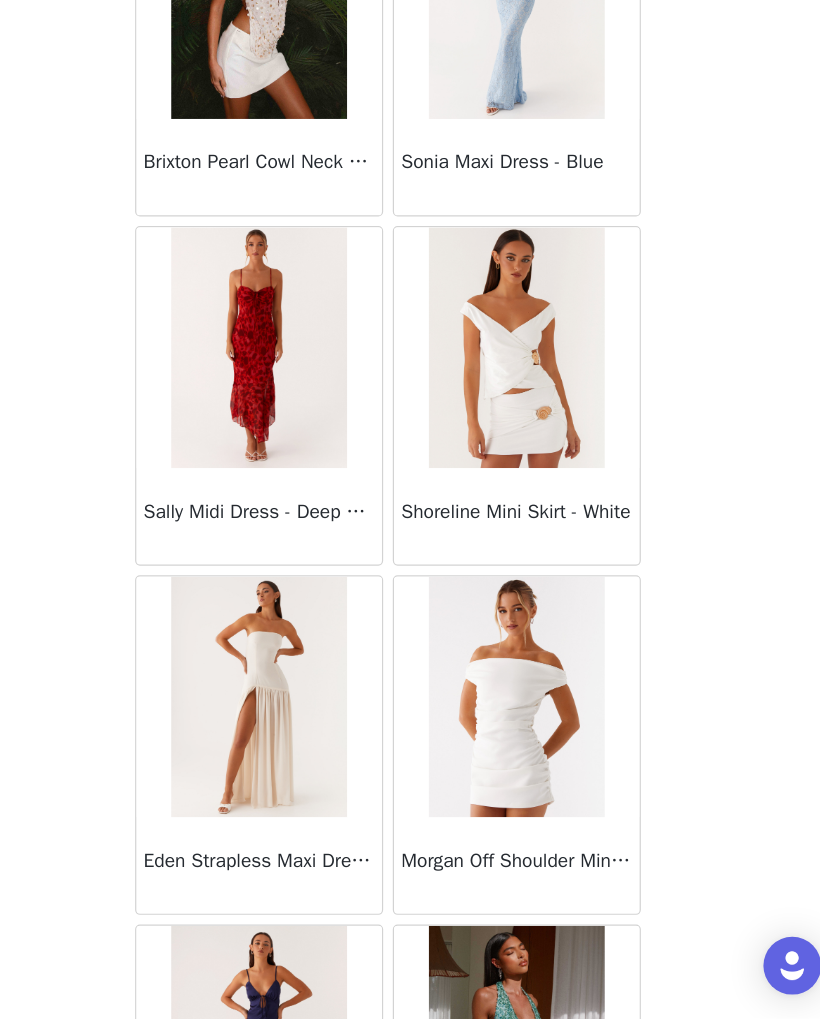 scroll, scrollTop: 18892, scrollLeft: 0, axis: vertical 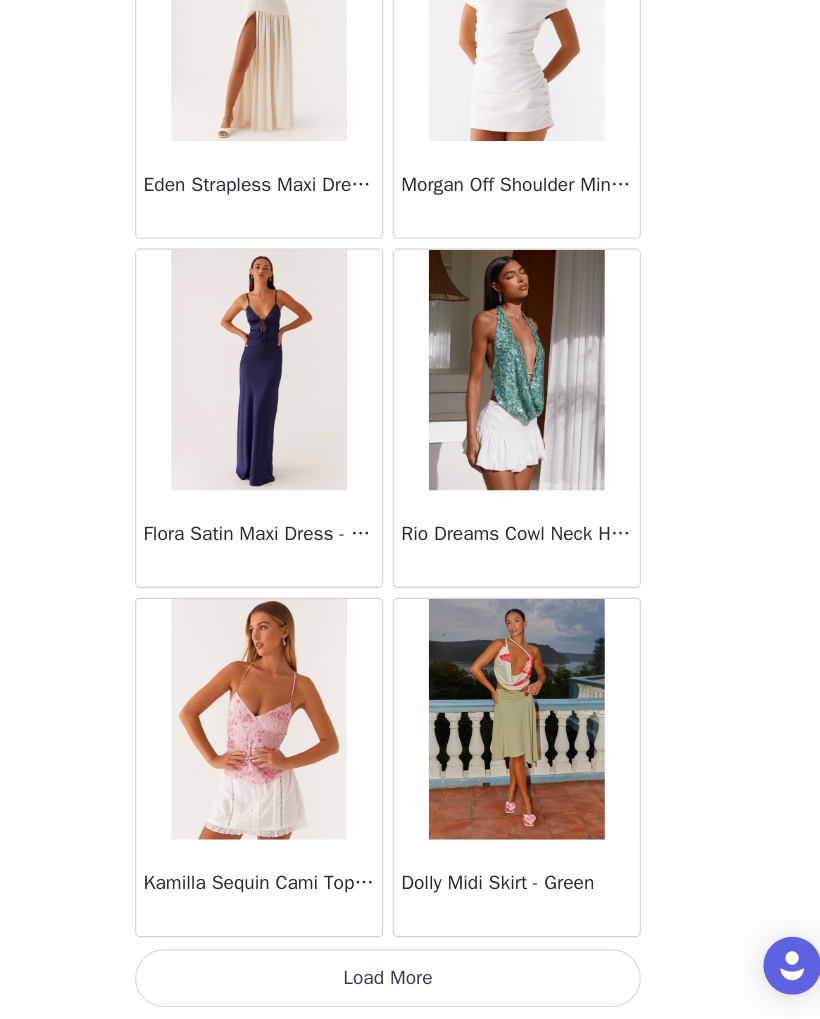 click on "Load More" at bounding box center [410, 985] 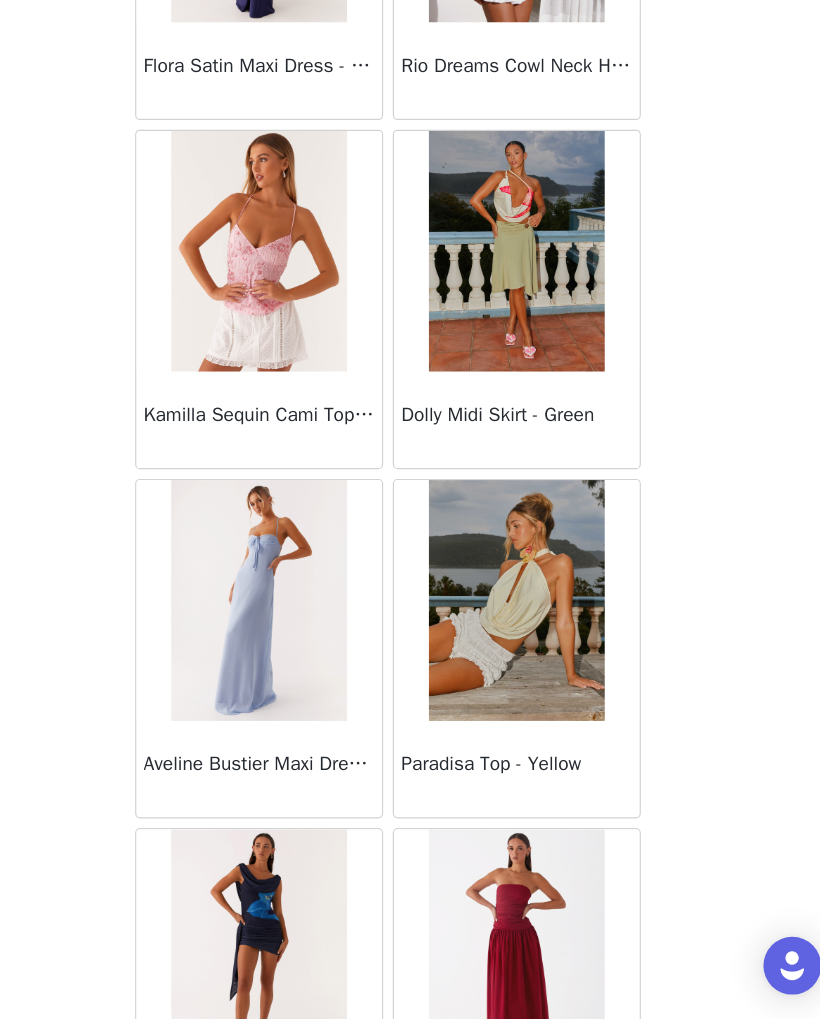 scroll, scrollTop: 19834, scrollLeft: 0, axis: vertical 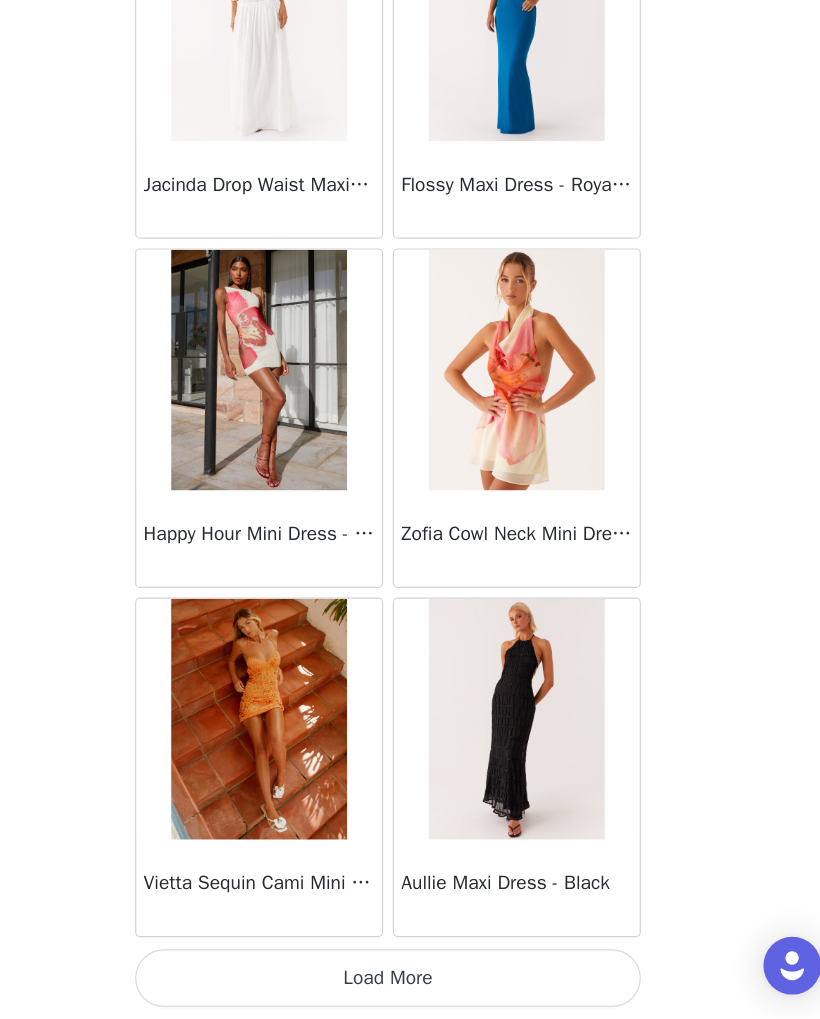 click on "Load More" at bounding box center [410, 985] 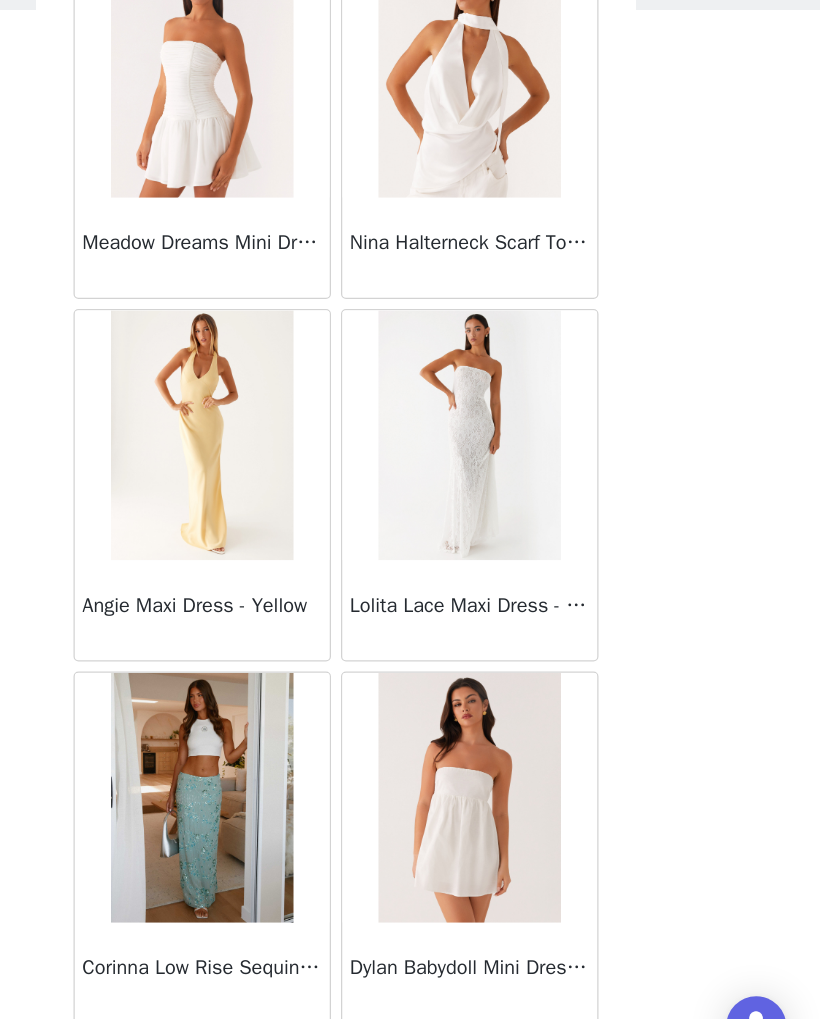 scroll, scrollTop: 25178, scrollLeft: 0, axis: vertical 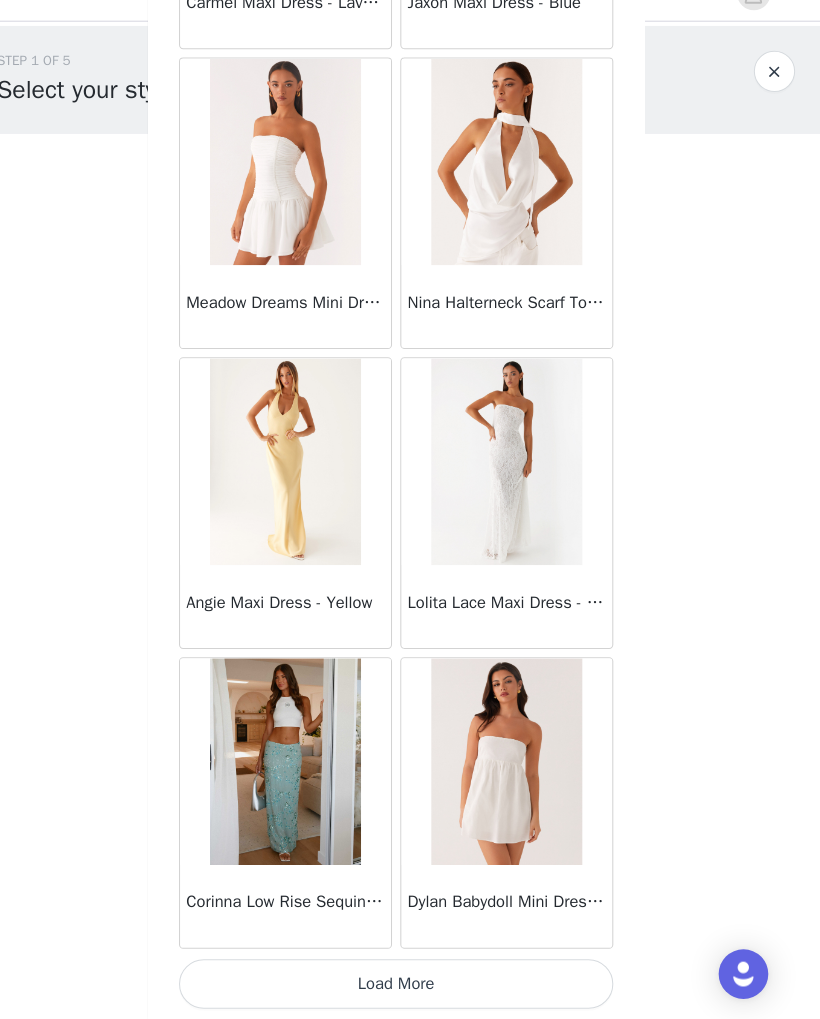 click on "Load More" at bounding box center [410, 985] 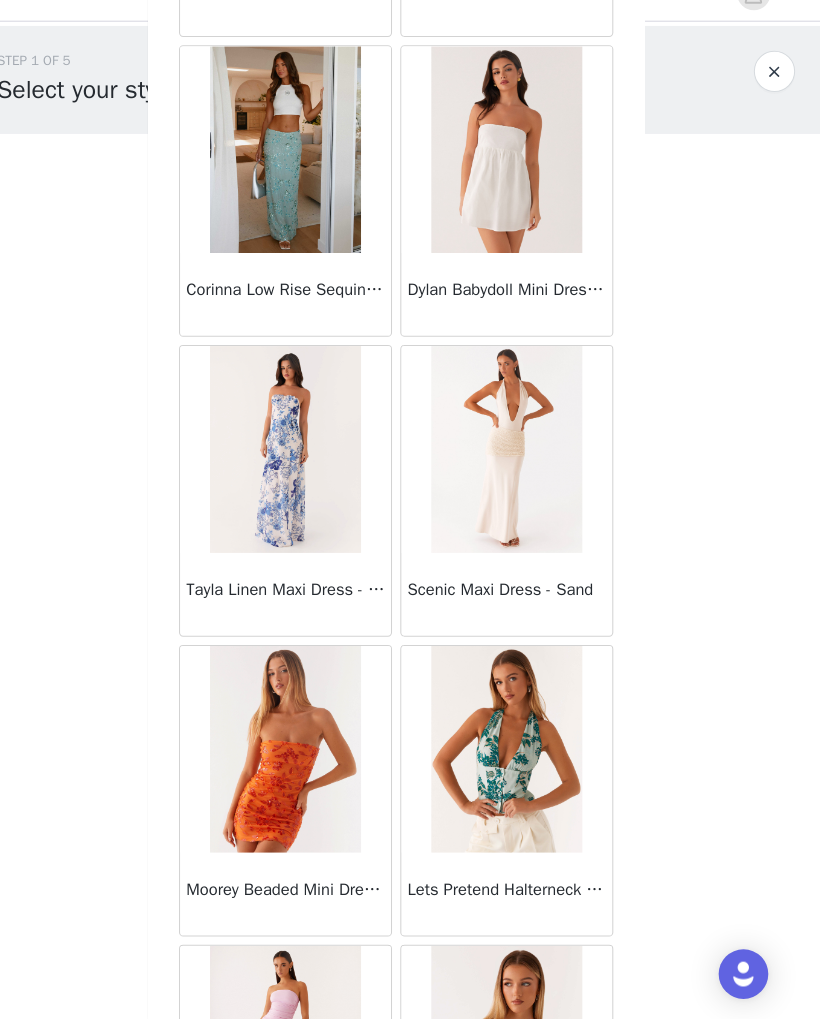scroll, scrollTop: 25843, scrollLeft: 0, axis: vertical 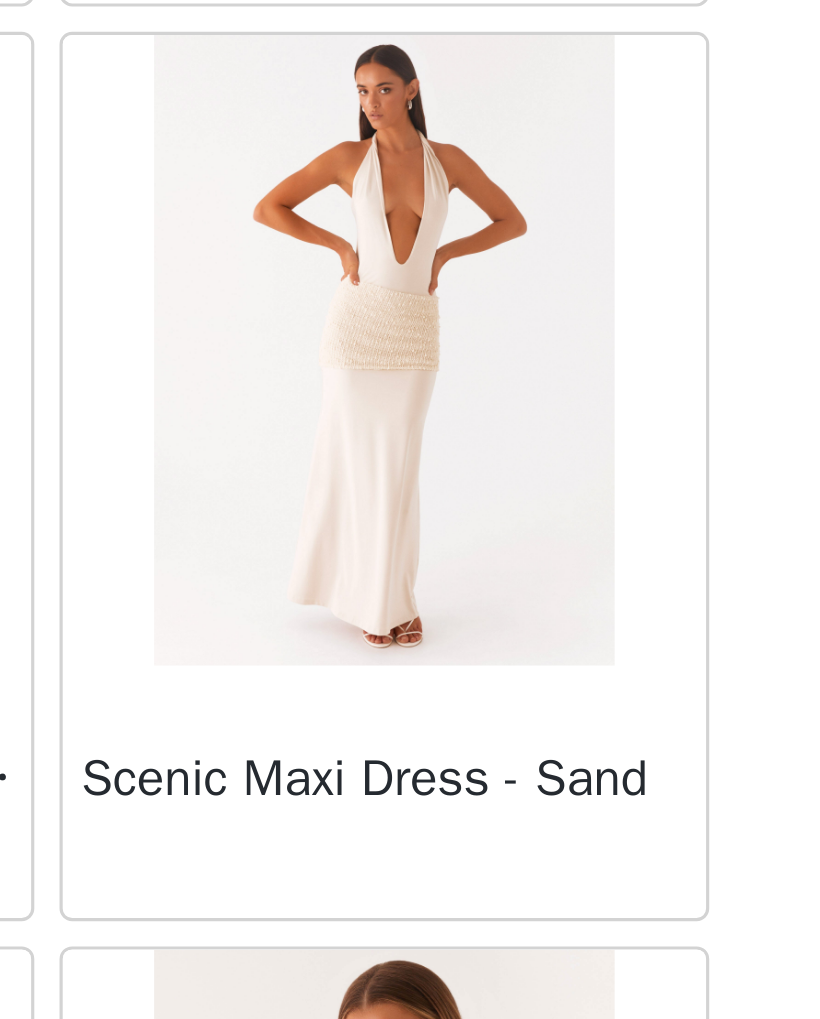click on "Scenic Maxi Dress - Sand" at bounding box center [517, 594] 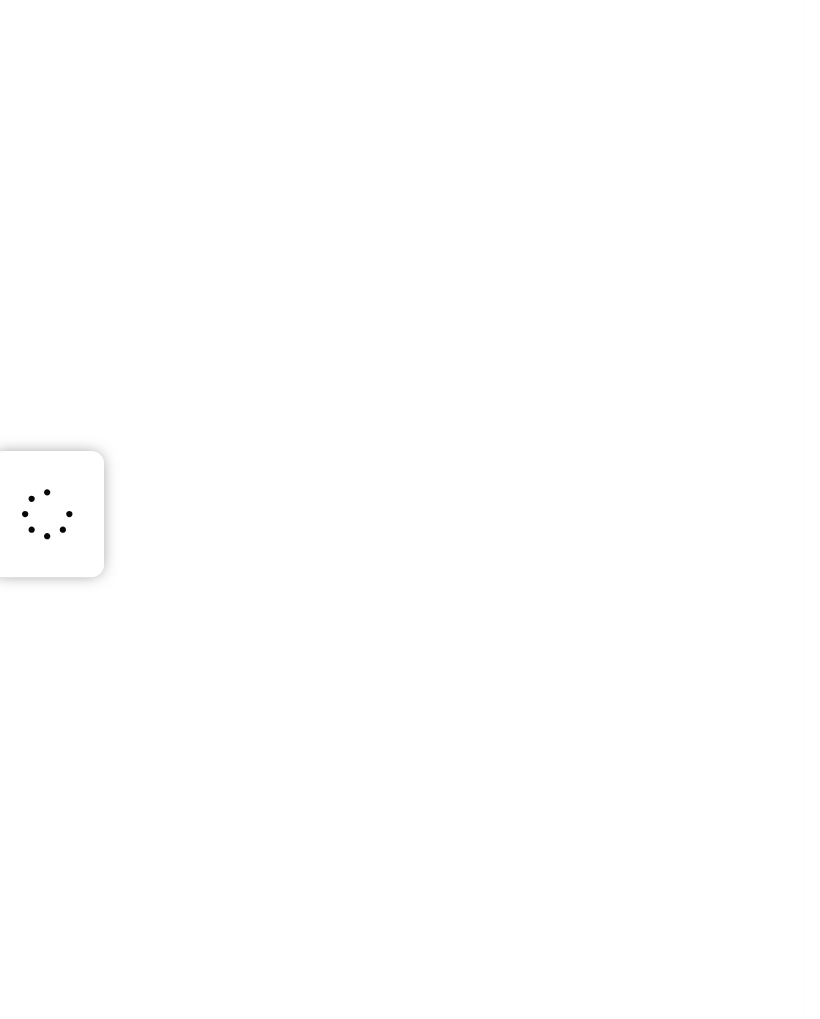 scroll, scrollTop: 0, scrollLeft: 0, axis: both 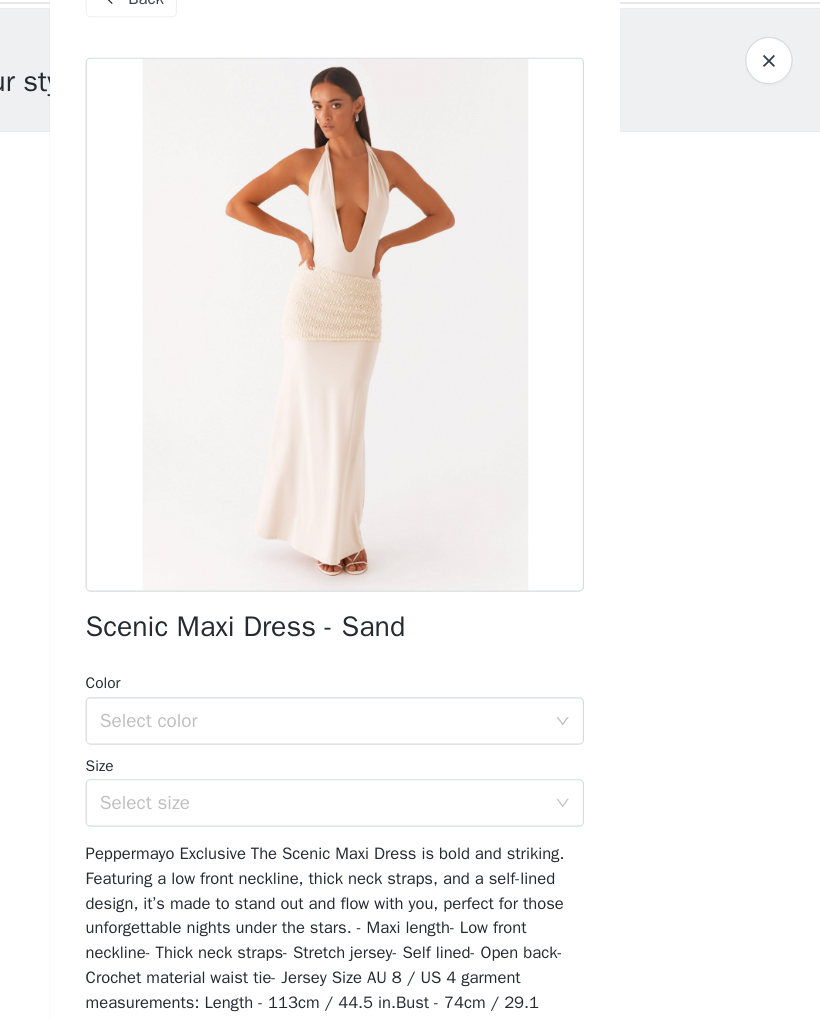 click on "Select color" at bounding box center [399, 659] 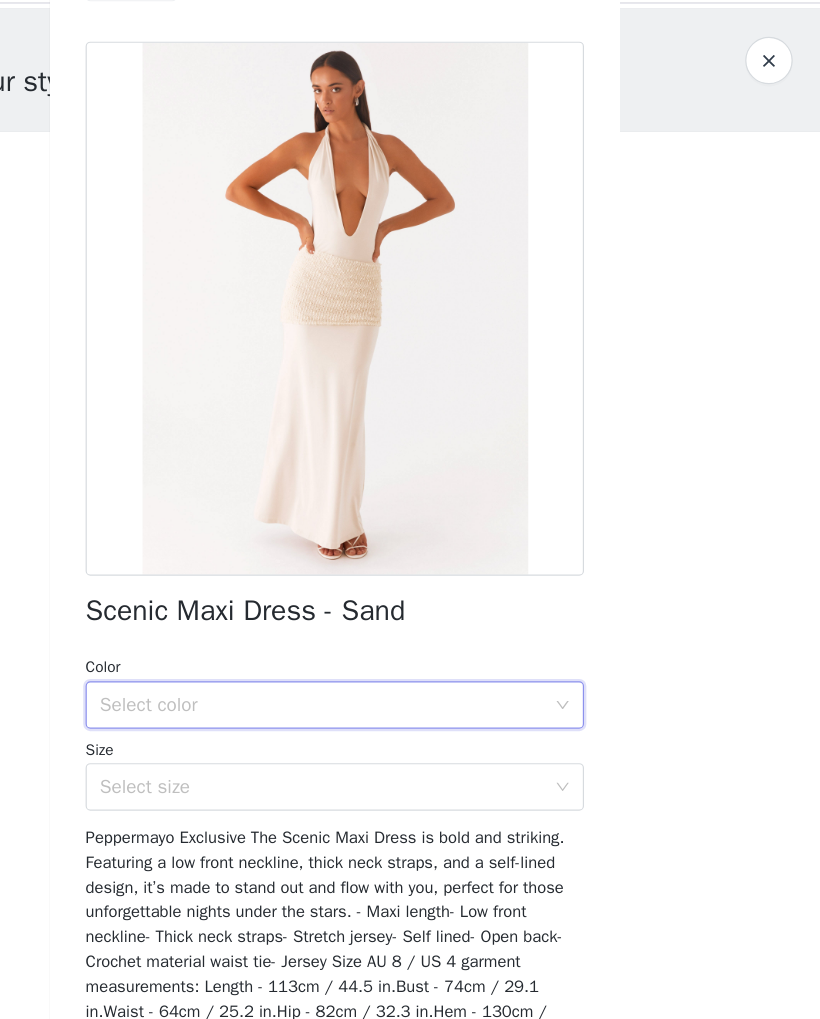 scroll, scrollTop: 0, scrollLeft: 0, axis: both 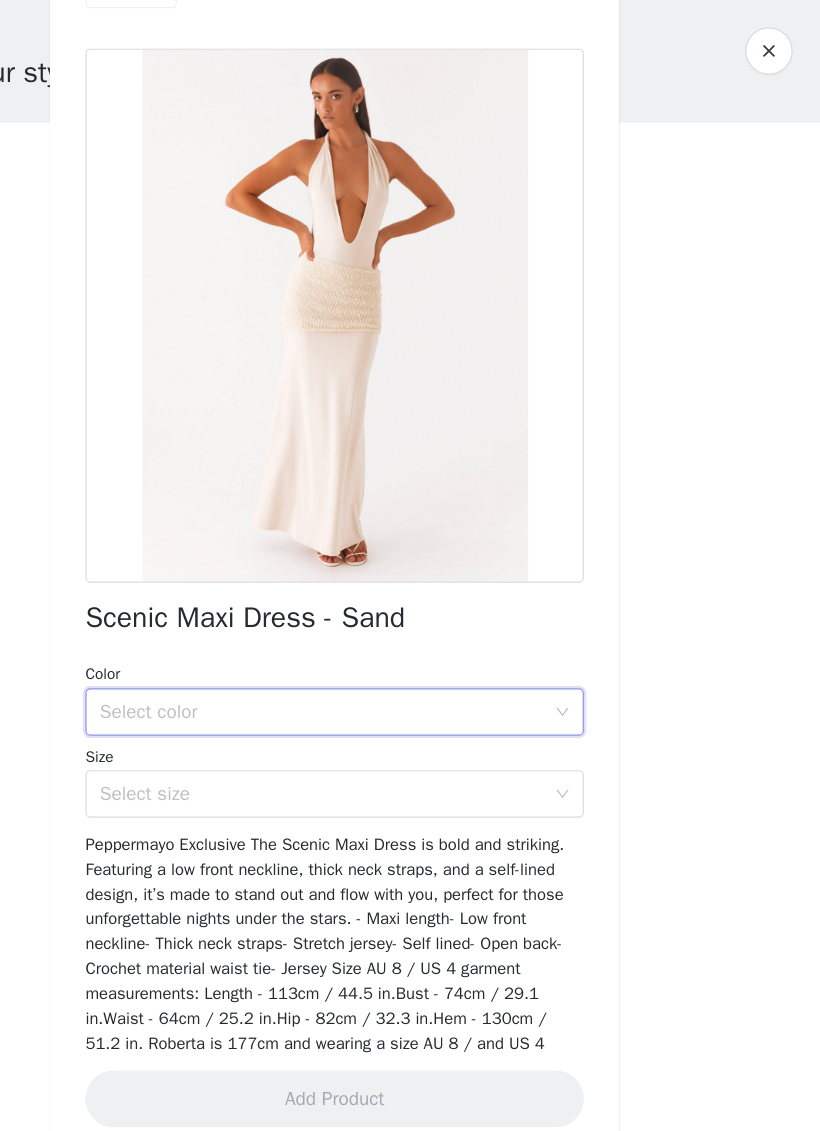 click on "Select size" at bounding box center (399, 728) 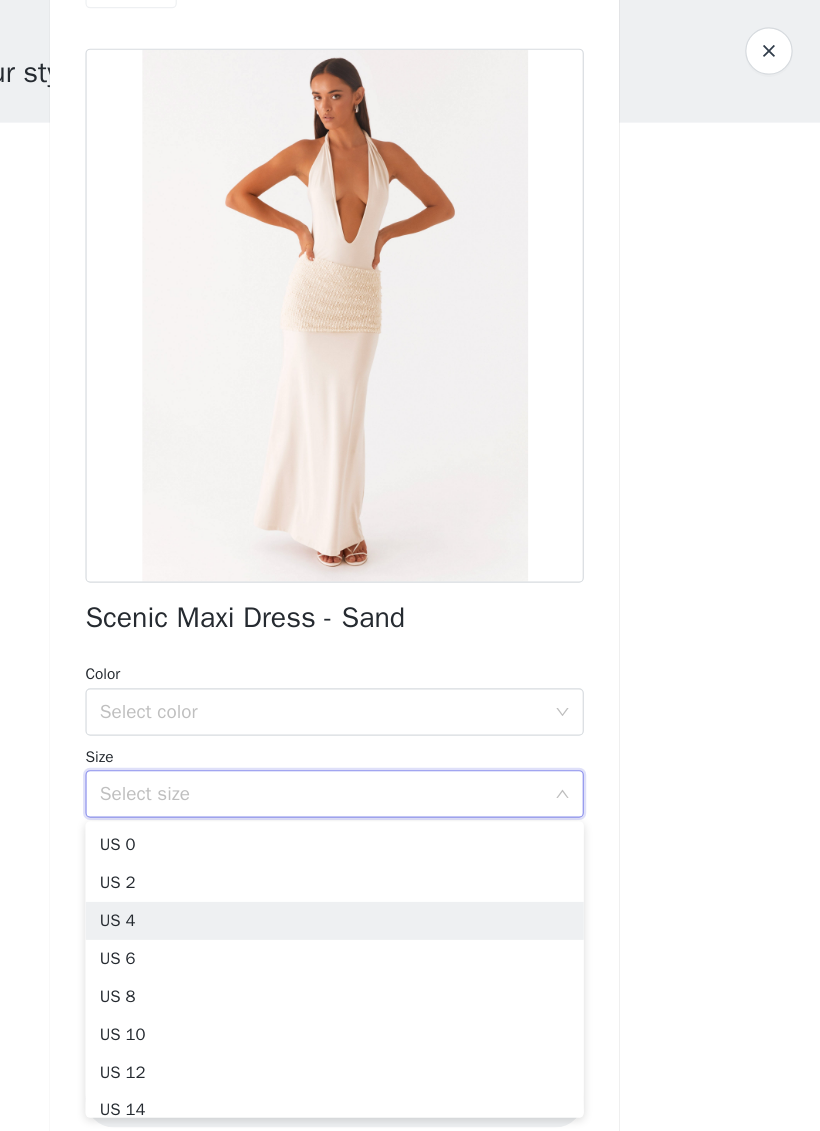 click on "US 4" at bounding box center (410, 835) 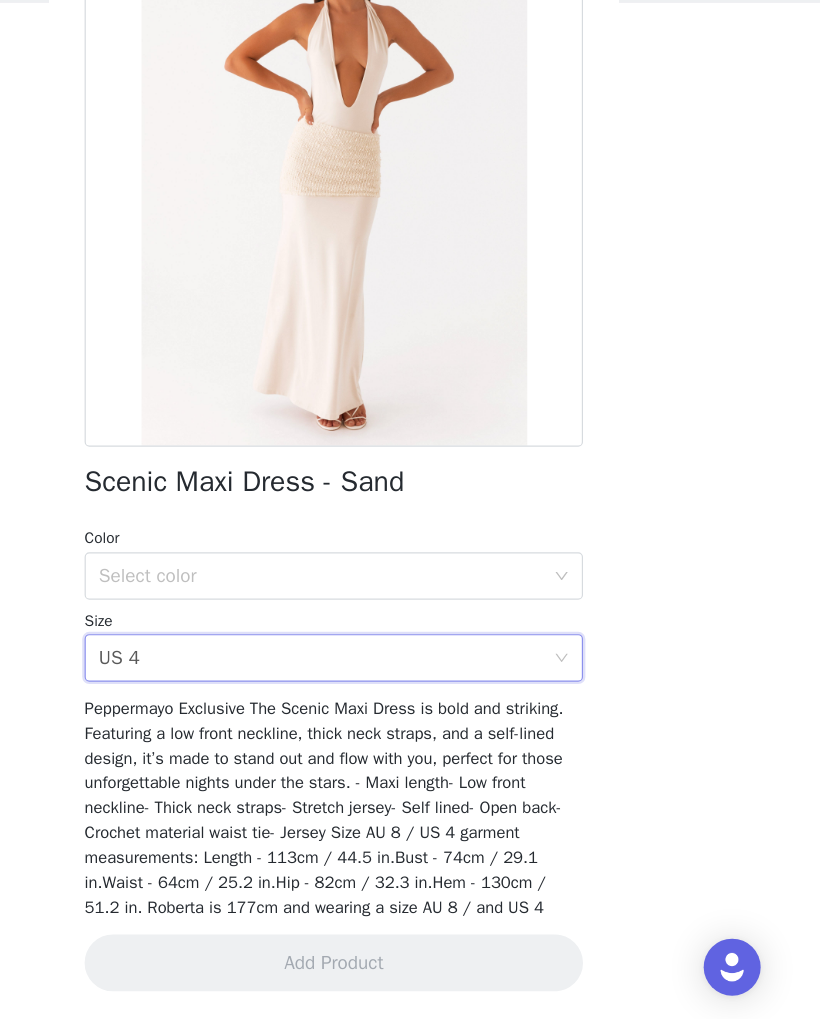 scroll, scrollTop: 15, scrollLeft: 0, axis: vertical 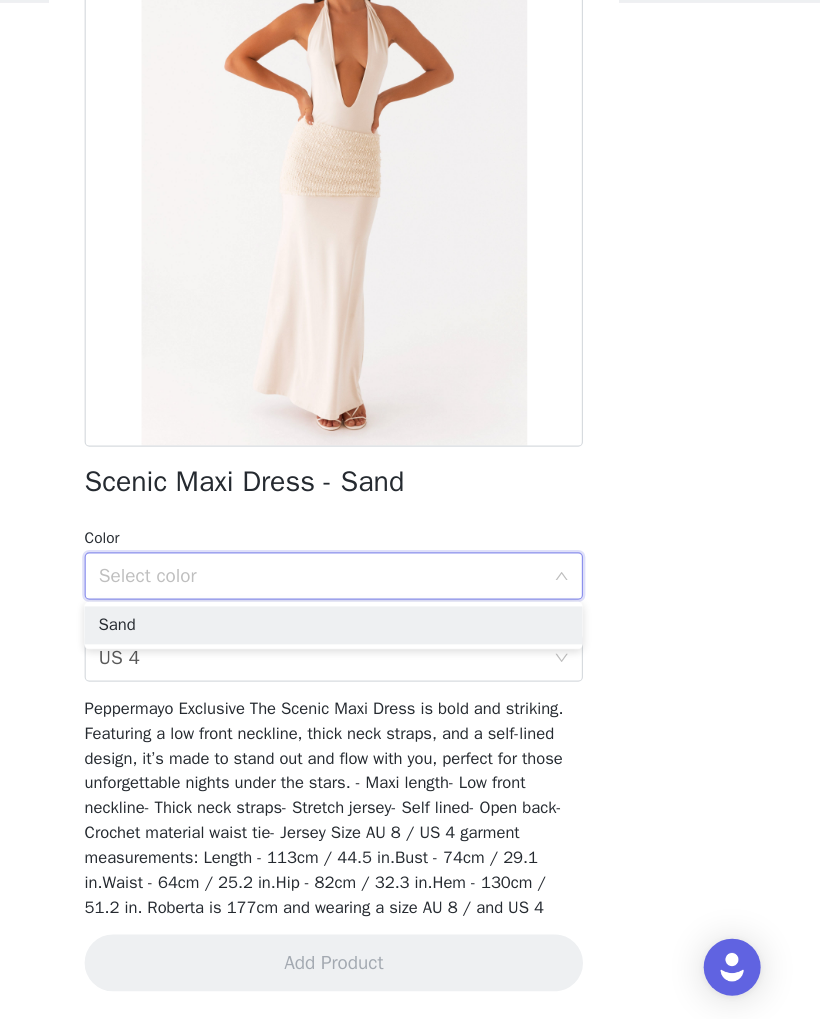 click on "Sand" at bounding box center (410, 687) 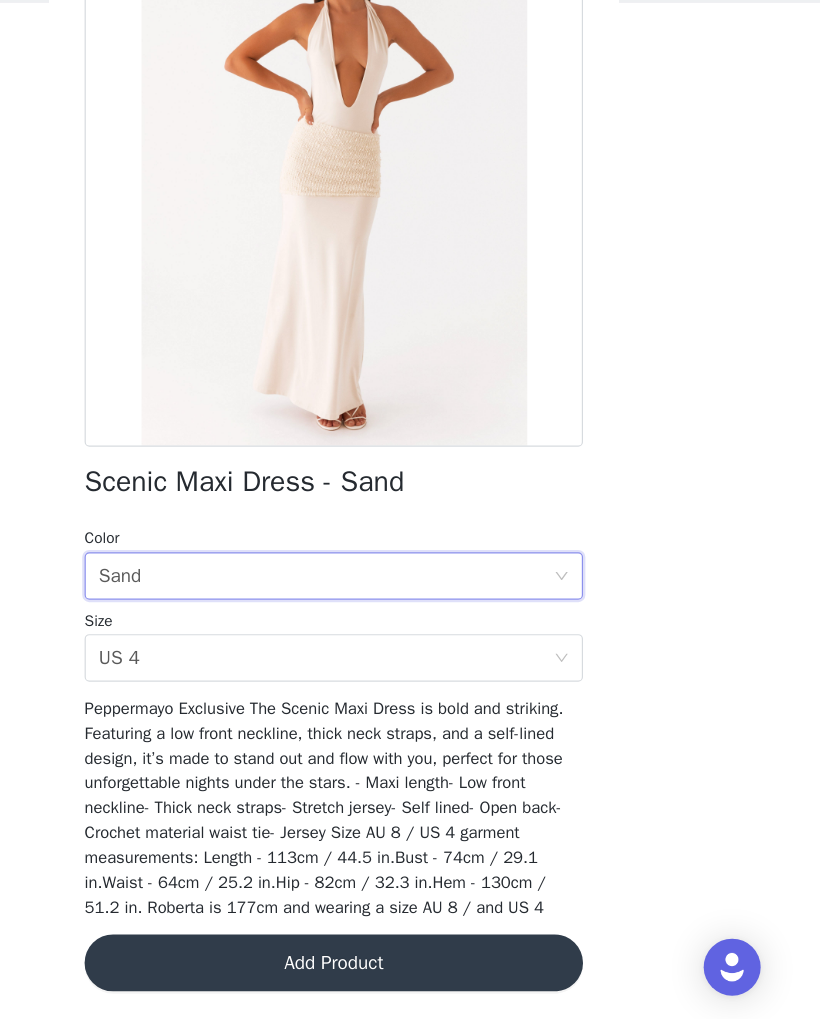 click on "Add Product" at bounding box center (410, 971) 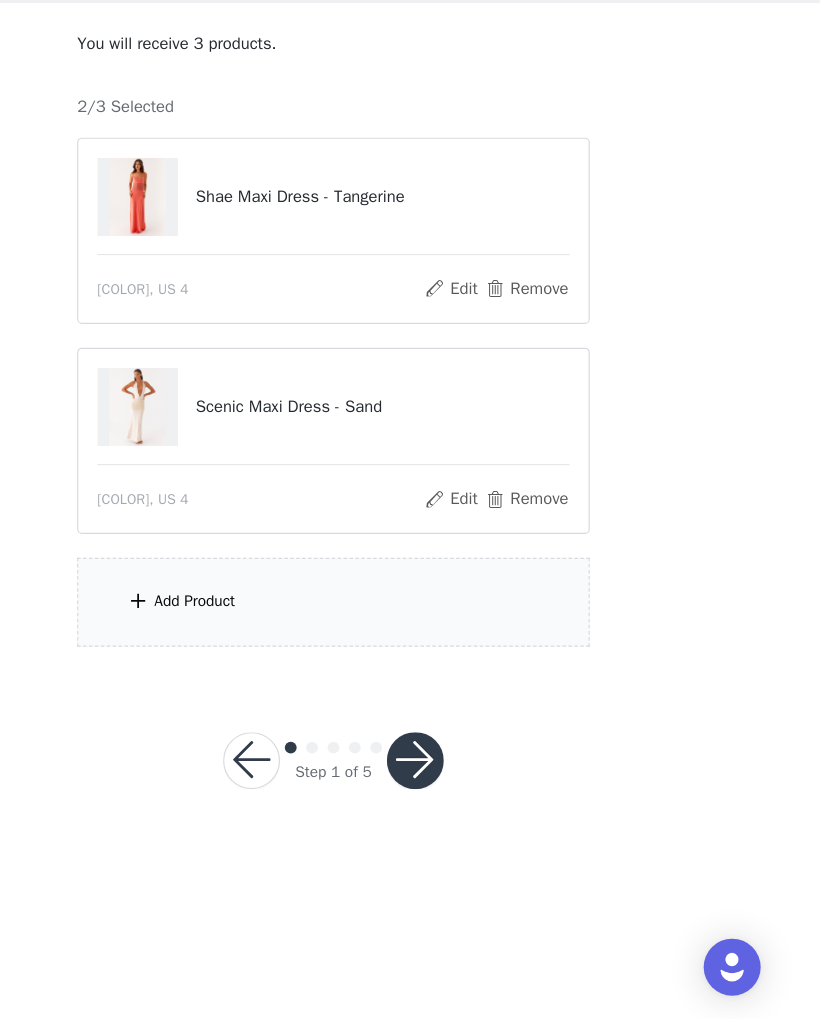 click on "Add Product" at bounding box center (410, 667) 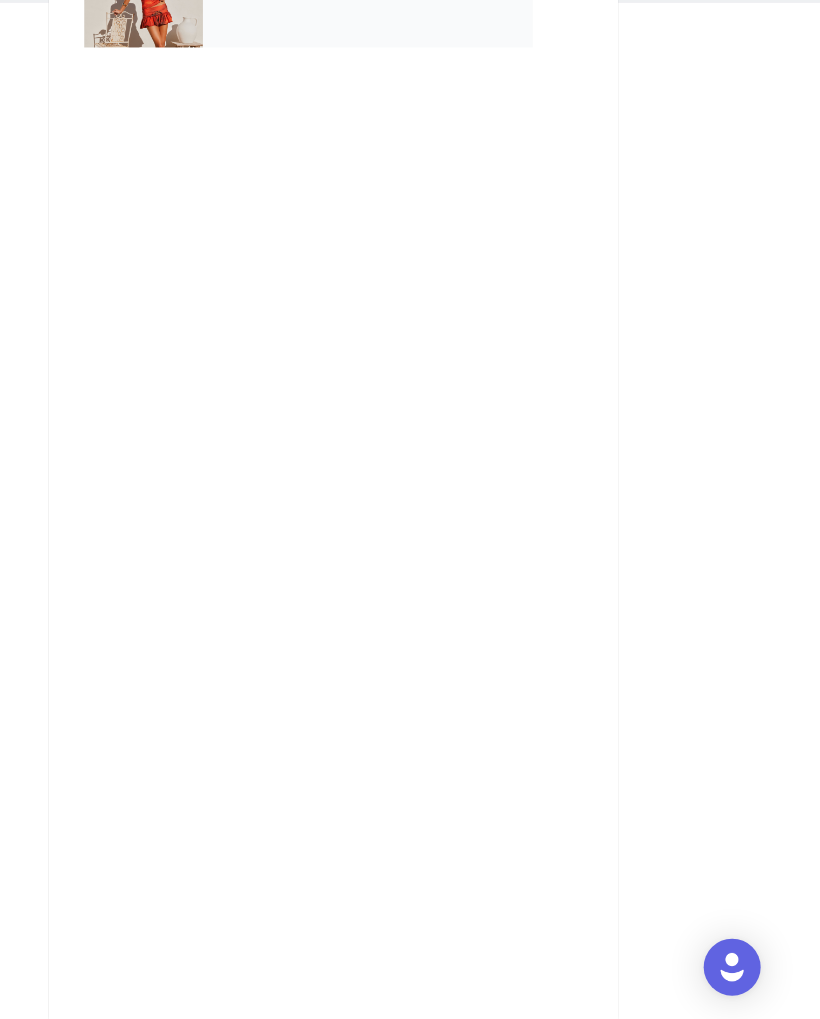 click on "August US" at bounding box center [439, 150] 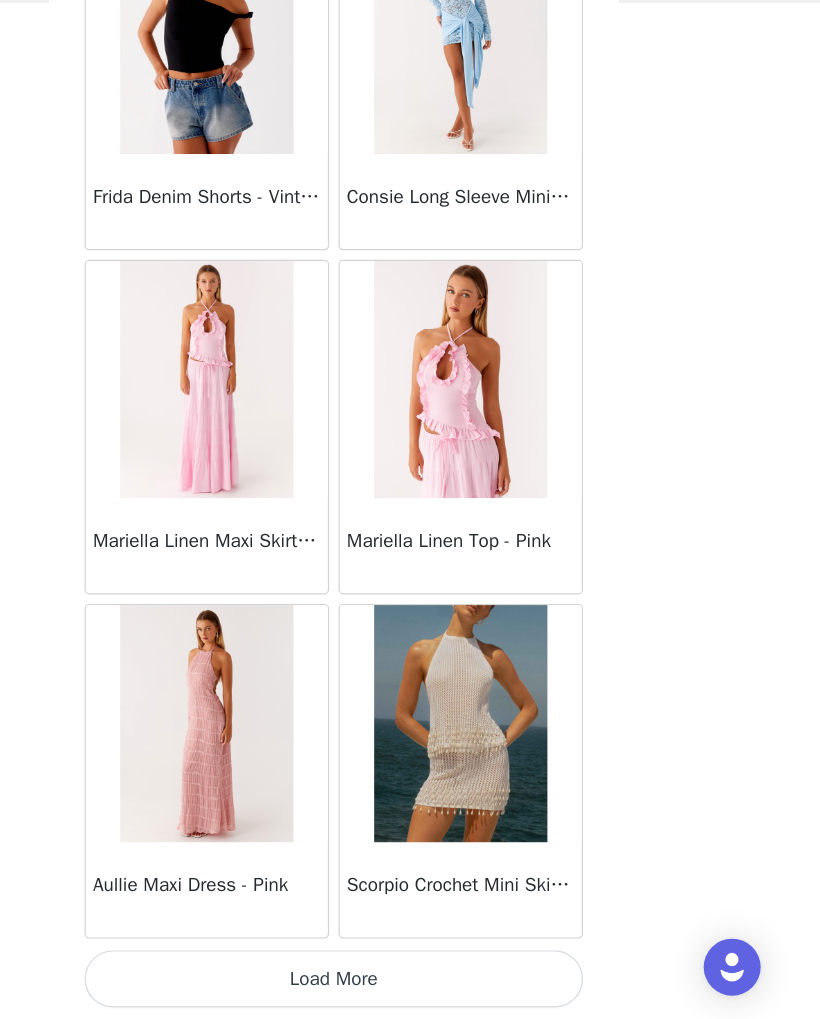 click on "Load More" at bounding box center [410, 985] 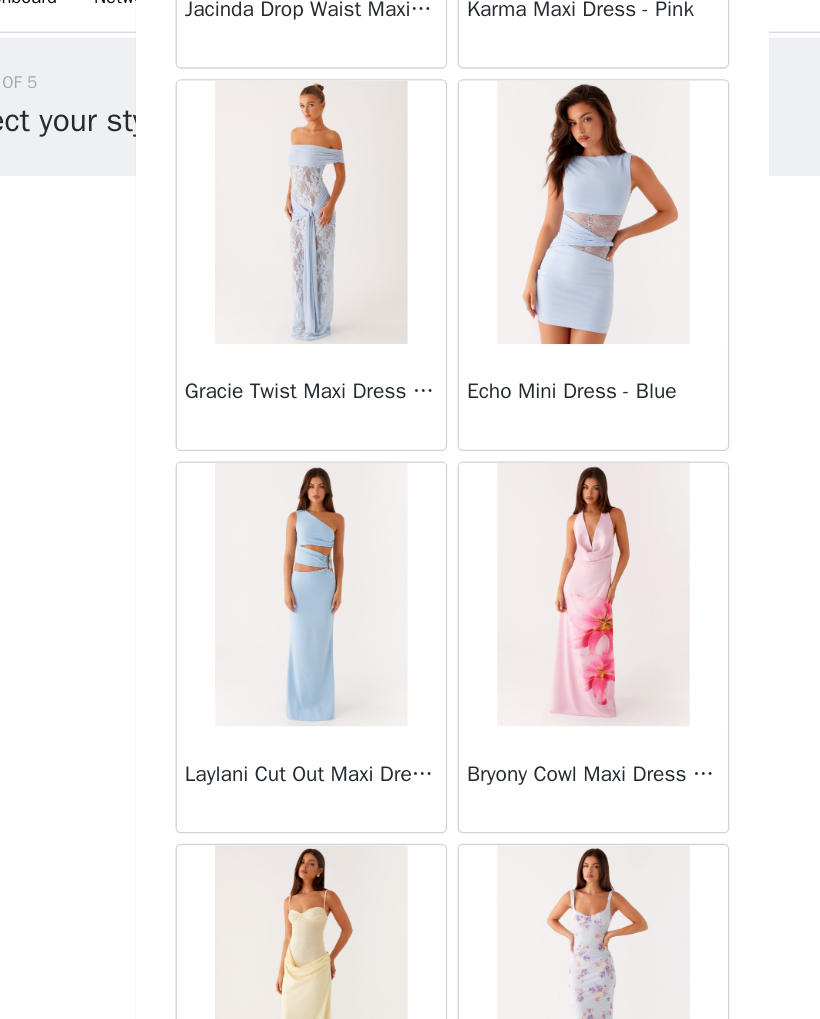 scroll, scrollTop: 4941, scrollLeft: 0, axis: vertical 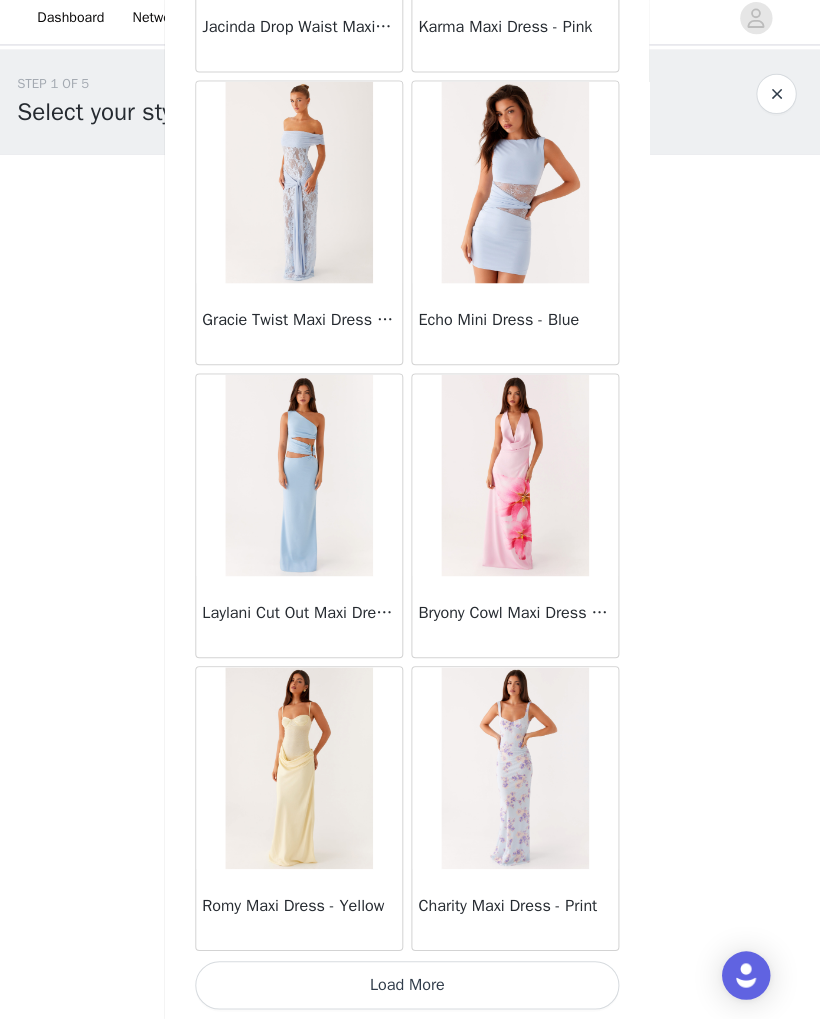 click on "Load More" at bounding box center (410, 985) 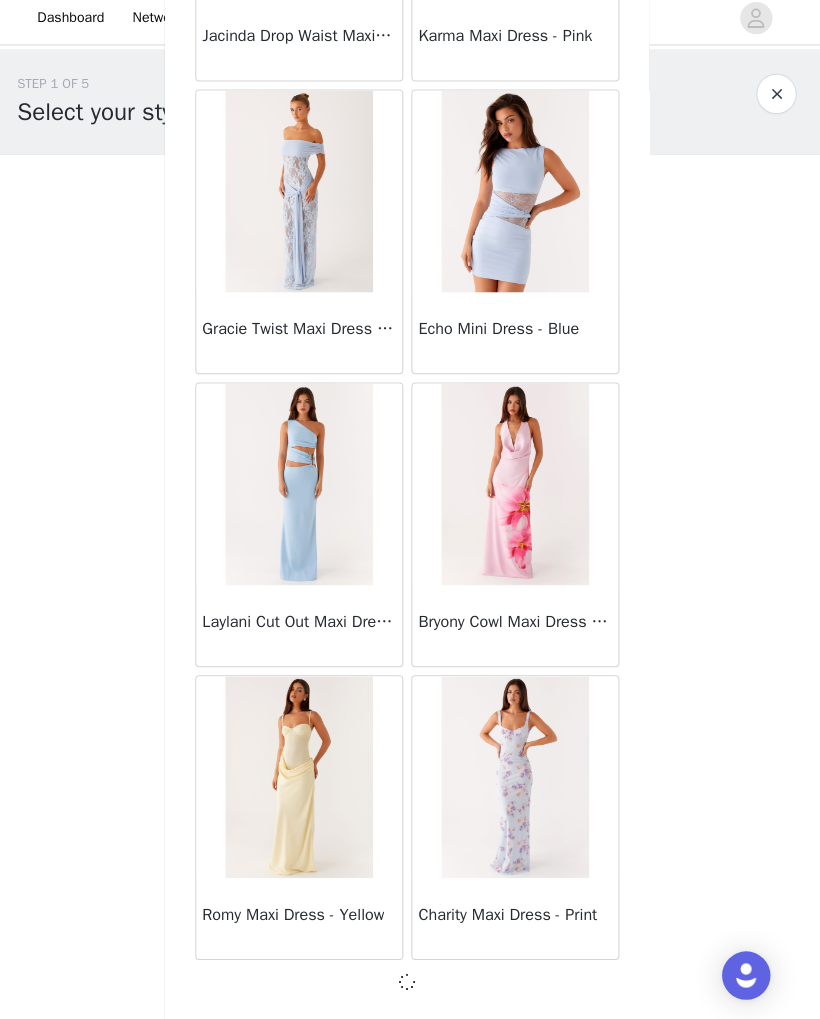 scroll, scrollTop: 4932, scrollLeft: 0, axis: vertical 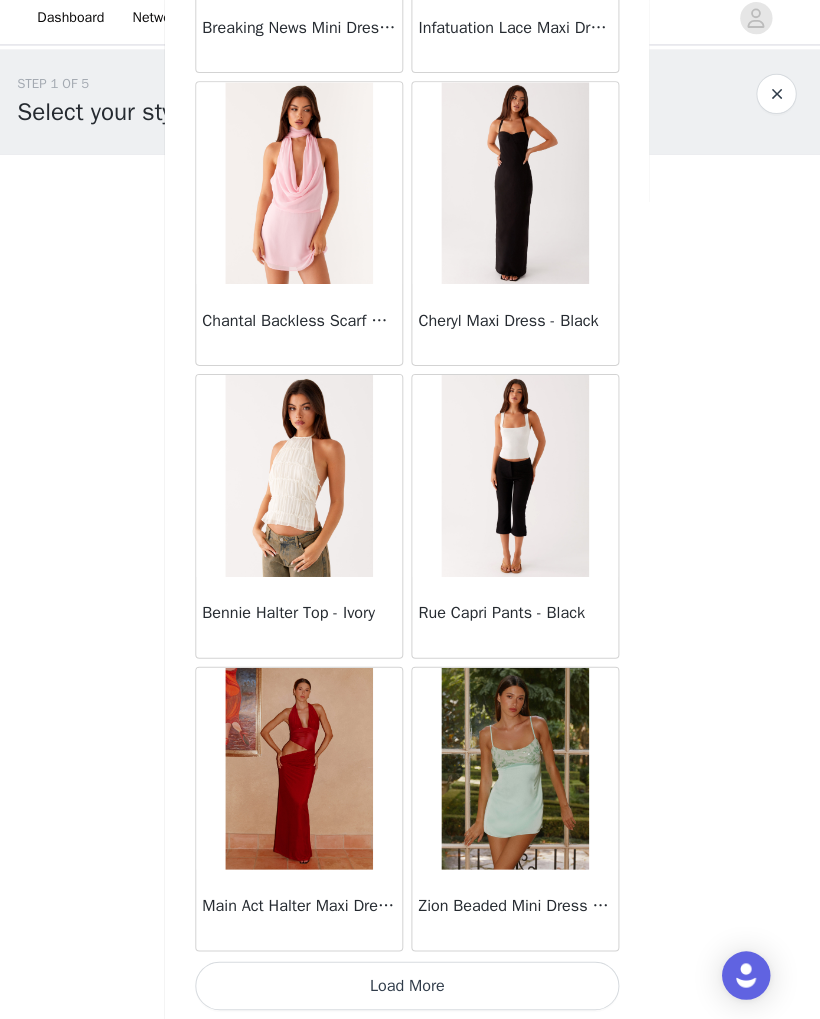 click on "Load More" at bounding box center (410, 985) 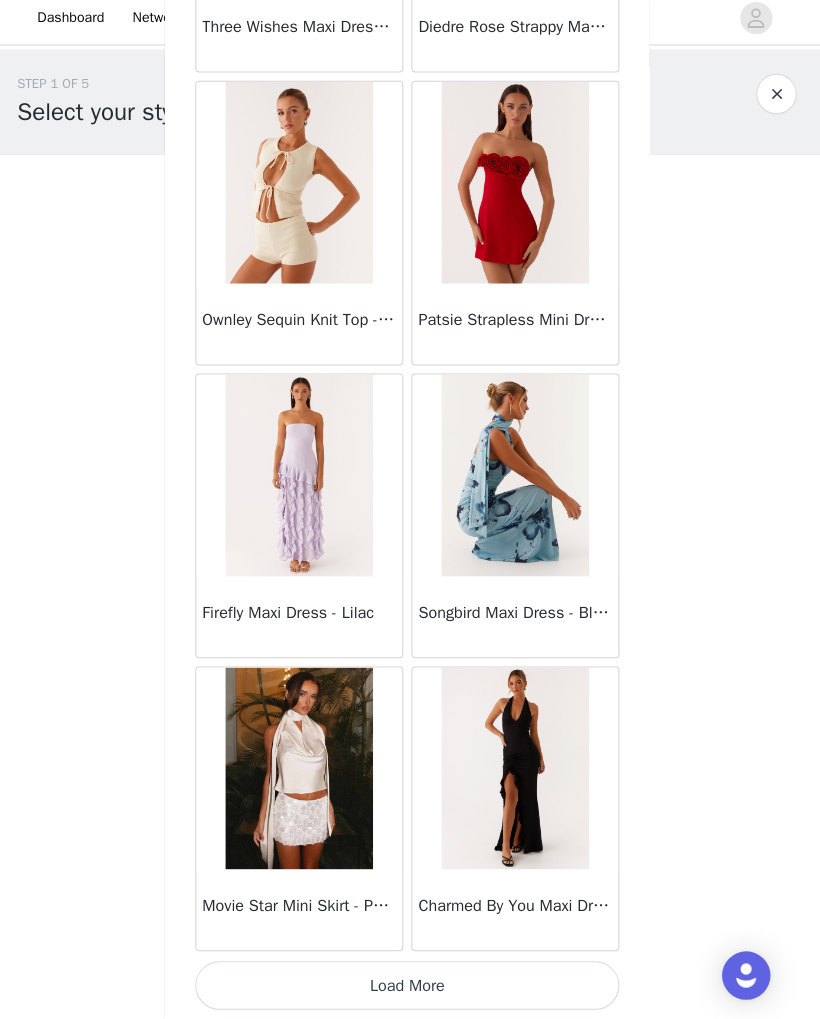 click on "Load More" at bounding box center [410, 985] 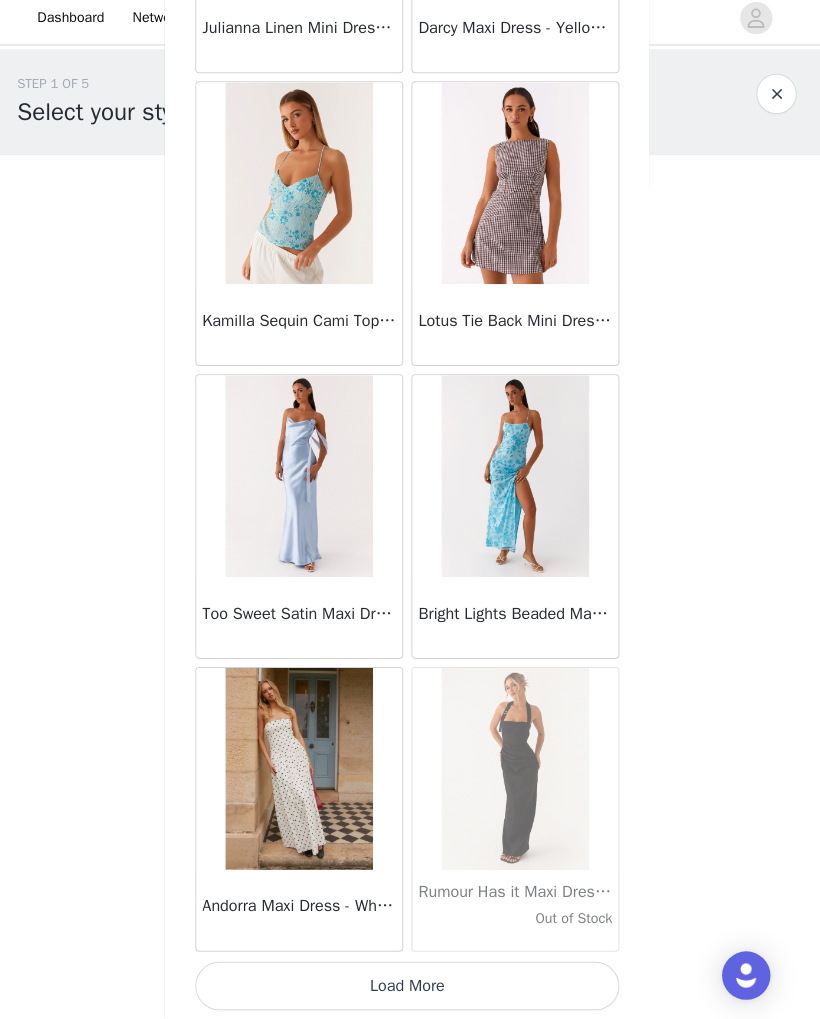 click on "Load More" at bounding box center (410, 985) 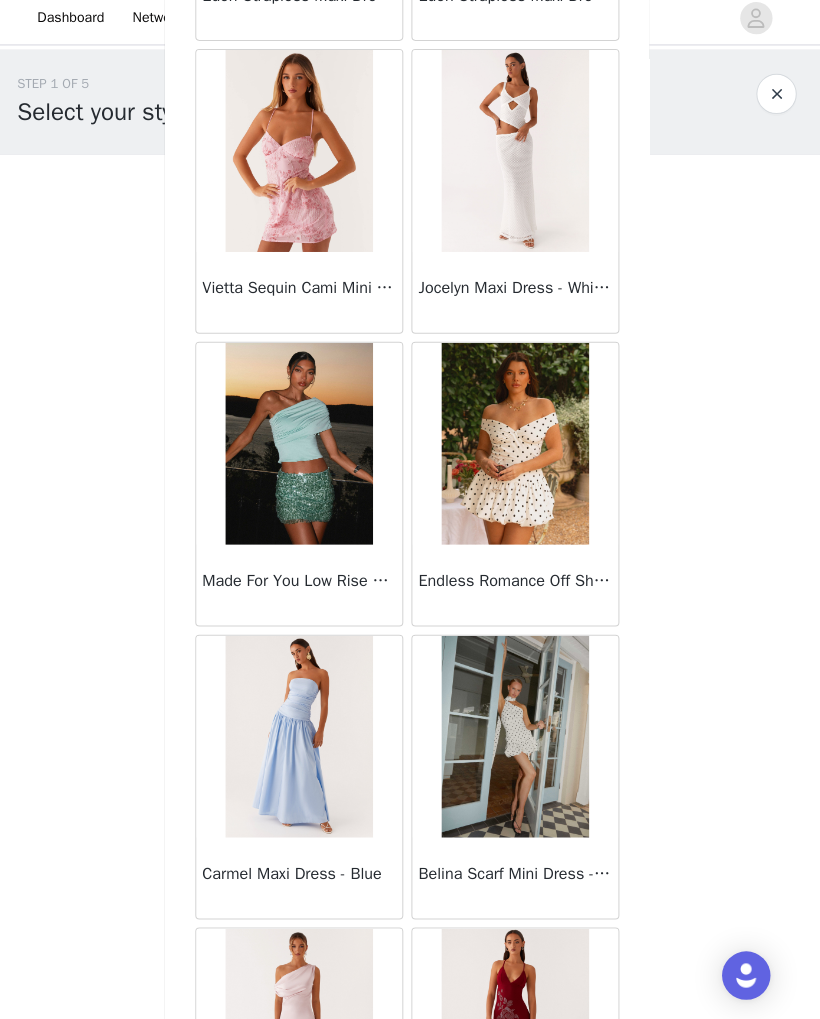 scroll, scrollTop: 16284, scrollLeft: 0, axis: vertical 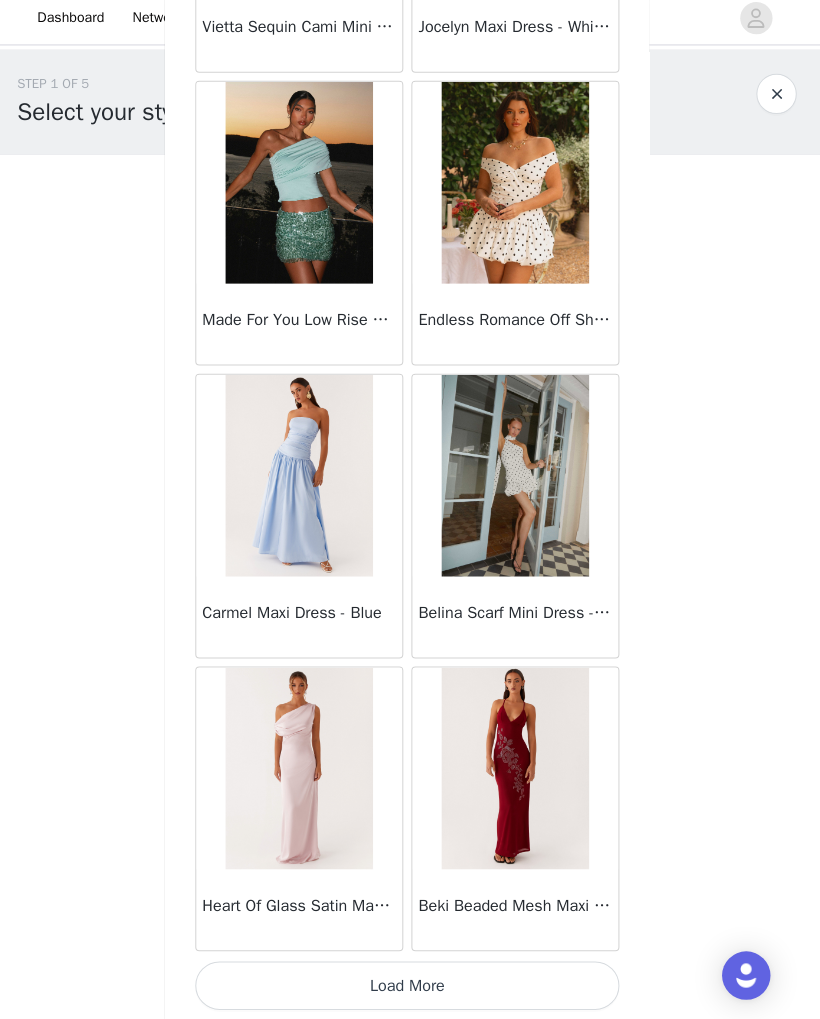 click on "Load More" at bounding box center [410, 985] 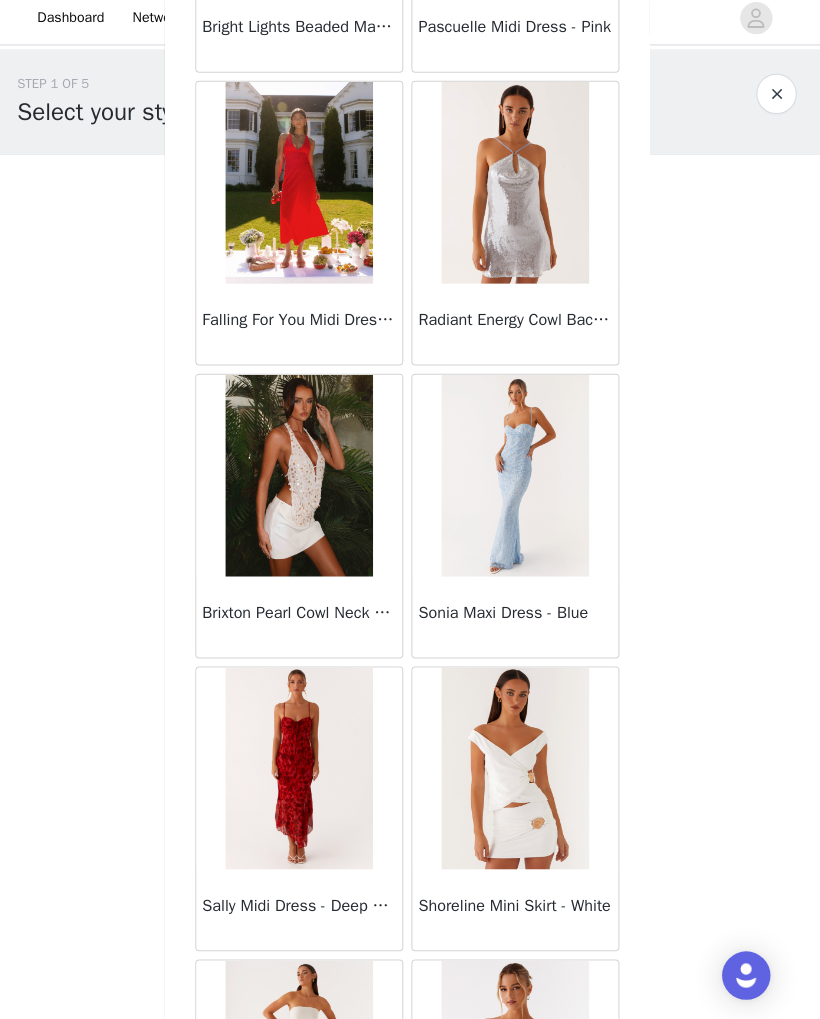scroll, scrollTop: 18571, scrollLeft: 0, axis: vertical 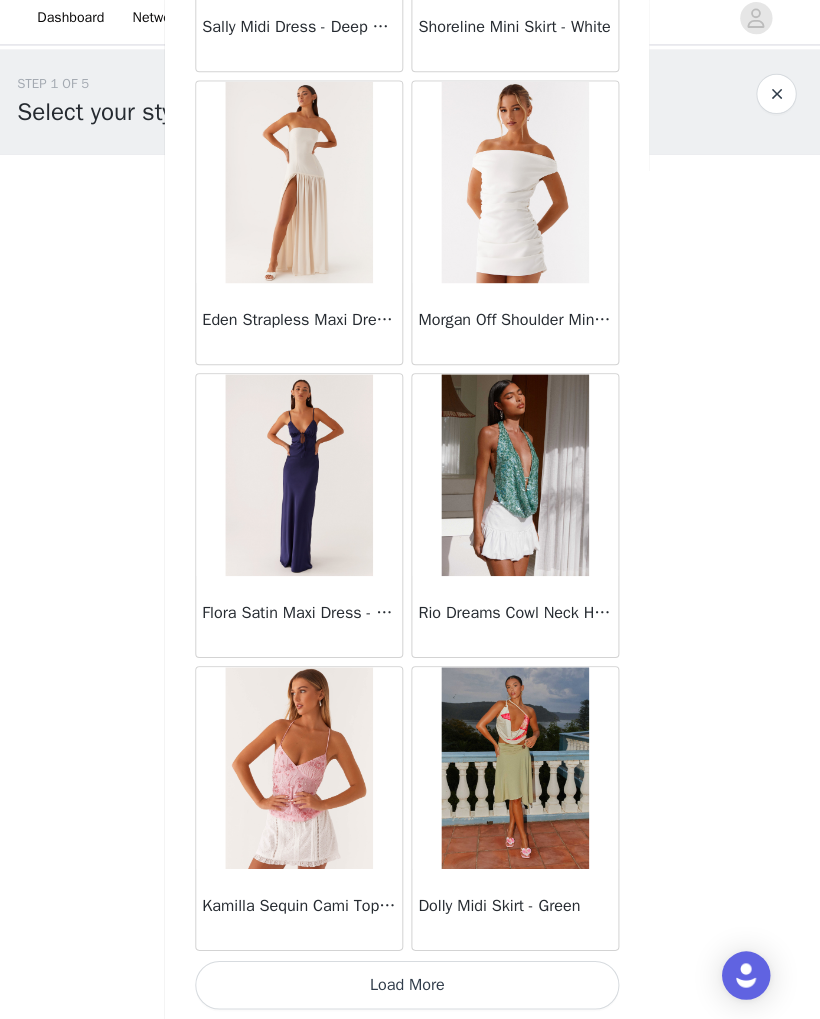 click on "Load More" at bounding box center (410, 985) 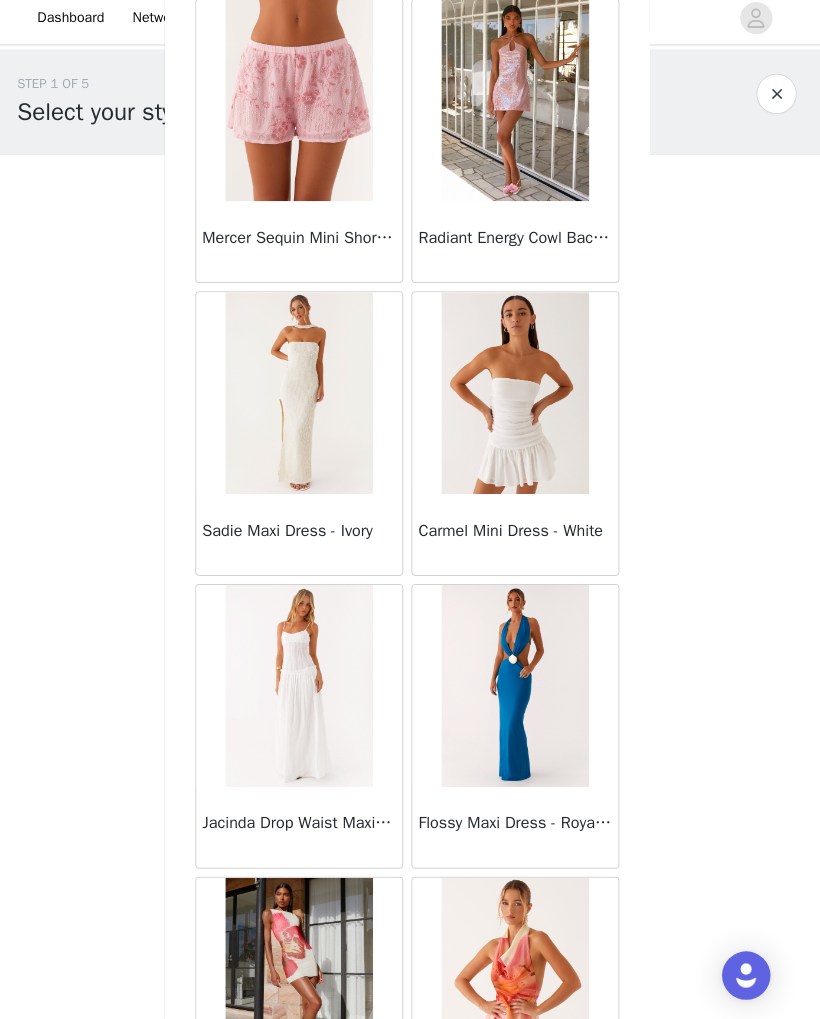scroll, scrollTop: 21887, scrollLeft: 0, axis: vertical 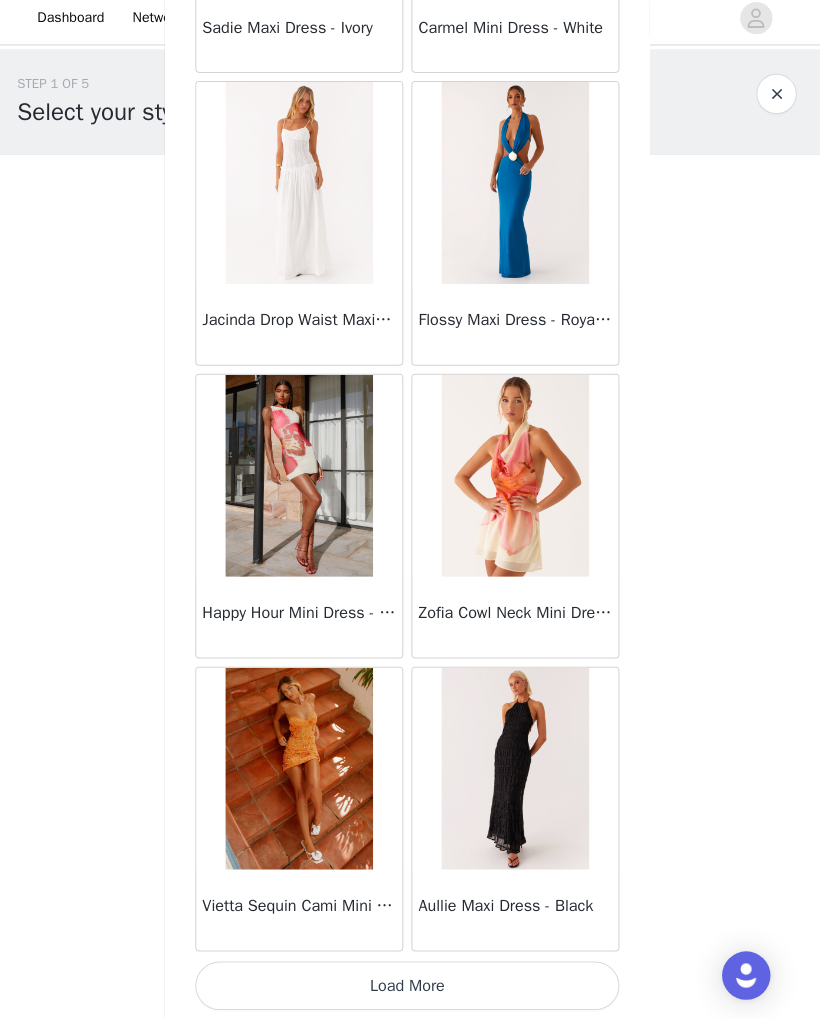 click on "Load More" at bounding box center [410, 985] 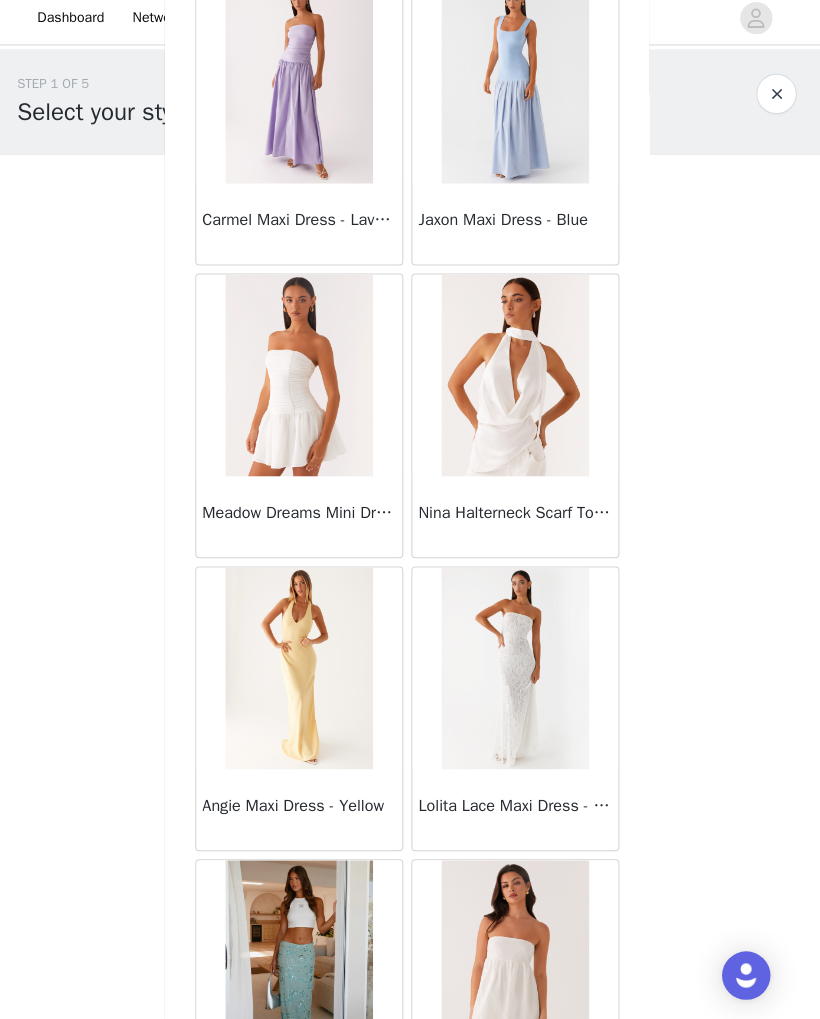 scroll, scrollTop: 25055, scrollLeft: 0, axis: vertical 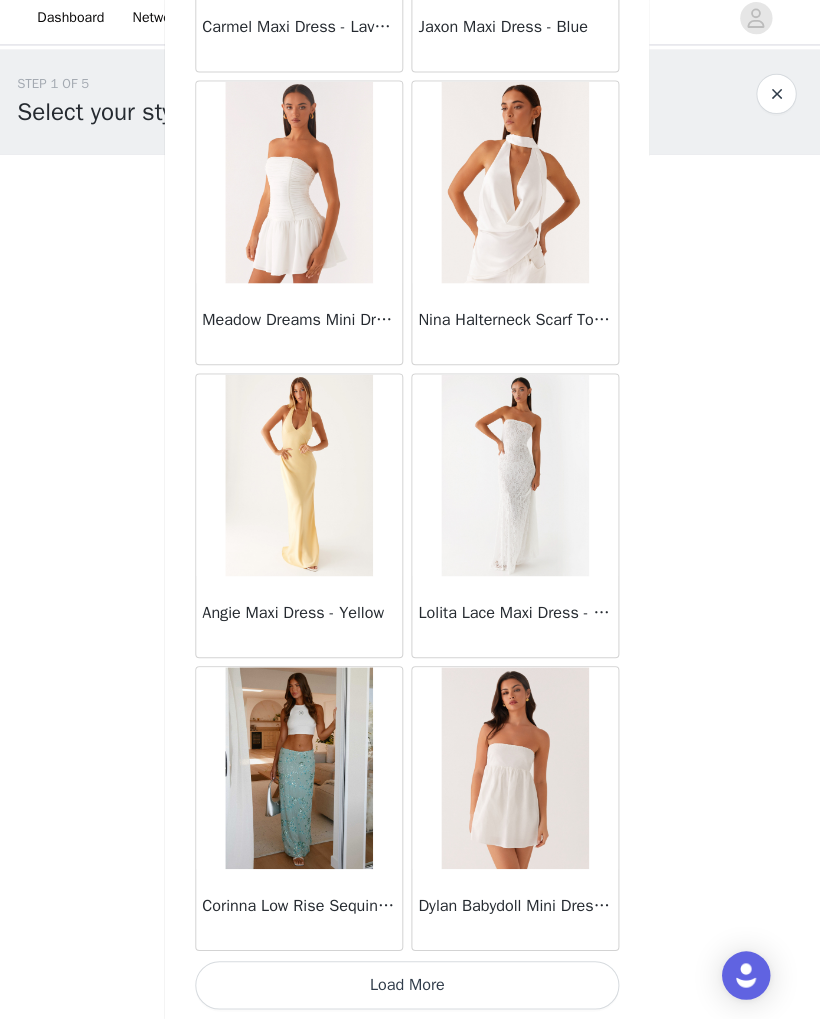 click on "Load More" at bounding box center [410, 985] 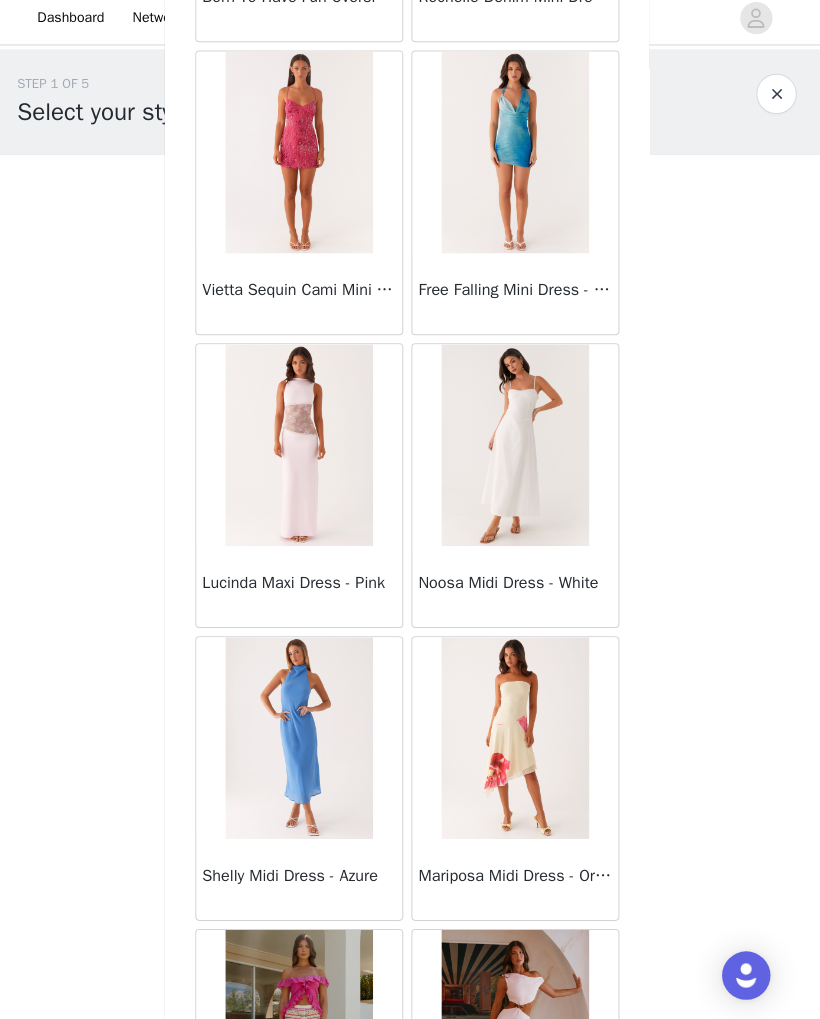 scroll, scrollTop: 27624, scrollLeft: 0, axis: vertical 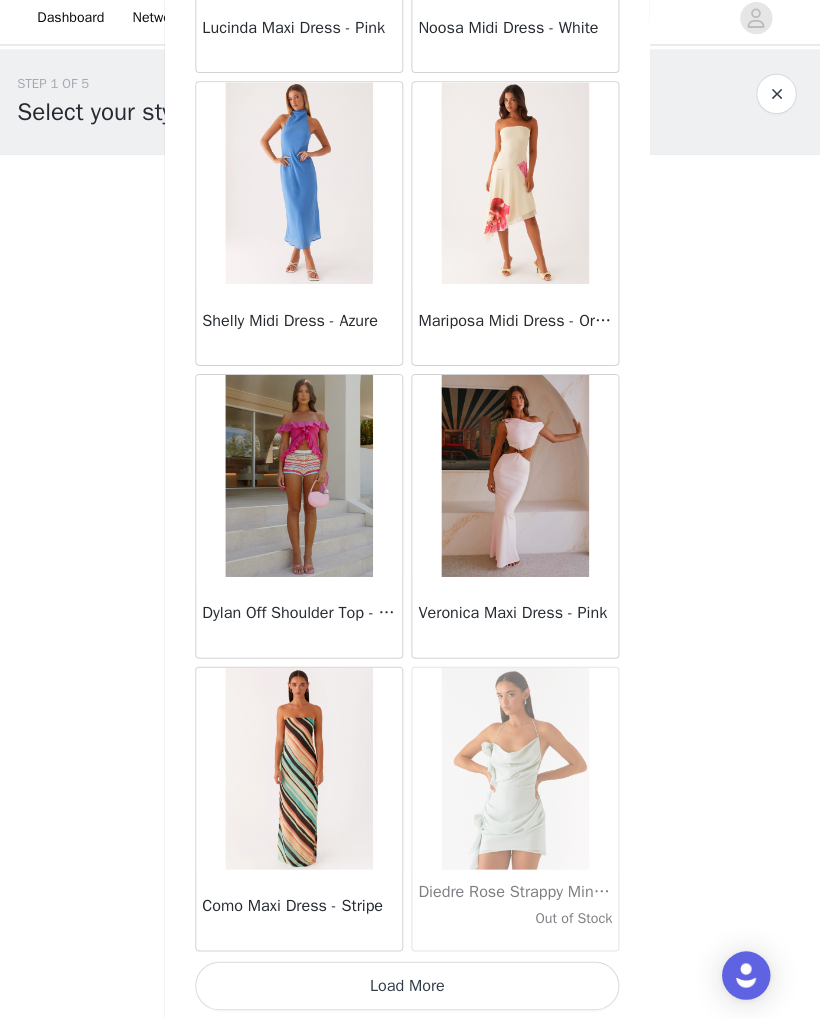 click on "Load More" at bounding box center [410, 985] 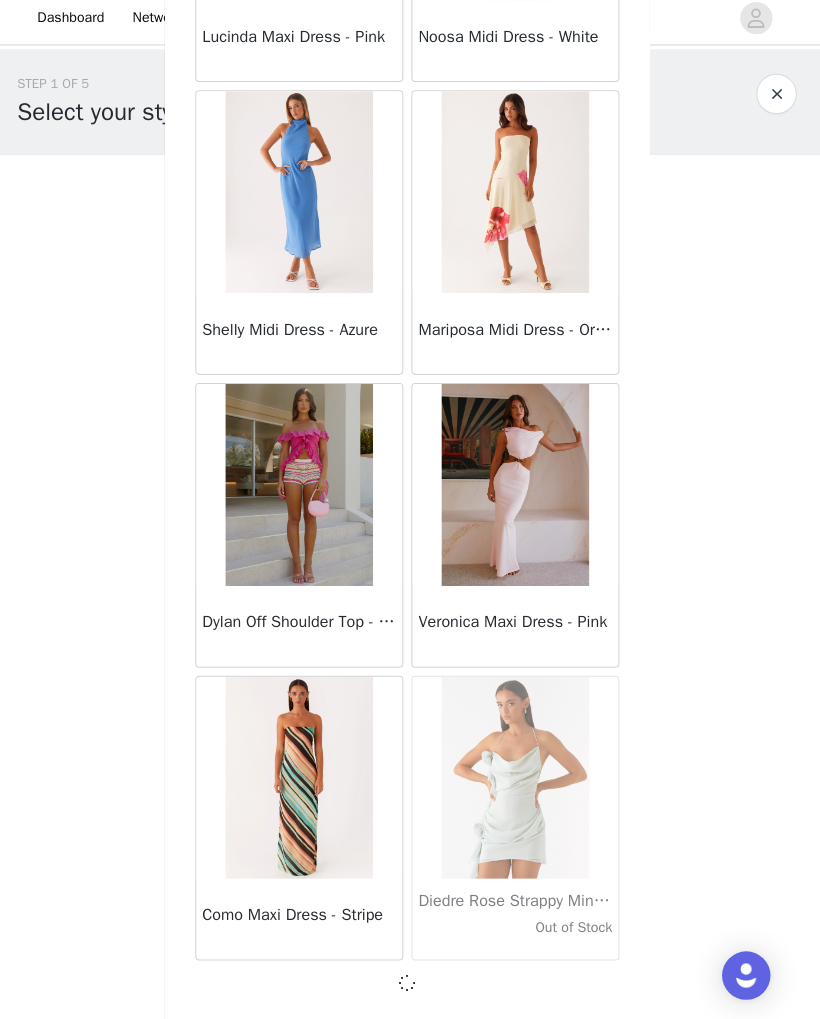 scroll, scrollTop: 28132, scrollLeft: 0, axis: vertical 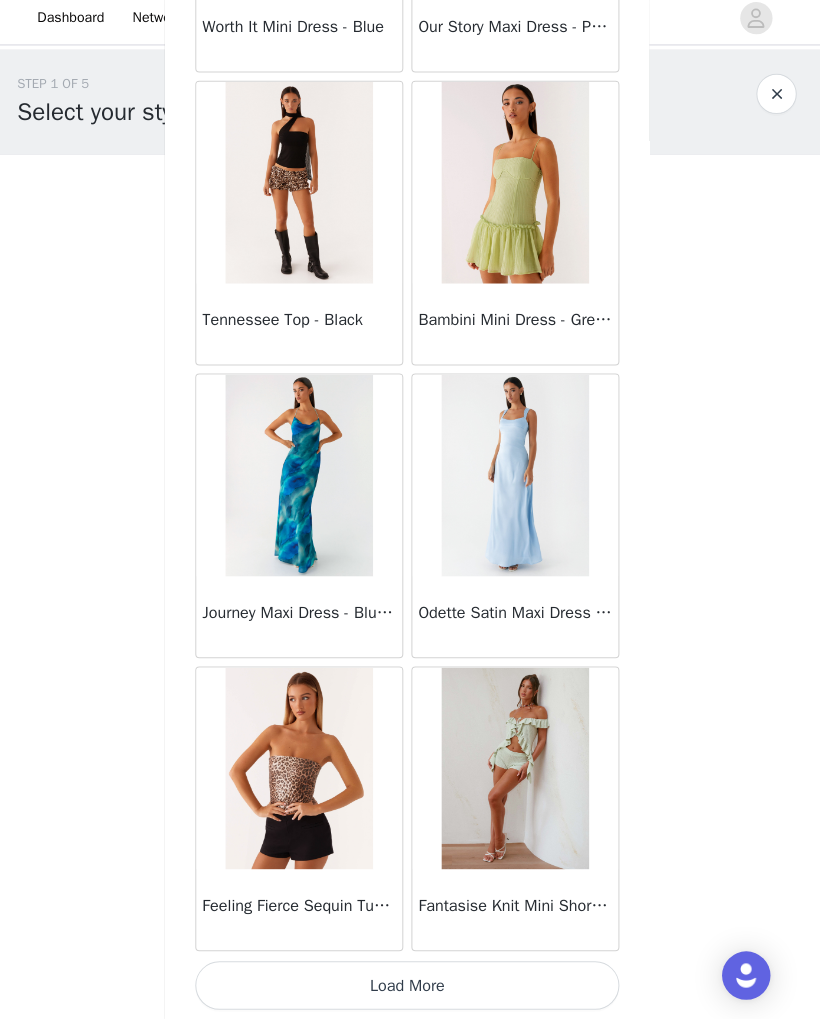 click on "Load More" at bounding box center [410, 985] 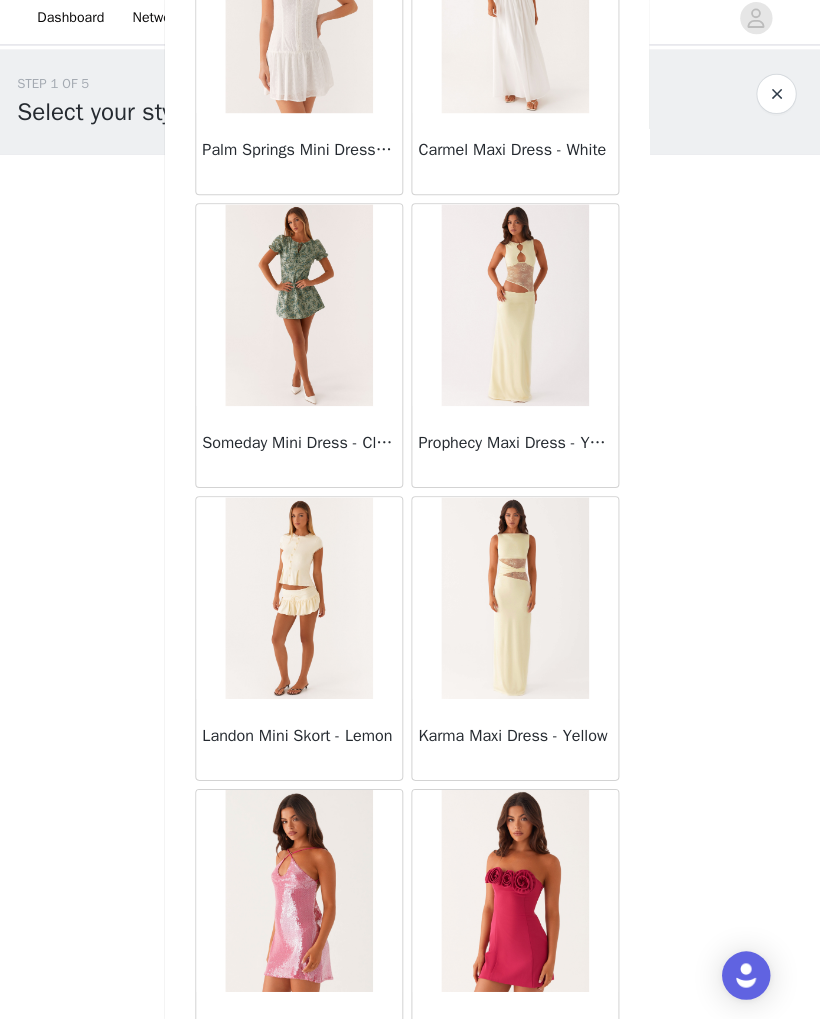 scroll, scrollTop: 33857, scrollLeft: 0, axis: vertical 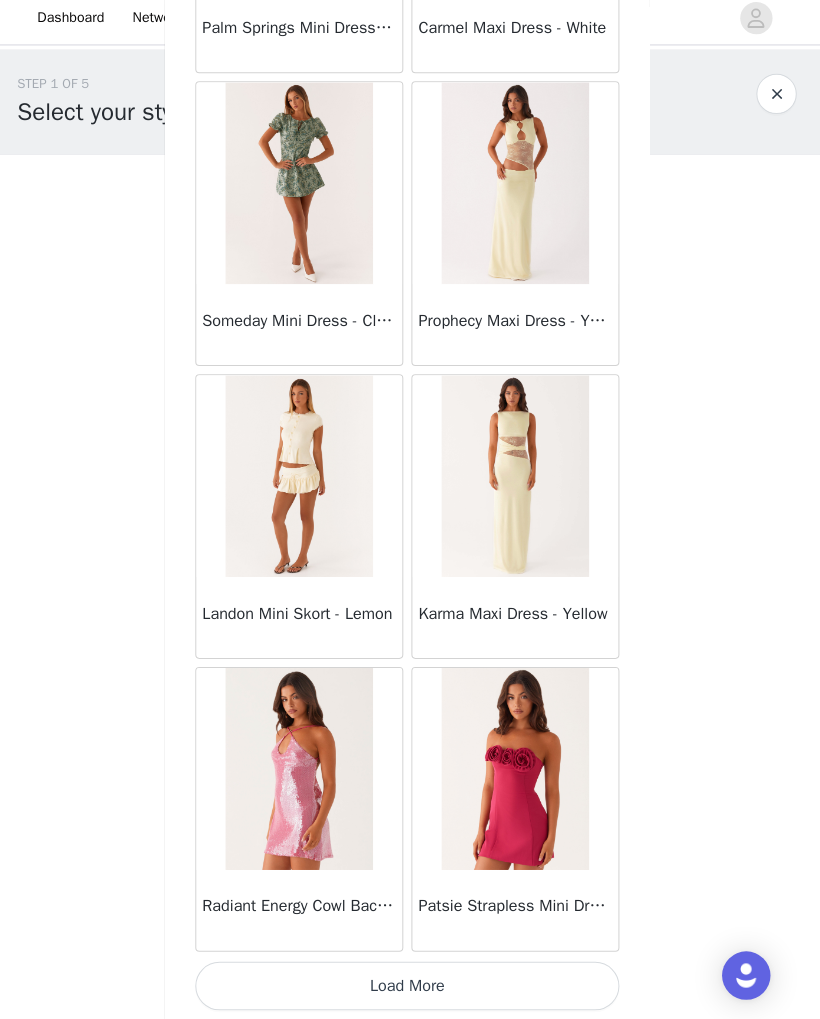 click on "Load More" at bounding box center (410, 985) 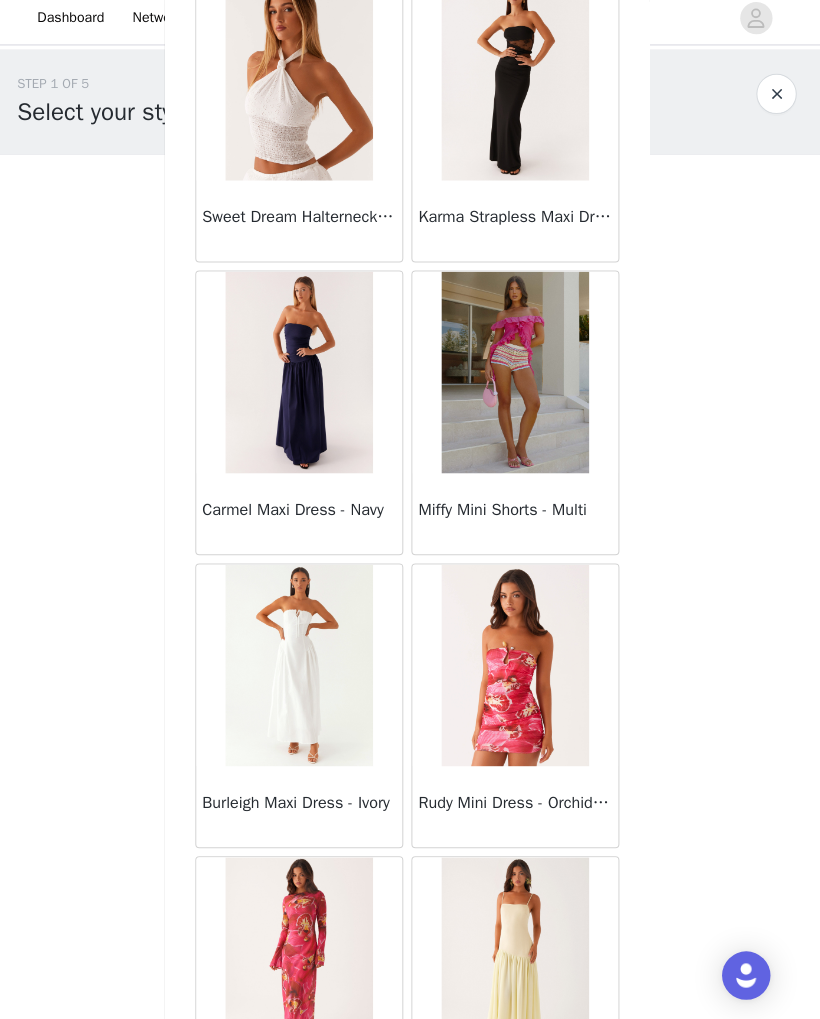 scroll, scrollTop: 35320, scrollLeft: 0, axis: vertical 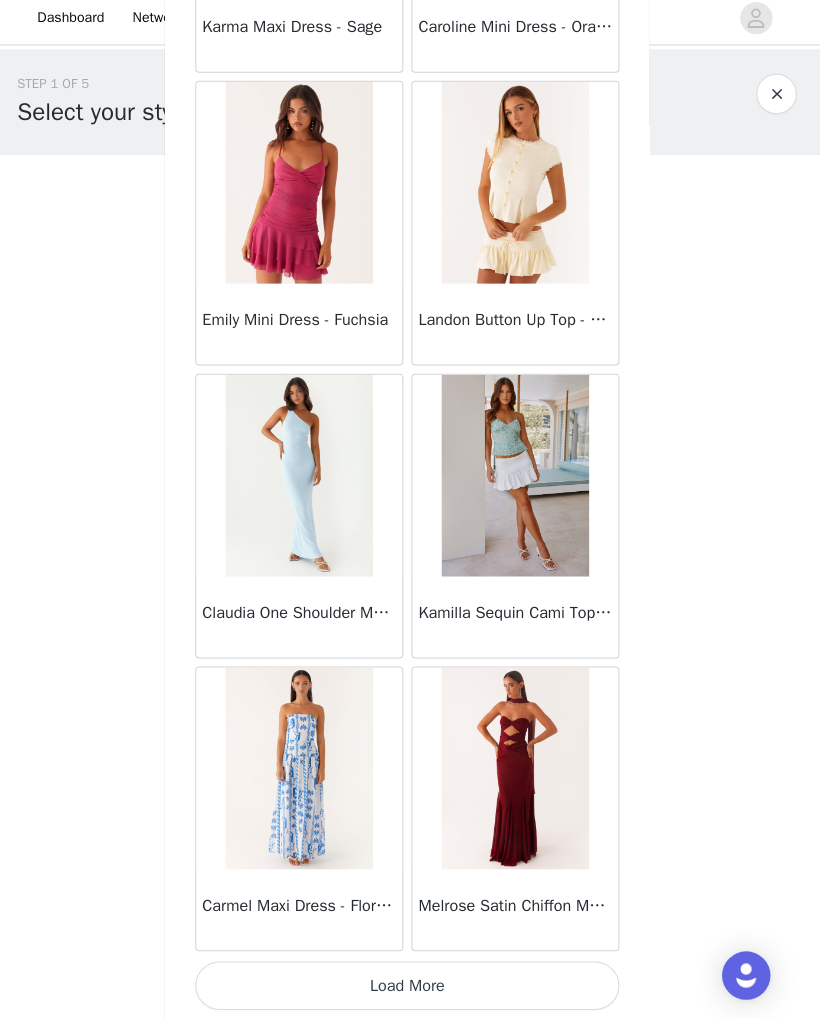 click on "Load More" at bounding box center (410, 985) 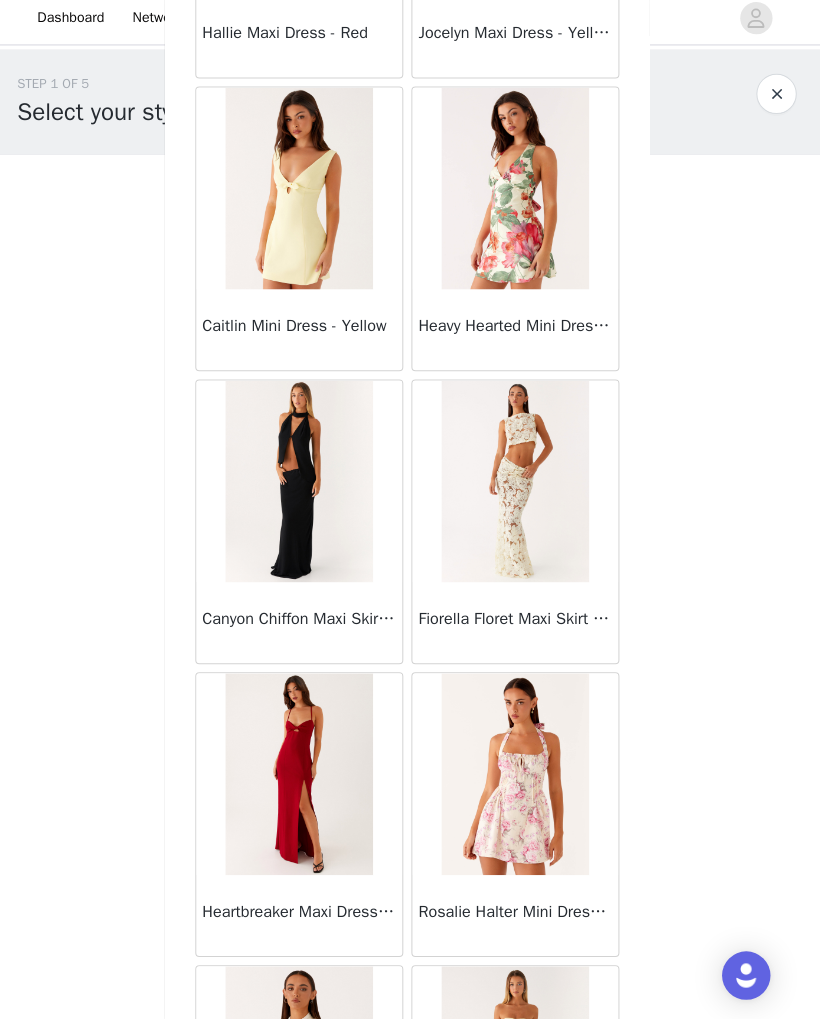 scroll, scrollTop: 39571, scrollLeft: 0, axis: vertical 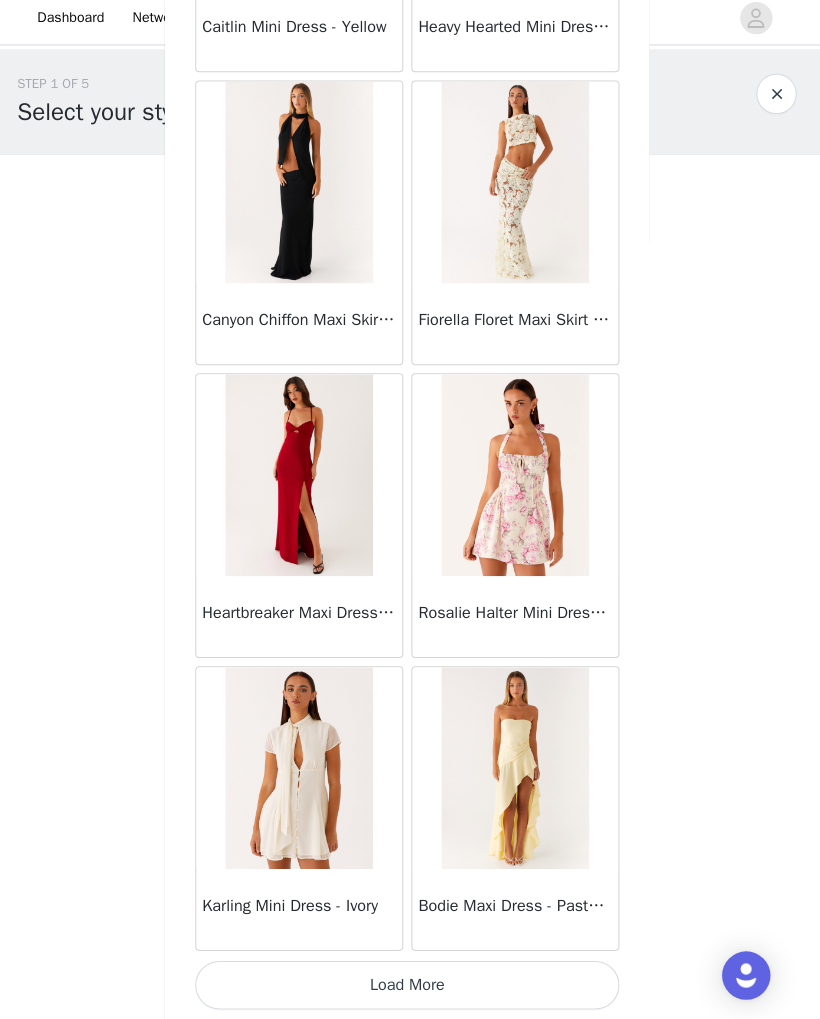 click on "Load More" at bounding box center [410, 985] 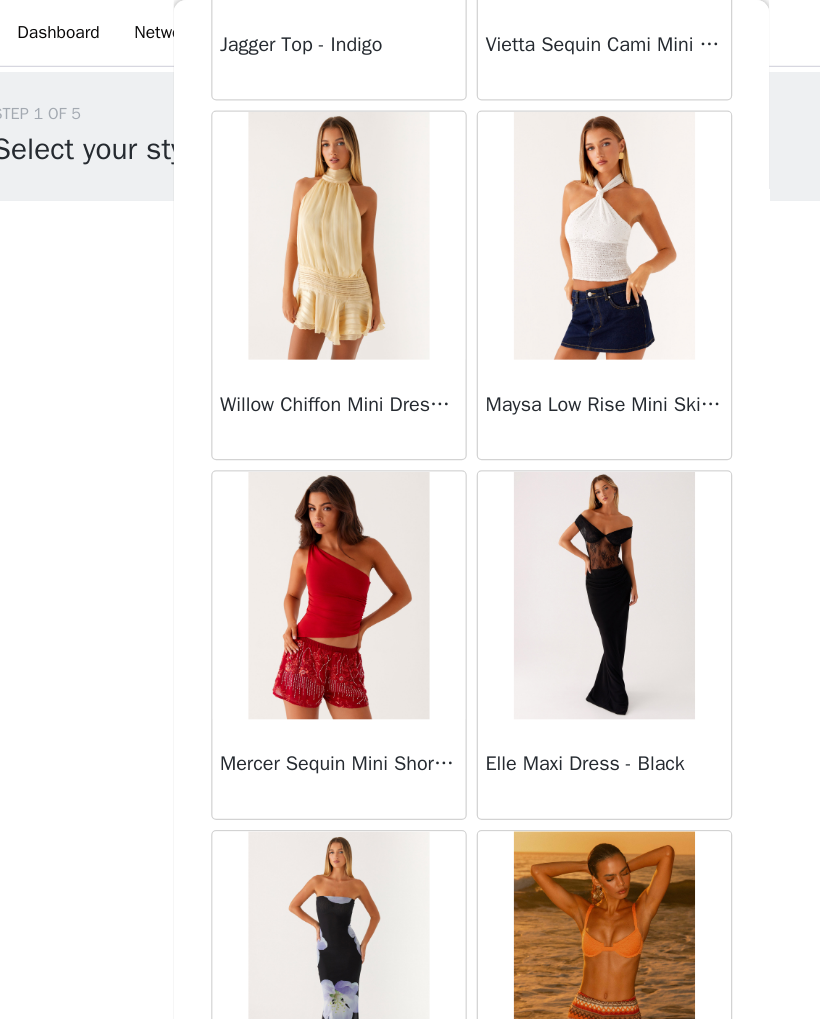 scroll, scrollTop: 42641, scrollLeft: 0, axis: vertical 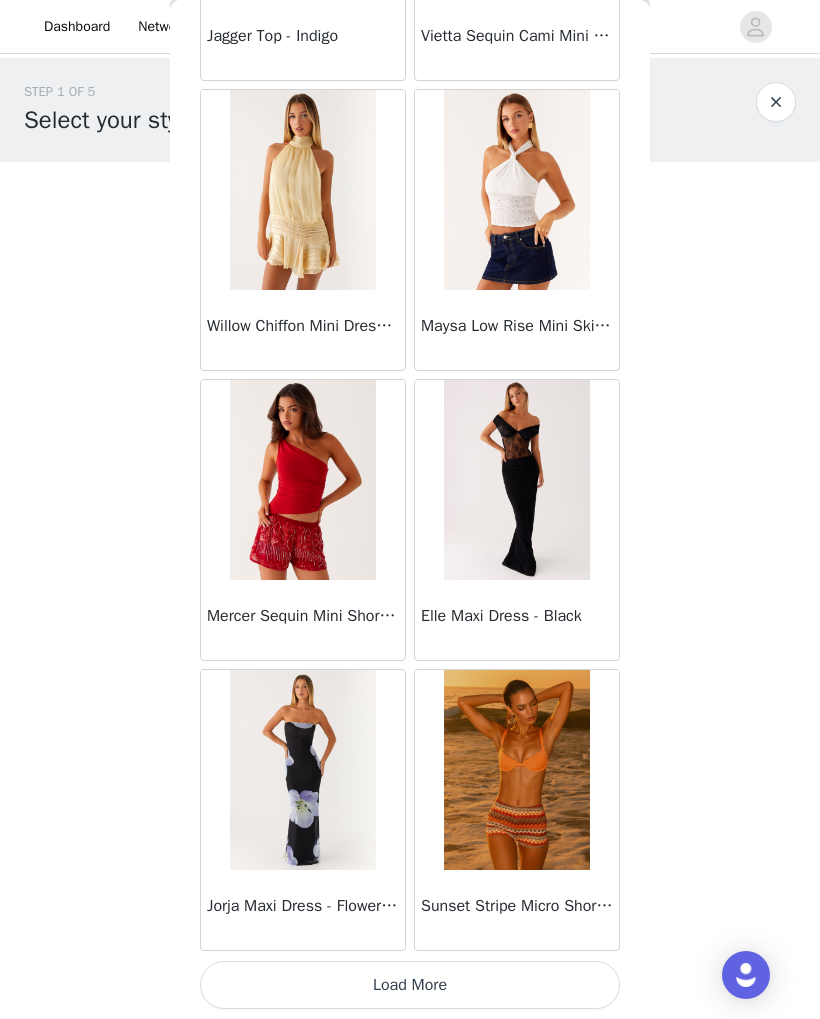 click on "Load More" at bounding box center [410, 985] 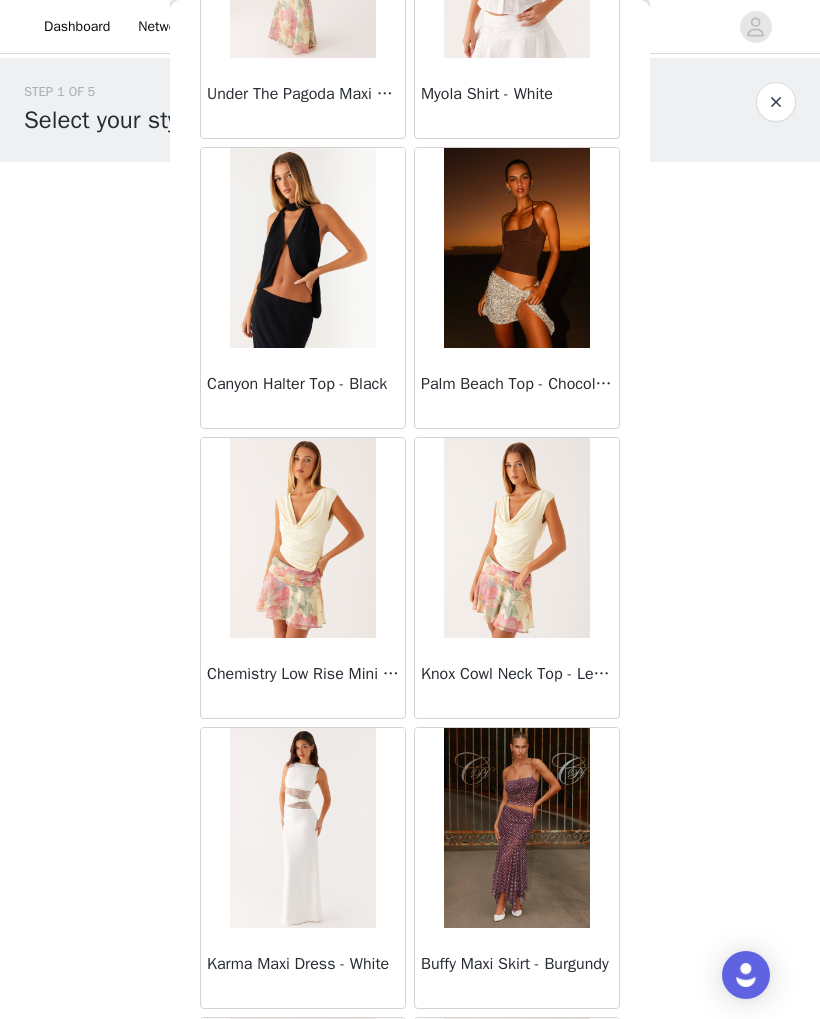 scroll, scrollTop: 43741, scrollLeft: 0, axis: vertical 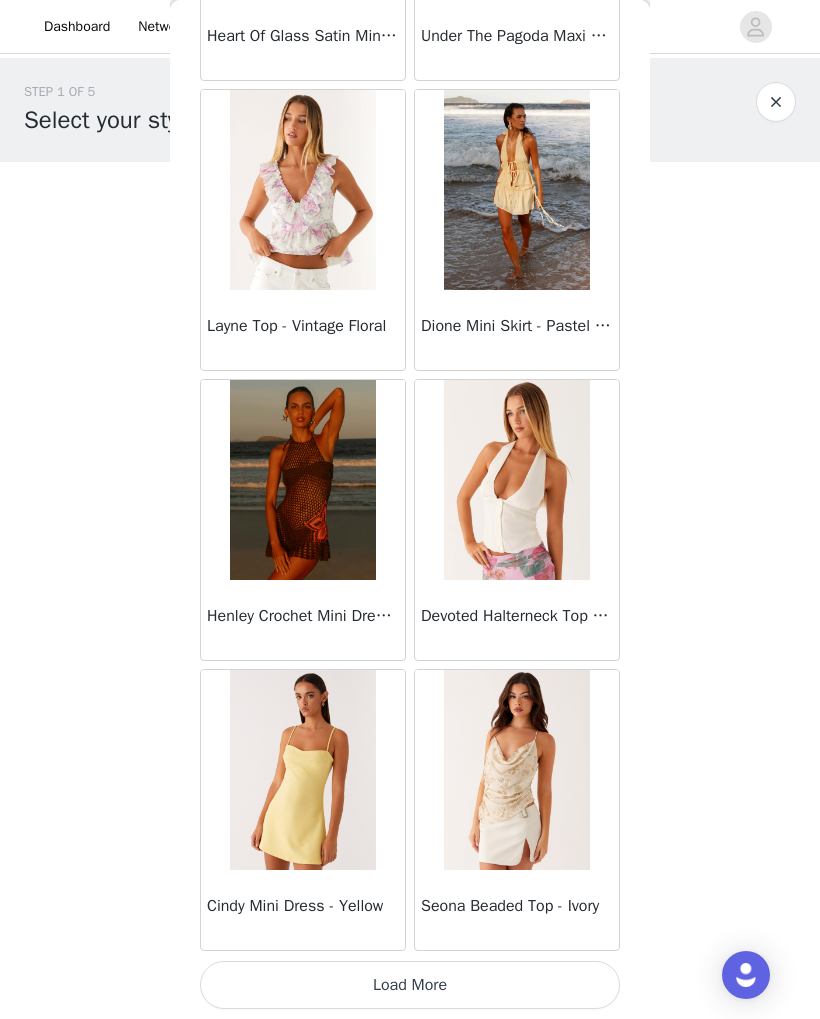 click on "Load More" at bounding box center (410, 985) 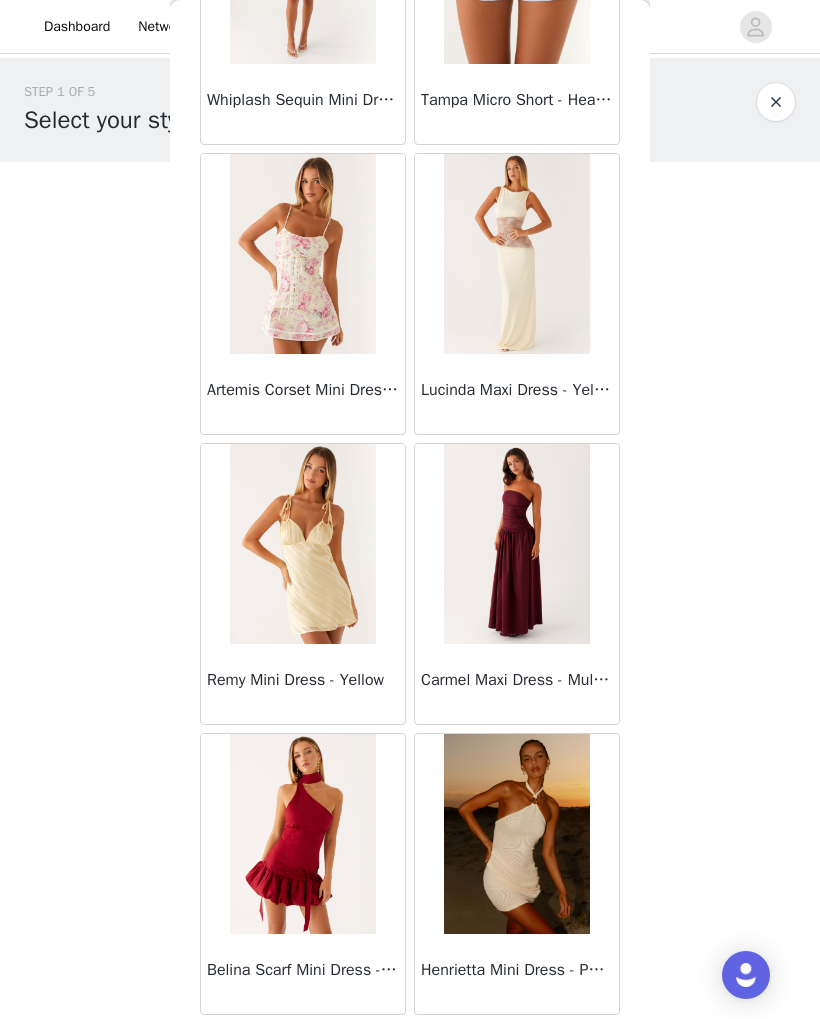 scroll, scrollTop: 47511, scrollLeft: 0, axis: vertical 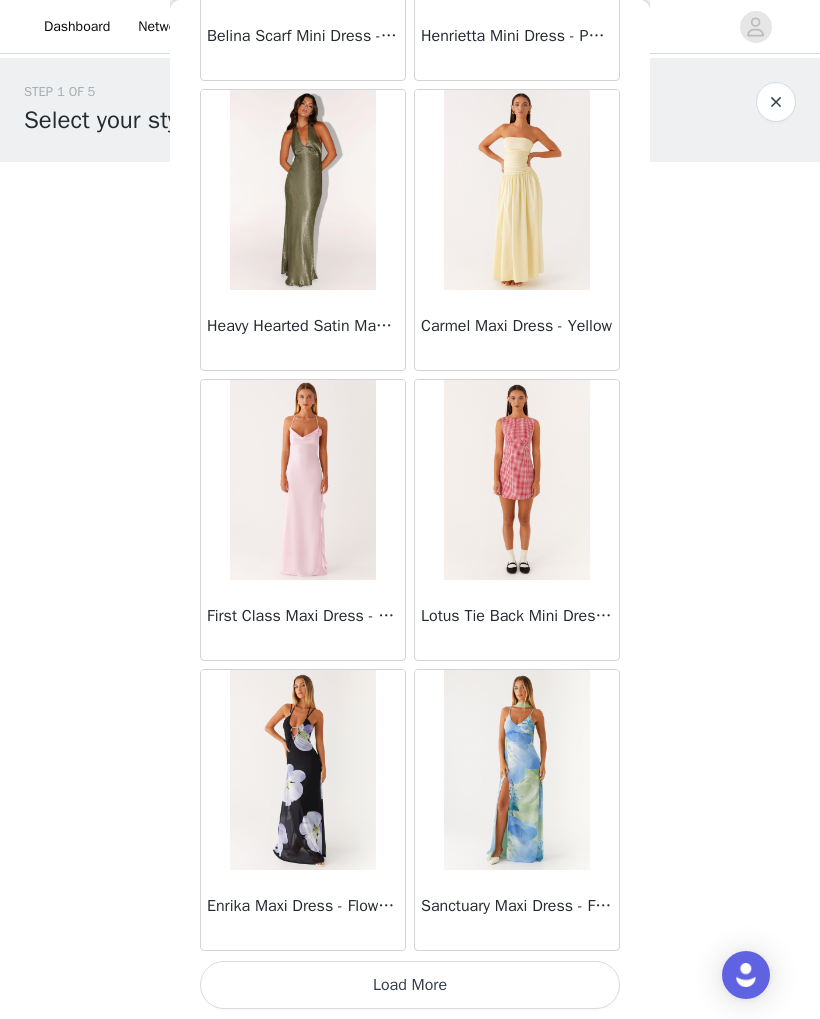 click on "Load More" at bounding box center (410, 985) 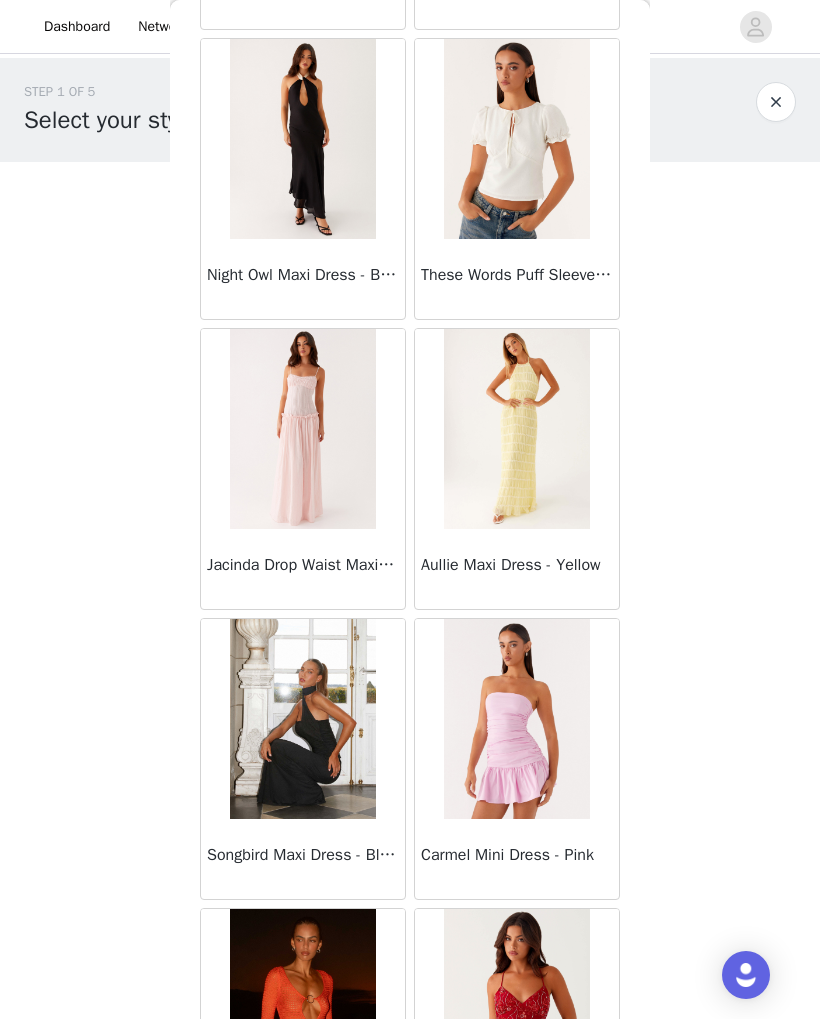 scroll, scrollTop: 50236, scrollLeft: 0, axis: vertical 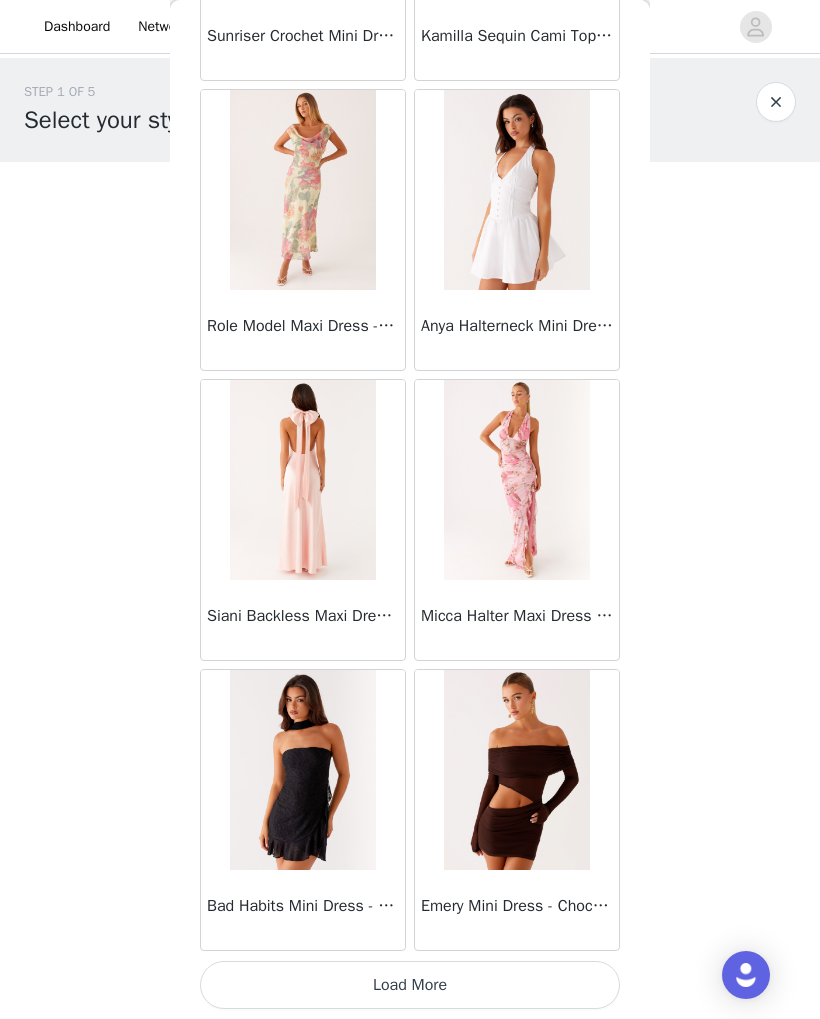 click on "Load More" at bounding box center (410, 985) 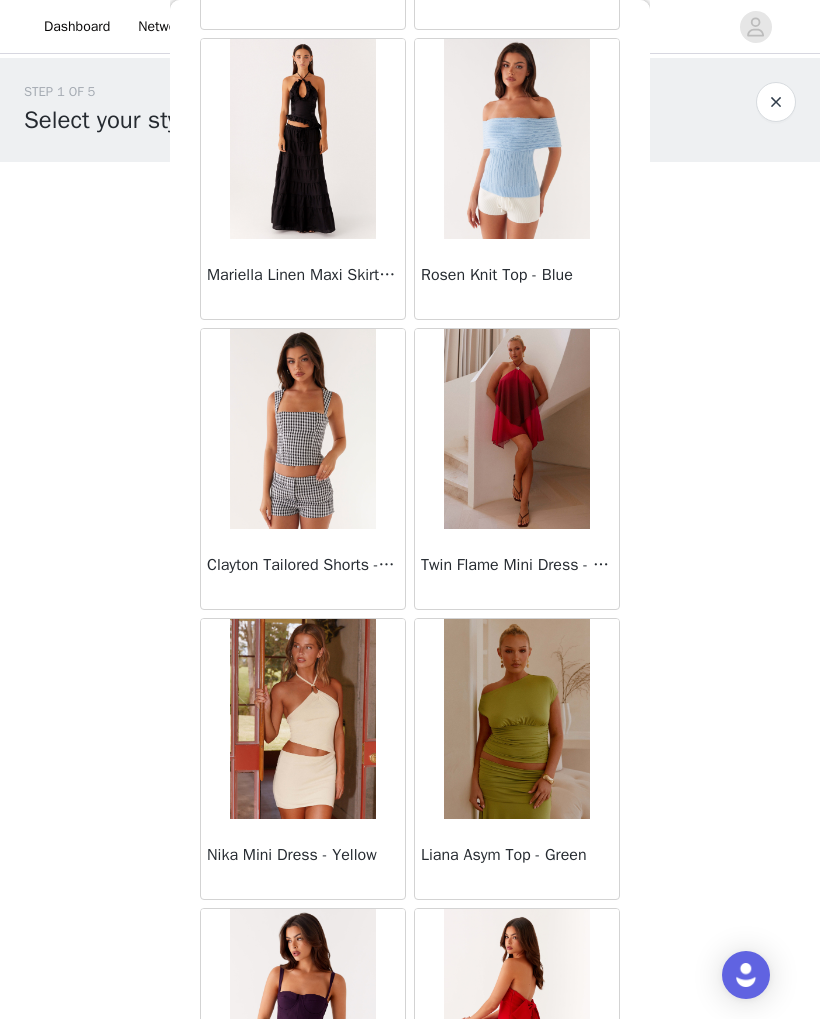 scroll, scrollTop: 53208, scrollLeft: 0, axis: vertical 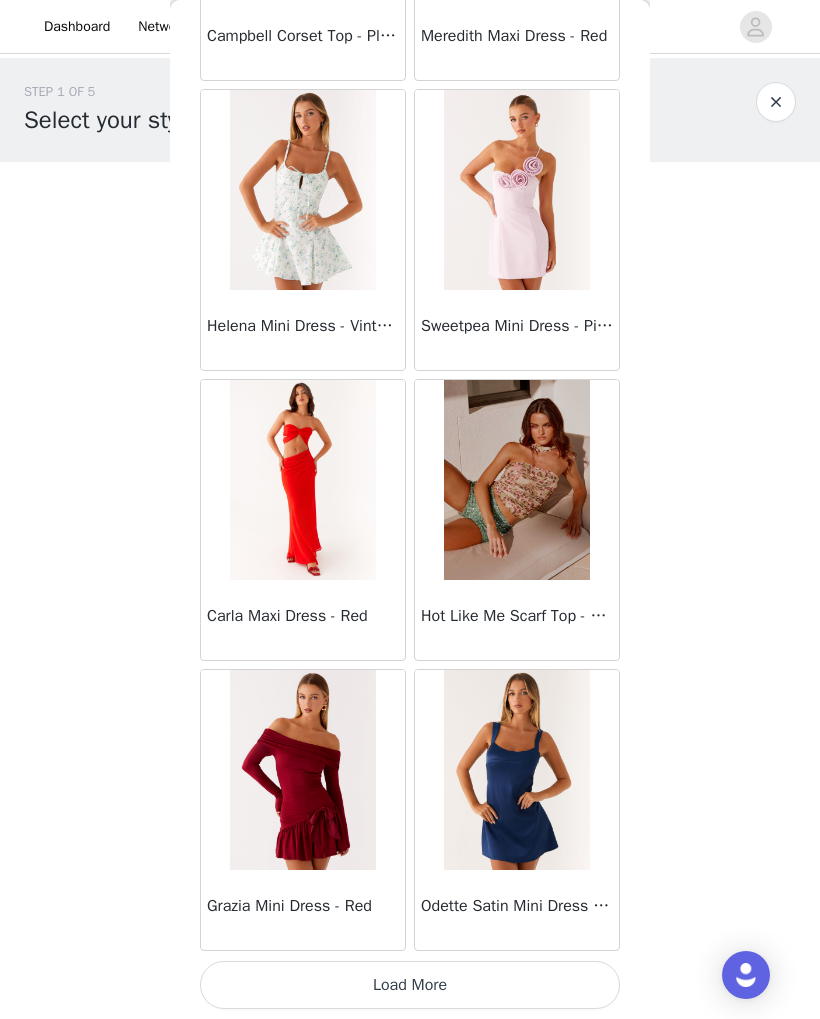 click on "Load More" at bounding box center (410, 985) 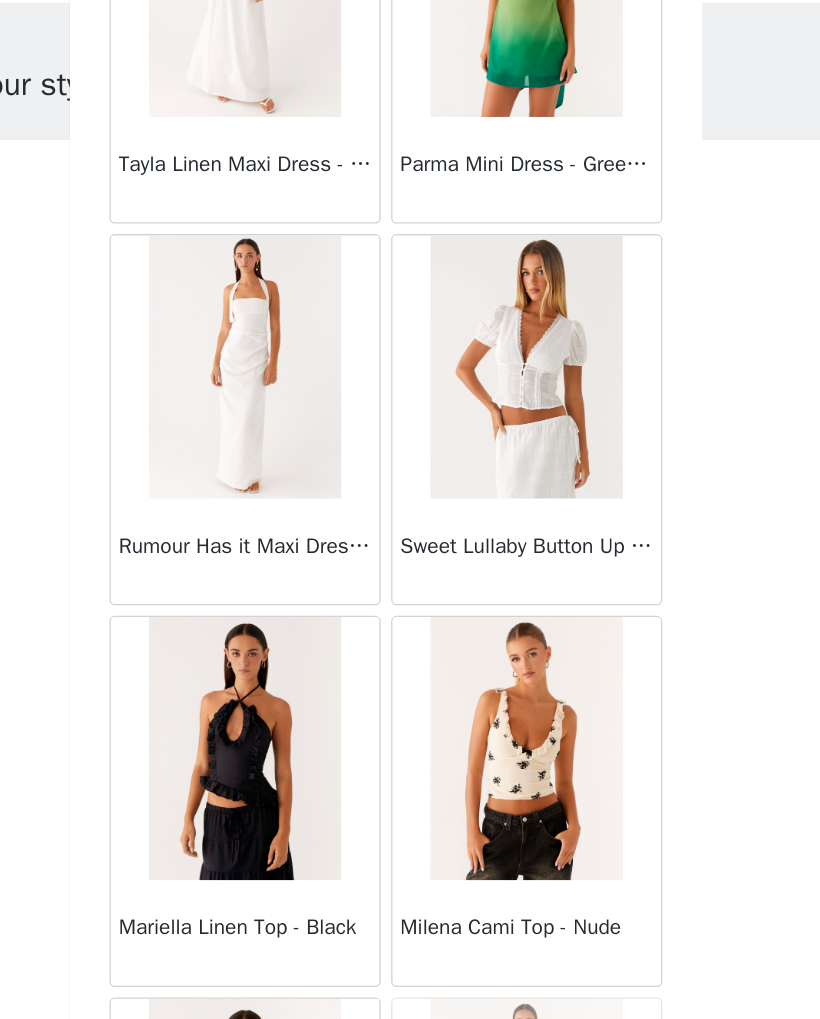 scroll, scrollTop: 56711, scrollLeft: 0, axis: vertical 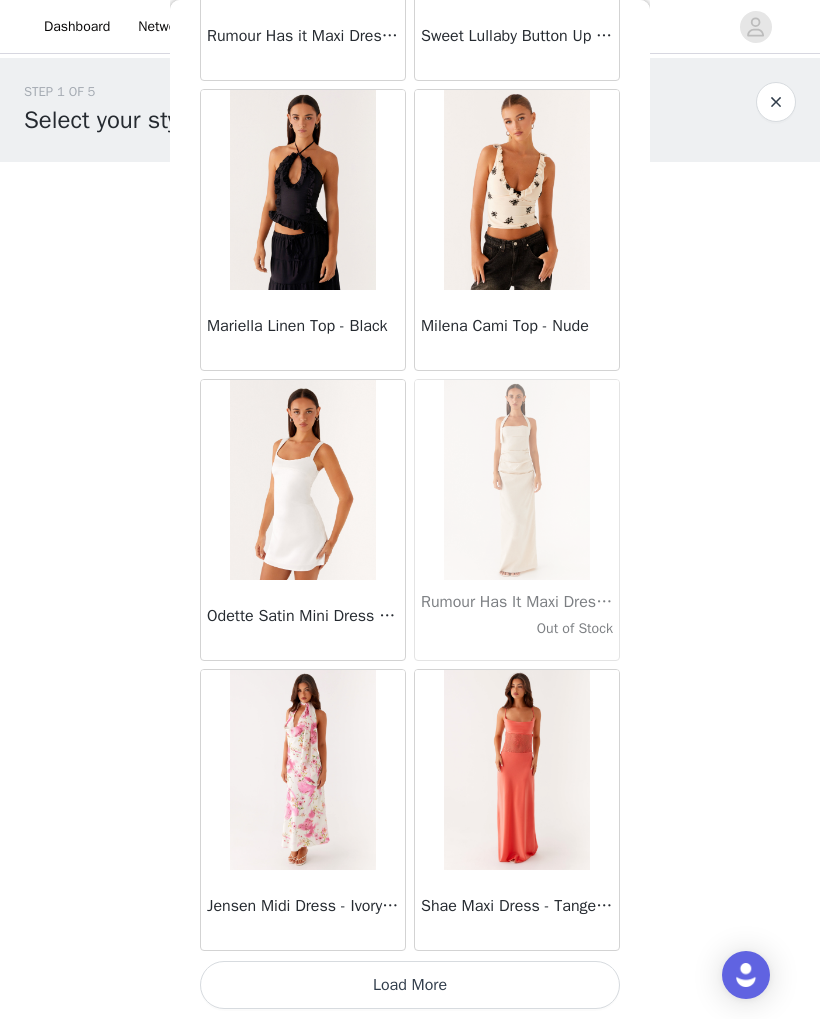 click on "Load More" at bounding box center [410, 985] 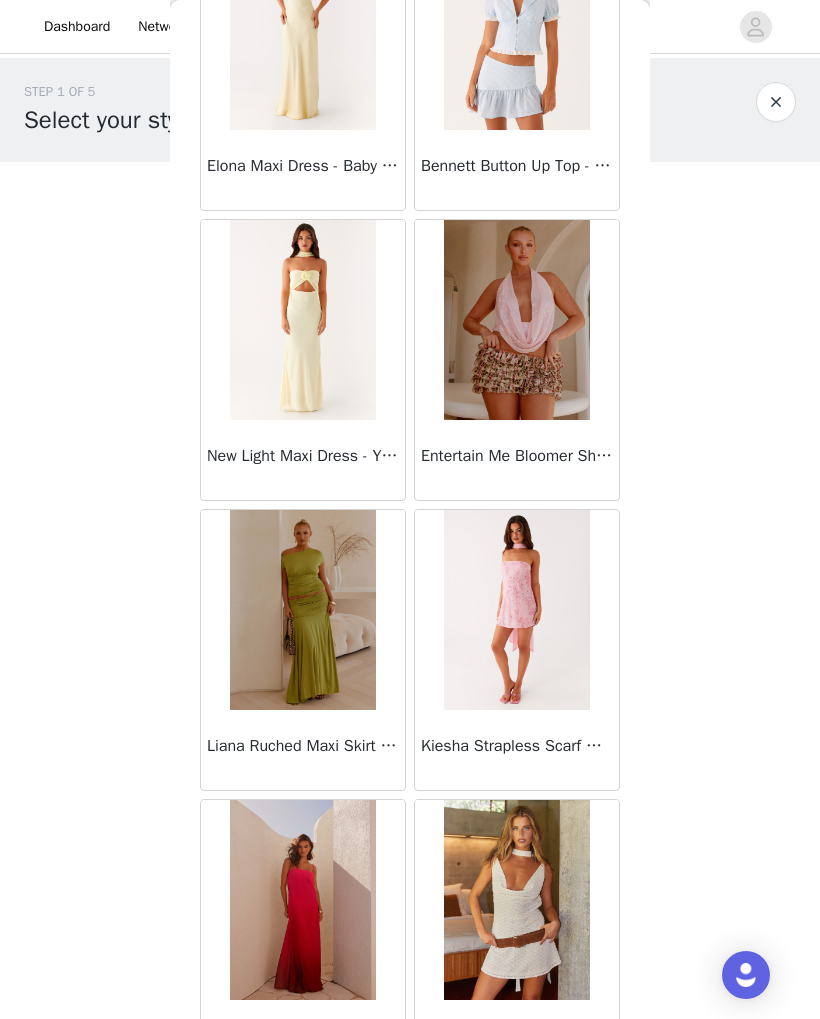 scroll, scrollTop: 59908, scrollLeft: 0, axis: vertical 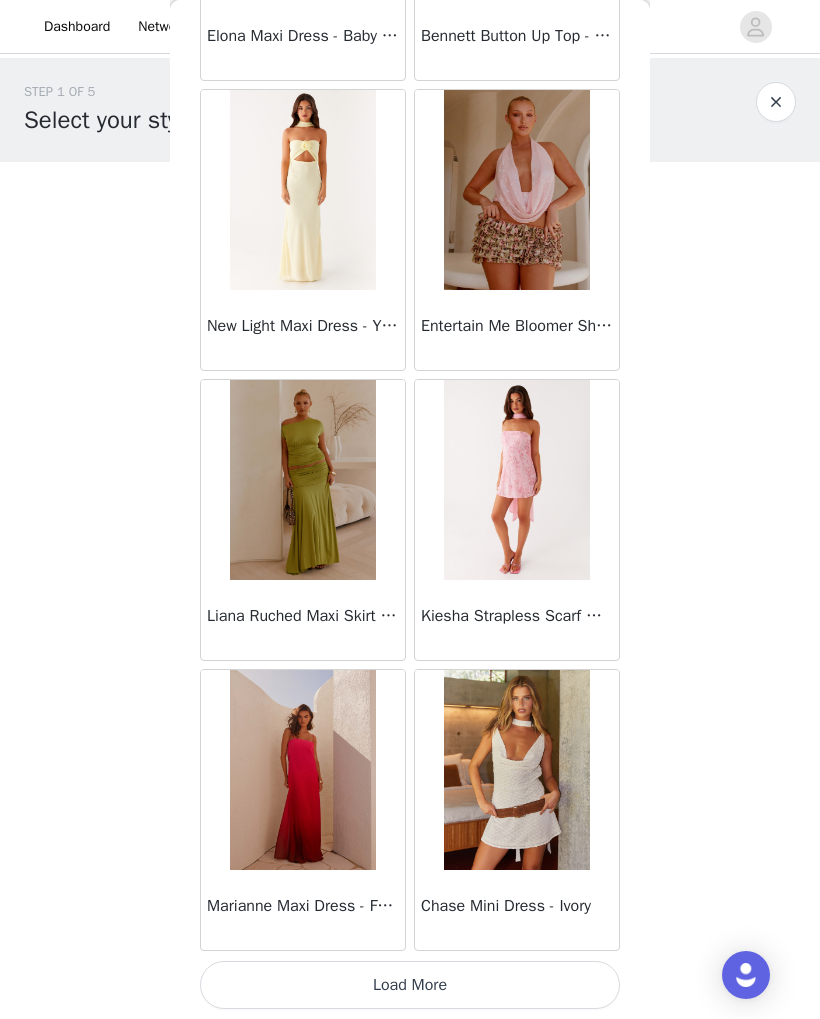 click on "Load More" at bounding box center [410, 985] 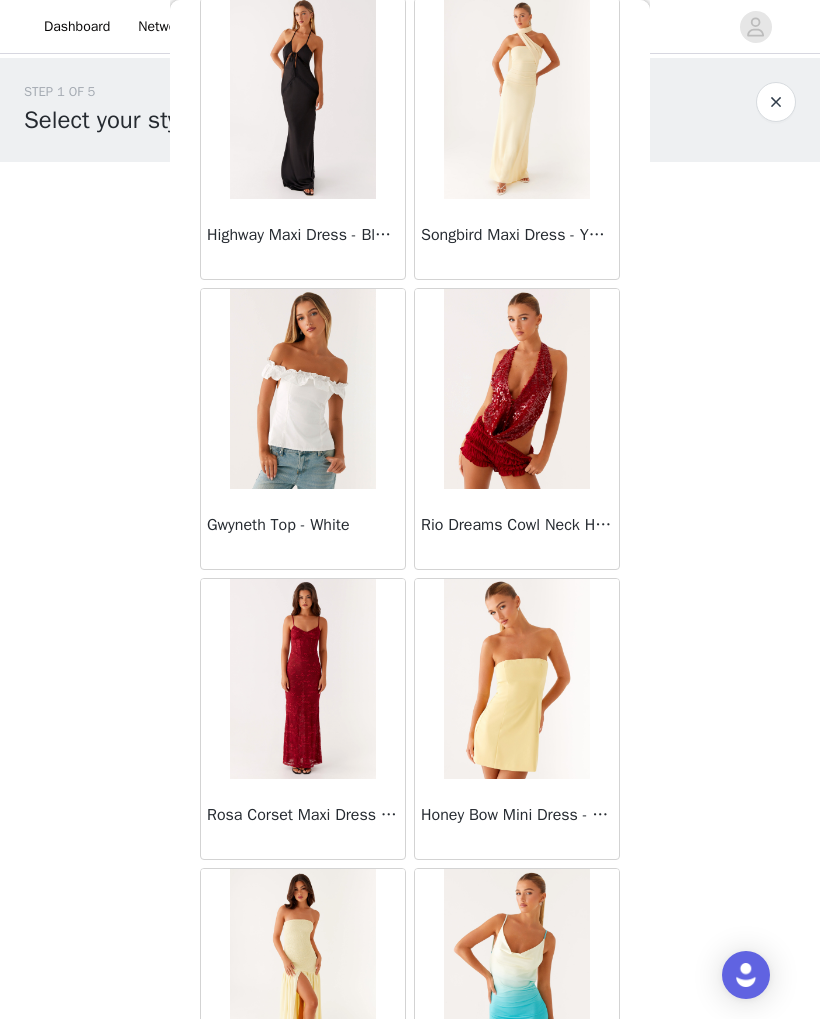 scroll, scrollTop: 61415, scrollLeft: 0, axis: vertical 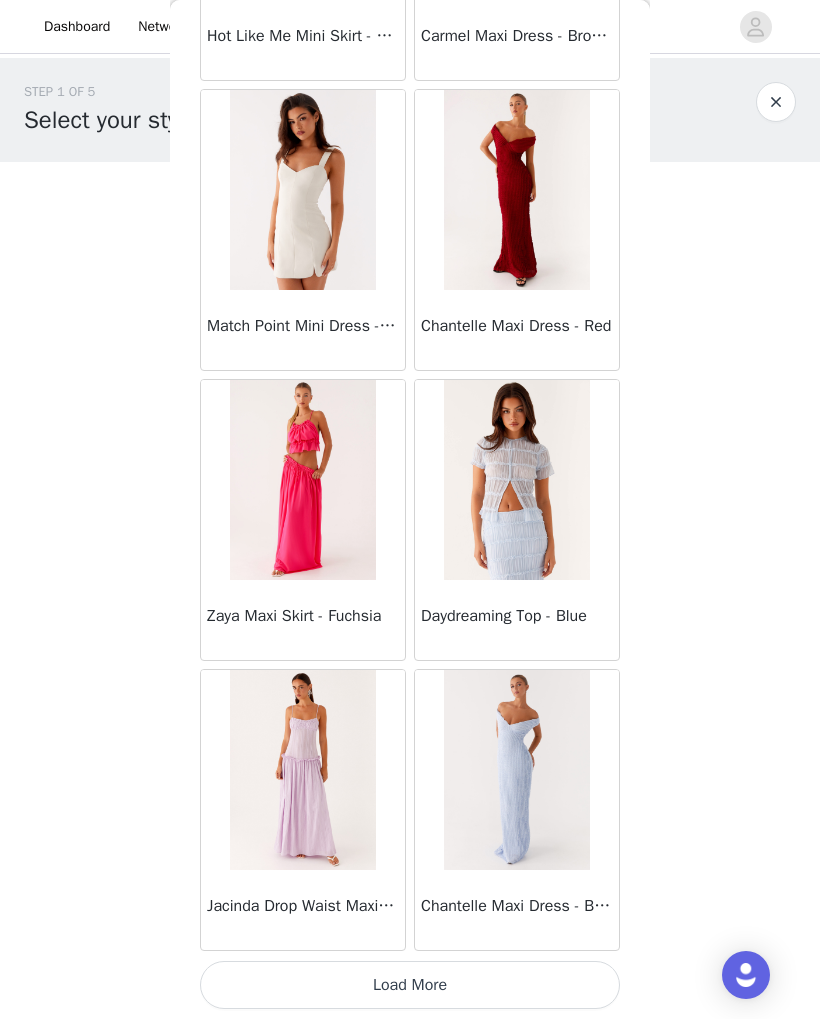 click on "Load More" at bounding box center [410, 985] 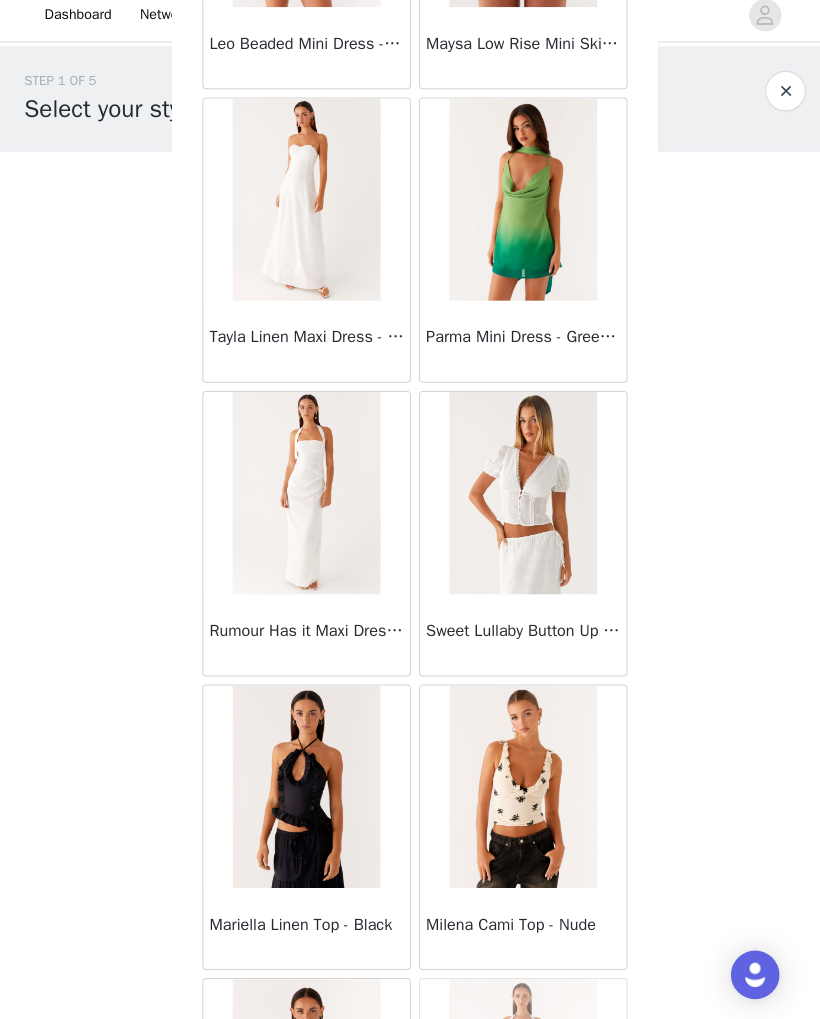 scroll, scrollTop: 56545, scrollLeft: 0, axis: vertical 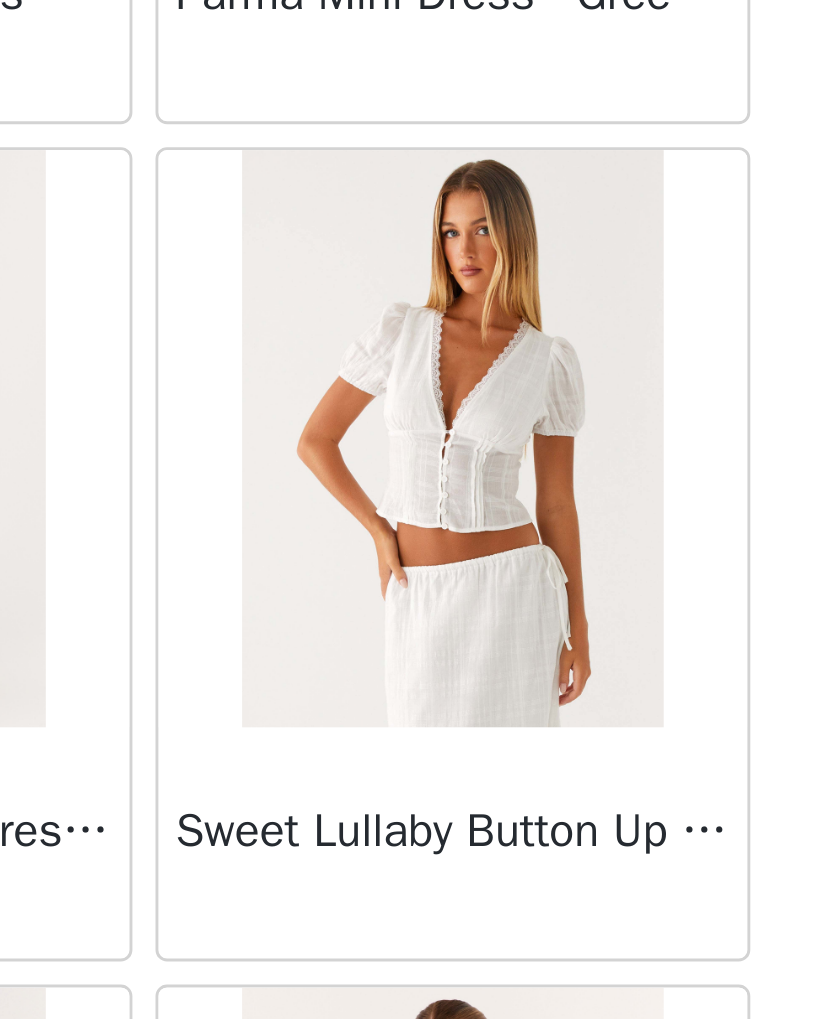 click on "Sweet Lullaby Button Up Shirt - White" at bounding box center [517, 632] 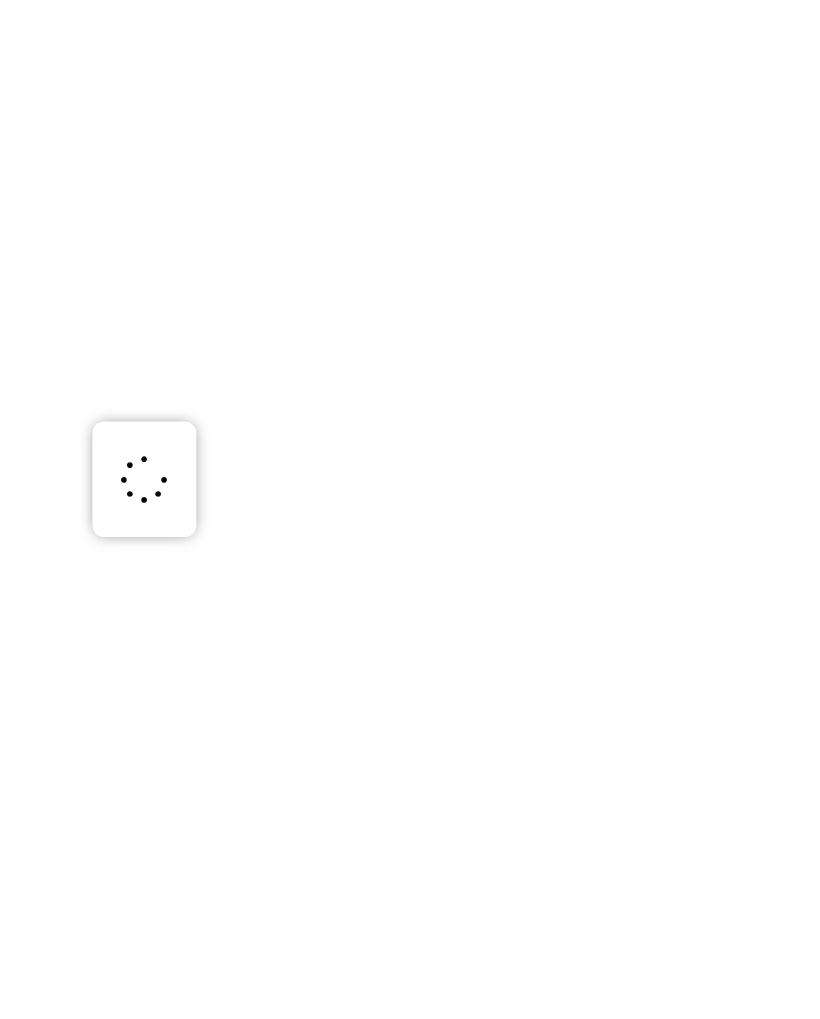 scroll, scrollTop: 0, scrollLeft: 0, axis: both 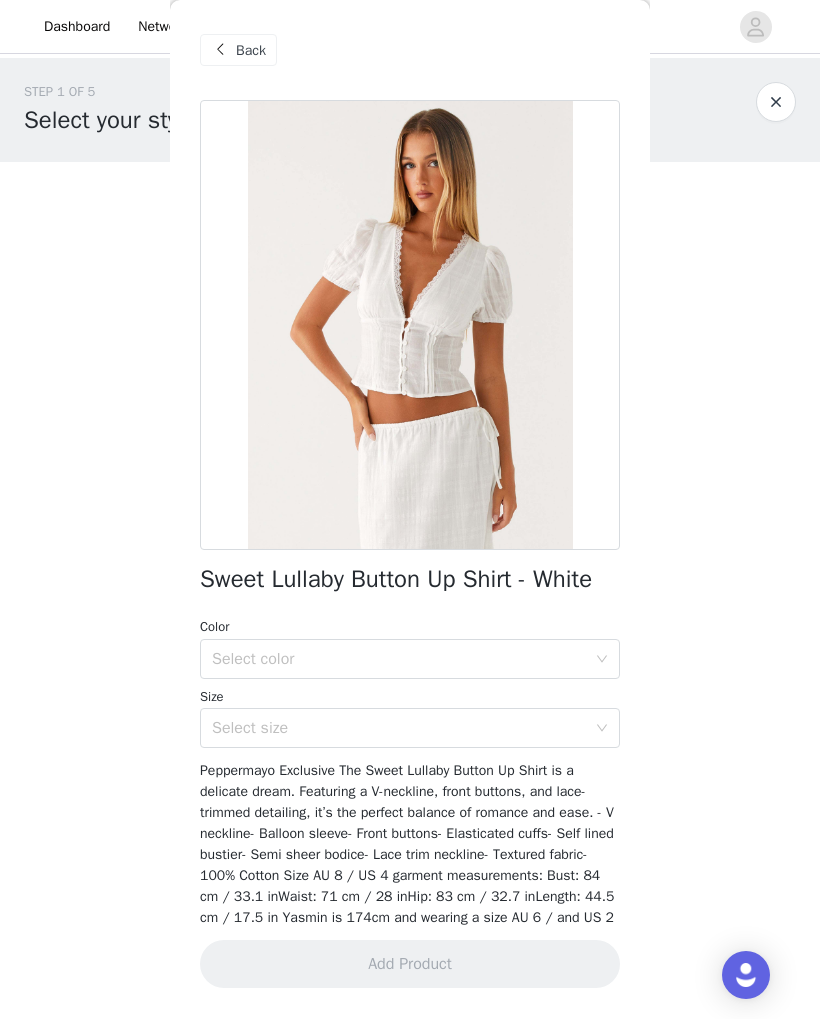 click on "Select size" at bounding box center (399, 728) 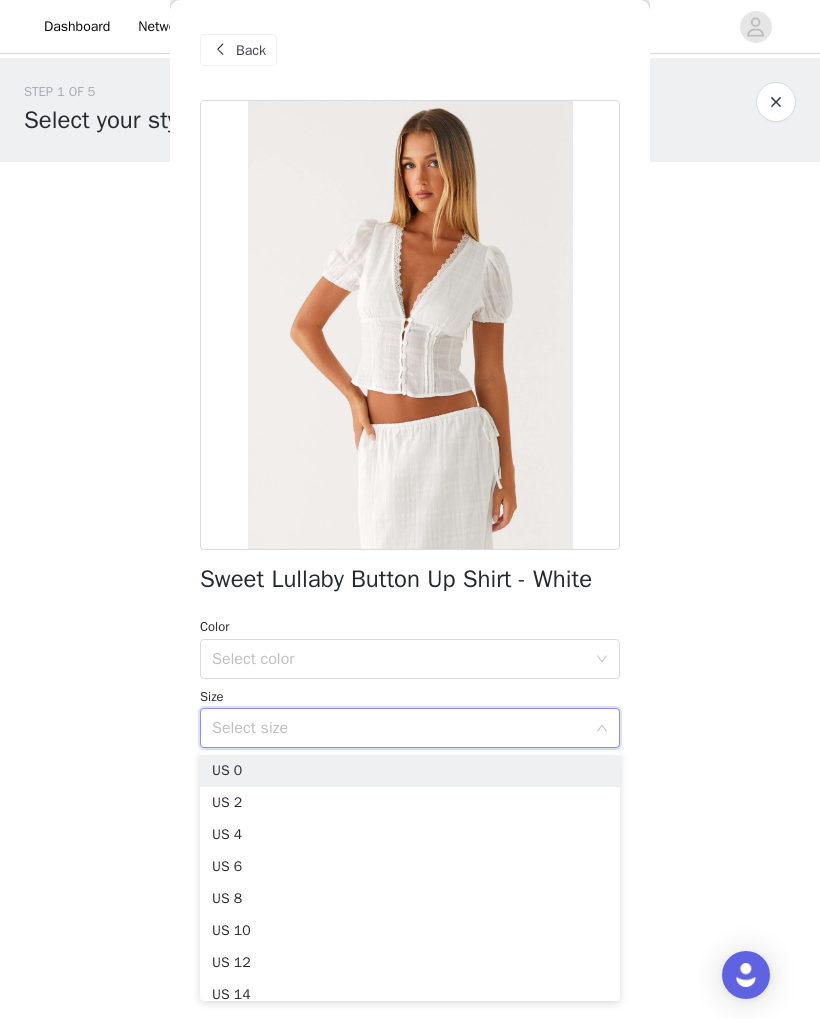 click on "US 2" at bounding box center (410, 803) 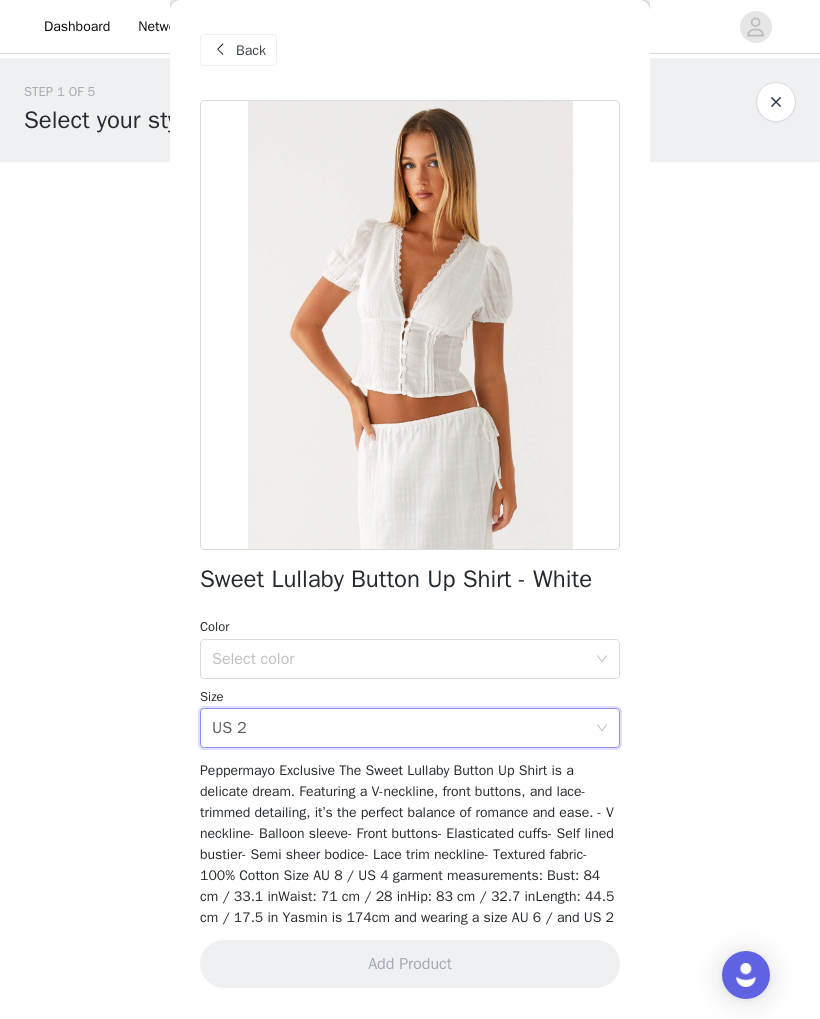 click on "Select color" at bounding box center [399, 659] 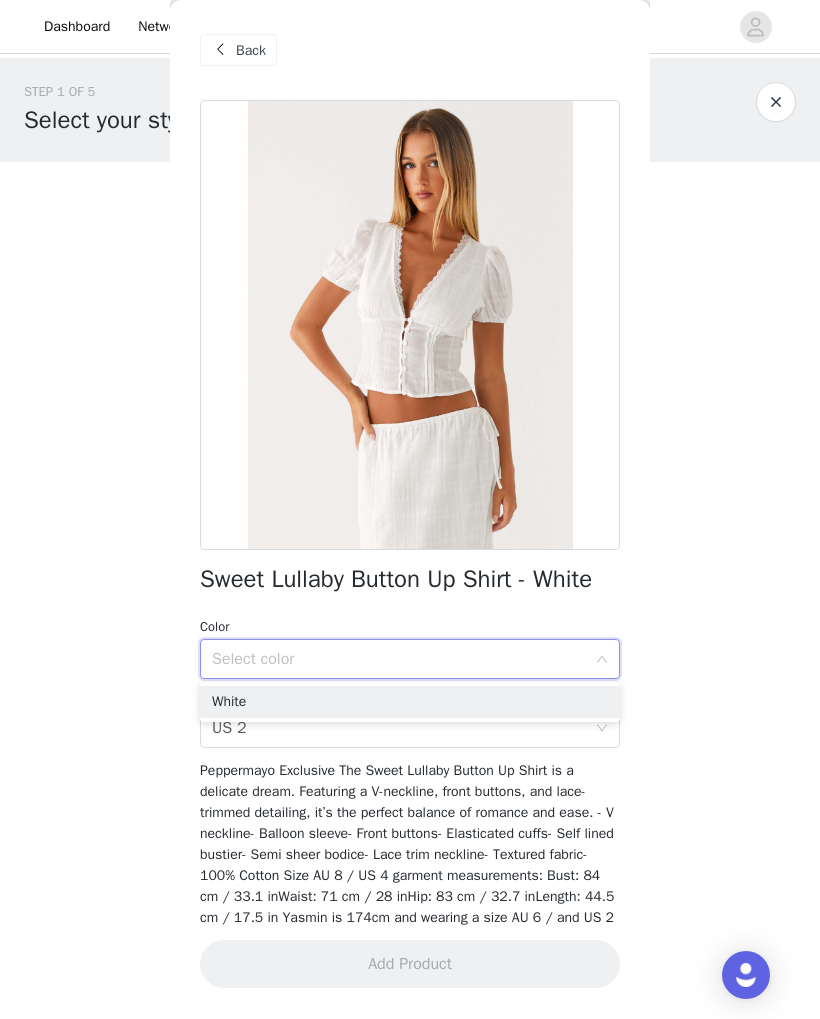 click on "White" at bounding box center (410, 702) 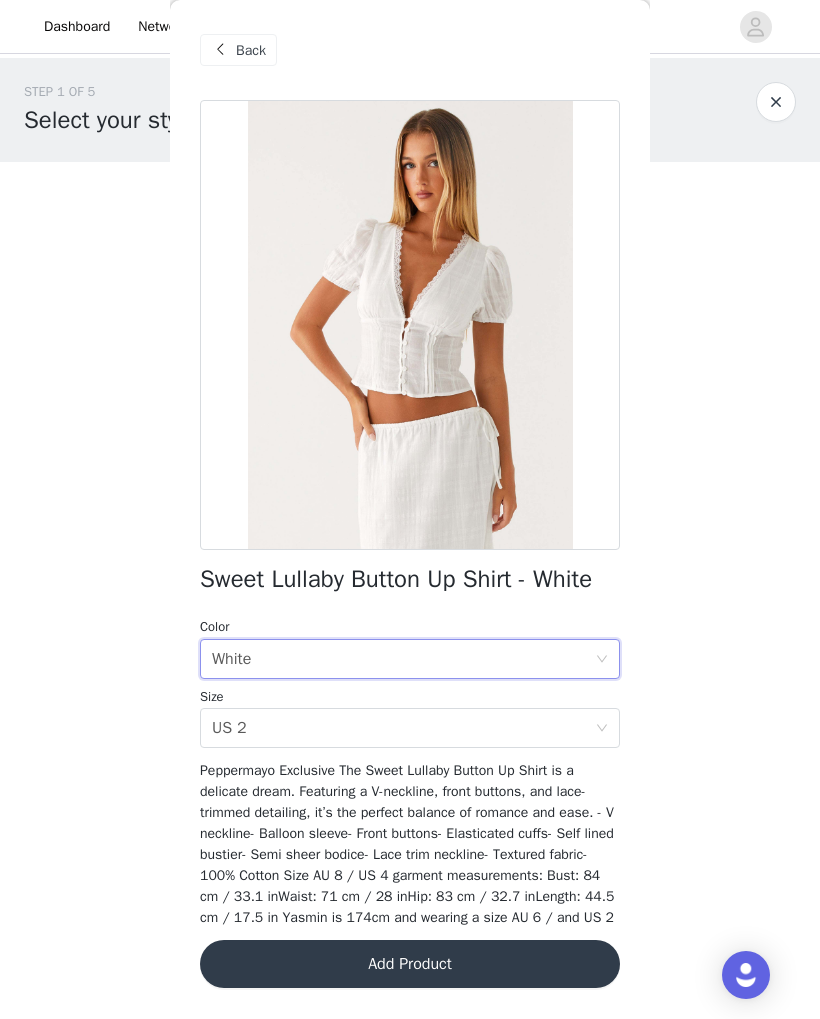click on "Add Product" at bounding box center (410, 964) 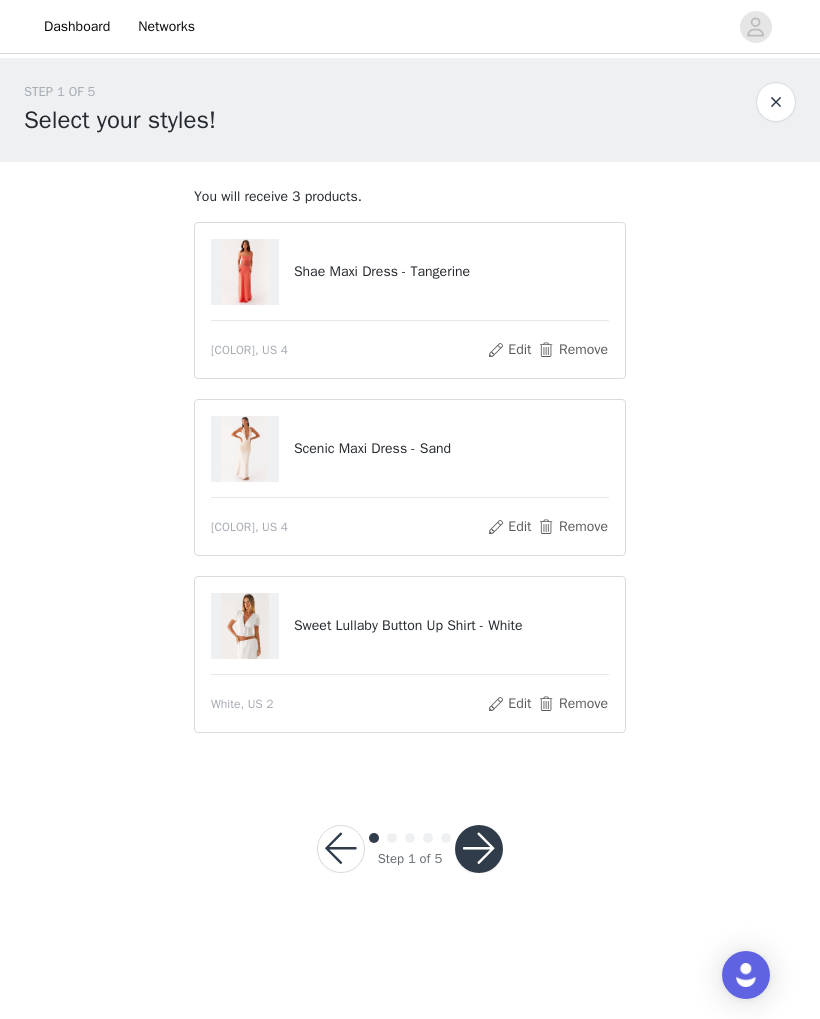 click at bounding box center [479, 849] 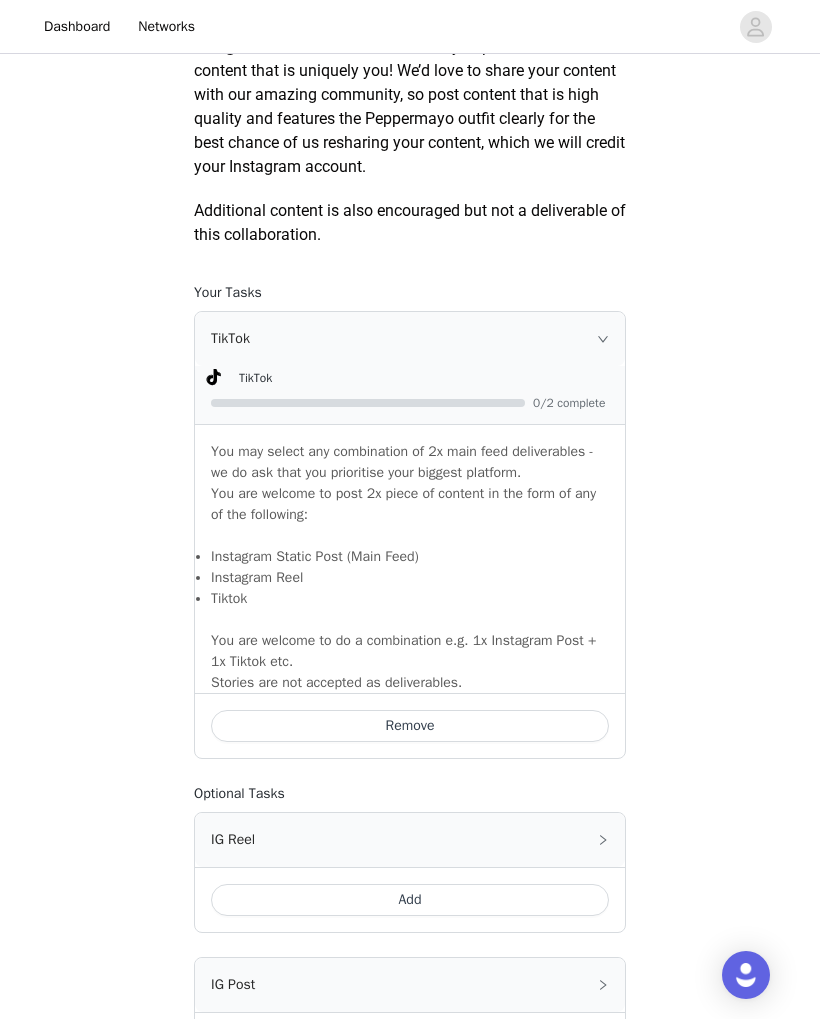 scroll, scrollTop: 1281, scrollLeft: 0, axis: vertical 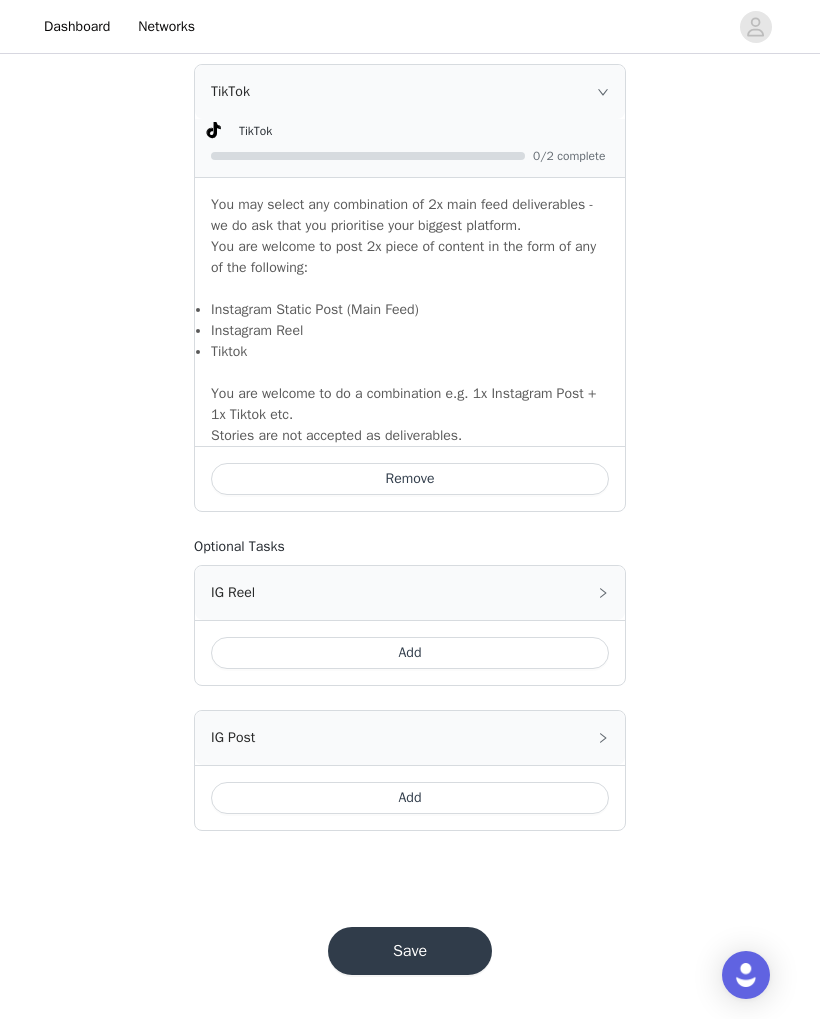 click on "Save" at bounding box center [410, 951] 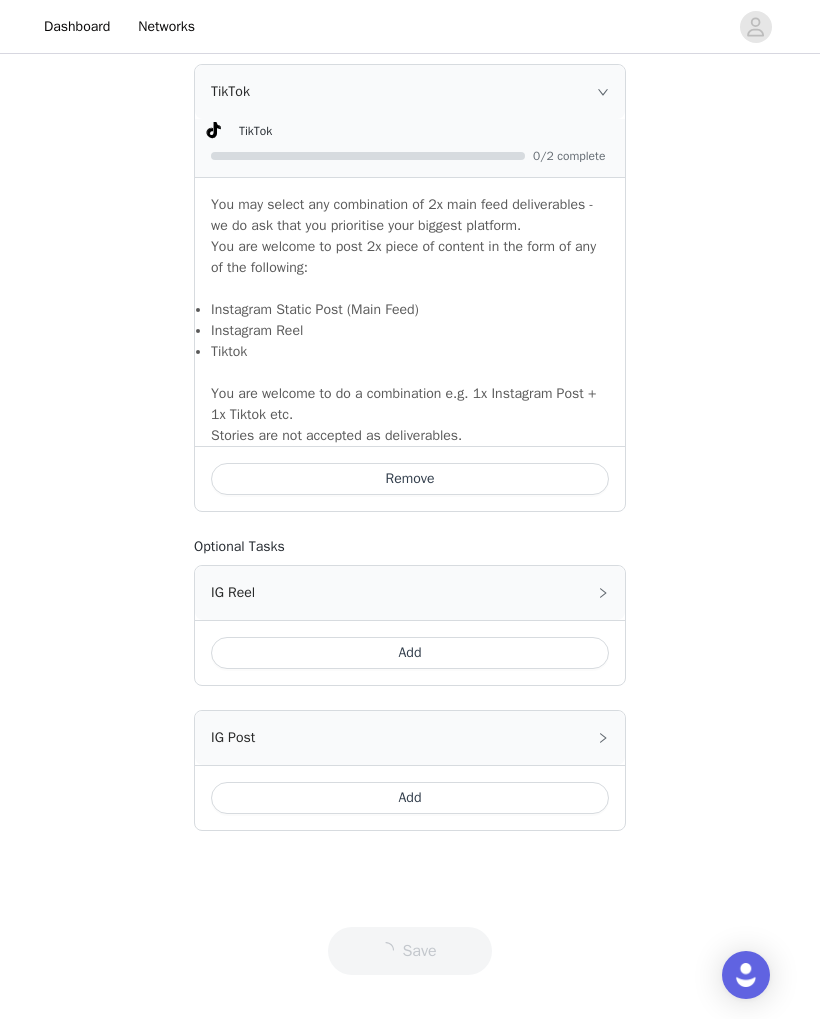 scroll, scrollTop: 0, scrollLeft: 0, axis: both 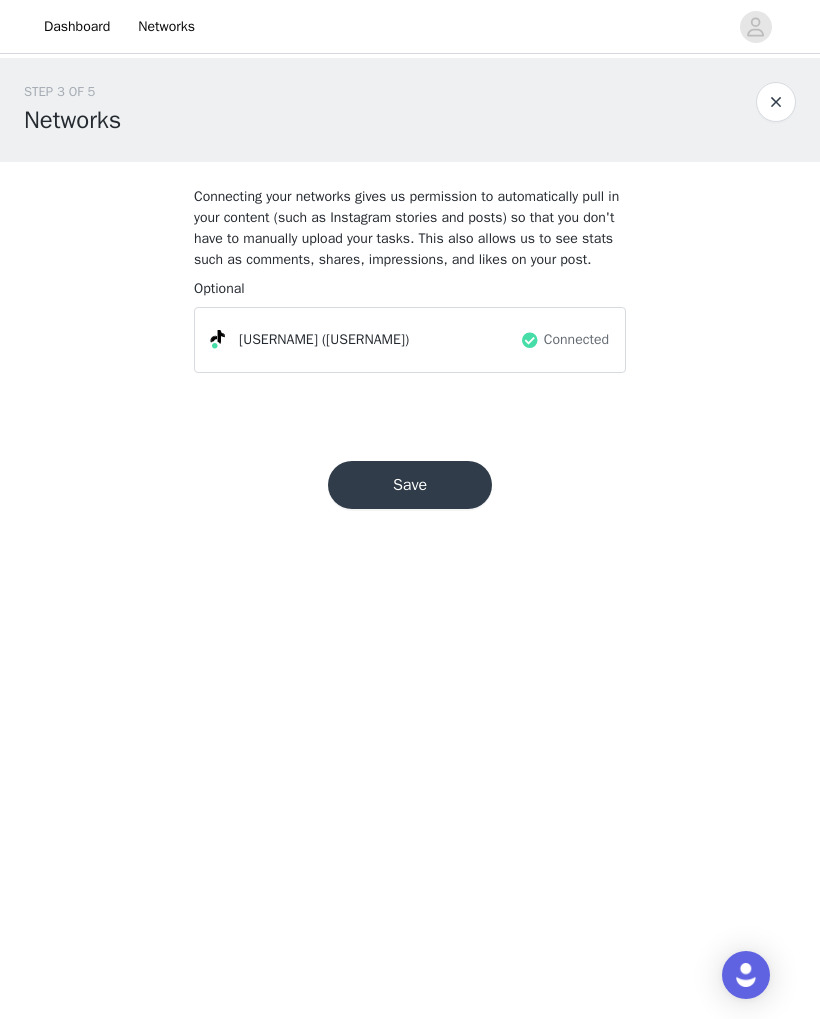 click on "Save" at bounding box center (410, 485) 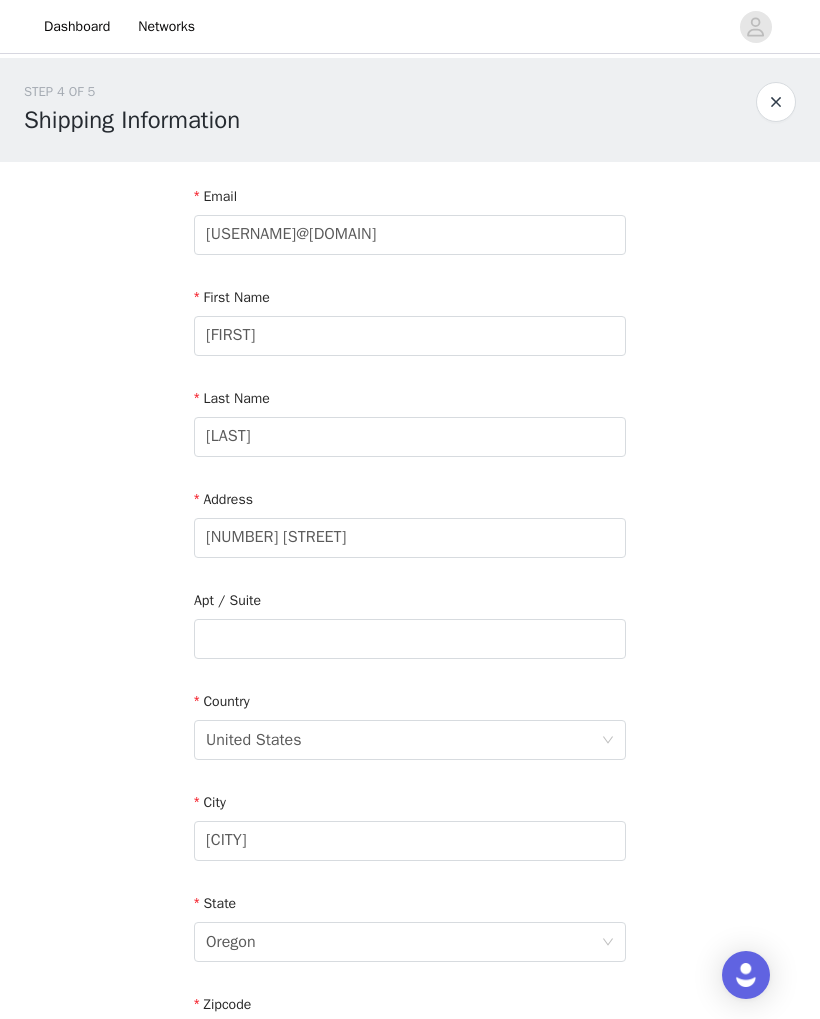 scroll, scrollTop: 344, scrollLeft: 0, axis: vertical 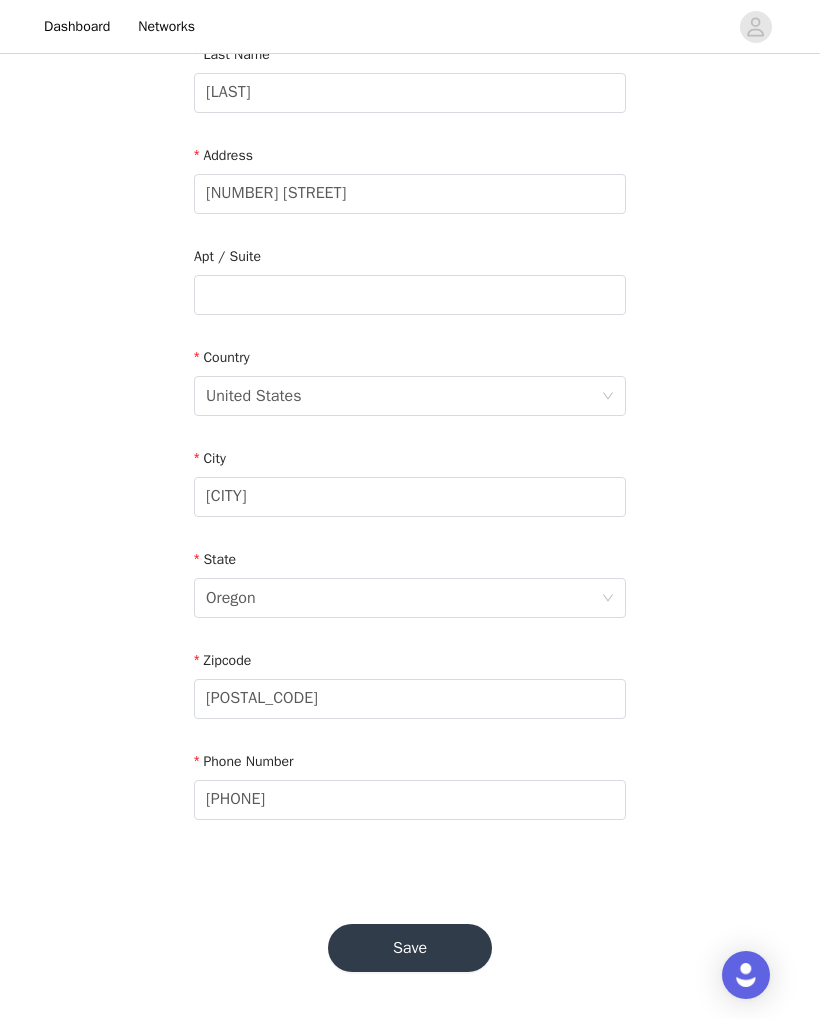 click on "Save" at bounding box center (410, 948) 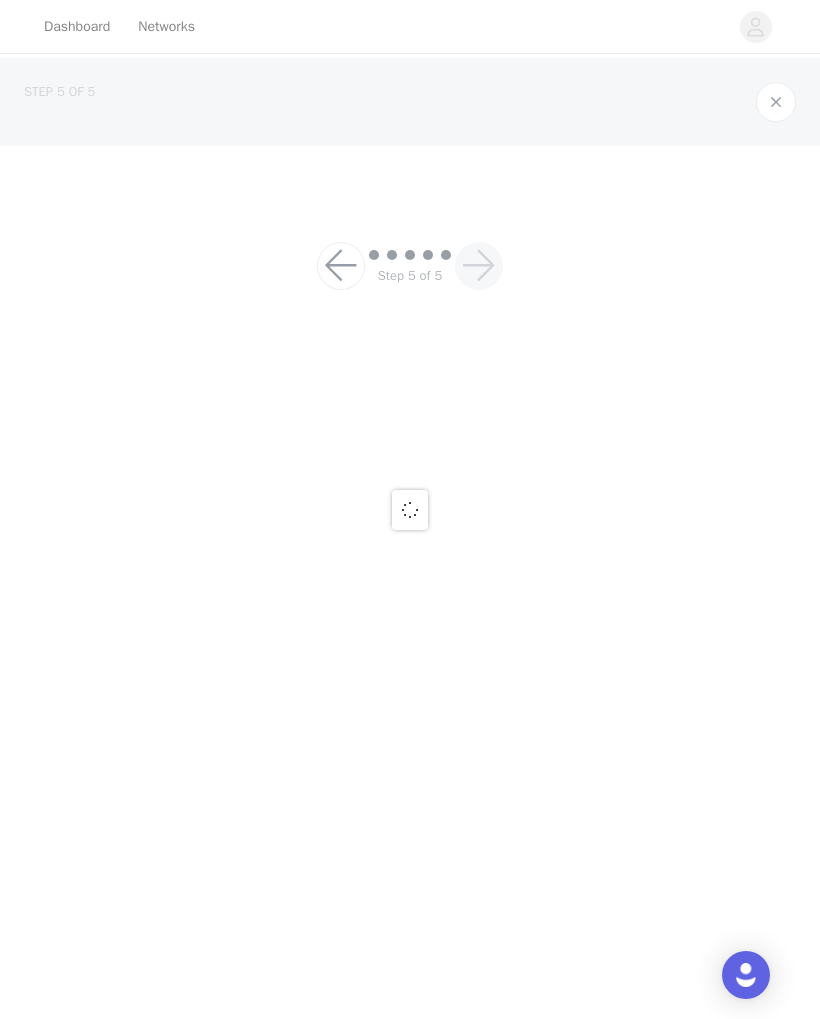 scroll, scrollTop: 0, scrollLeft: 0, axis: both 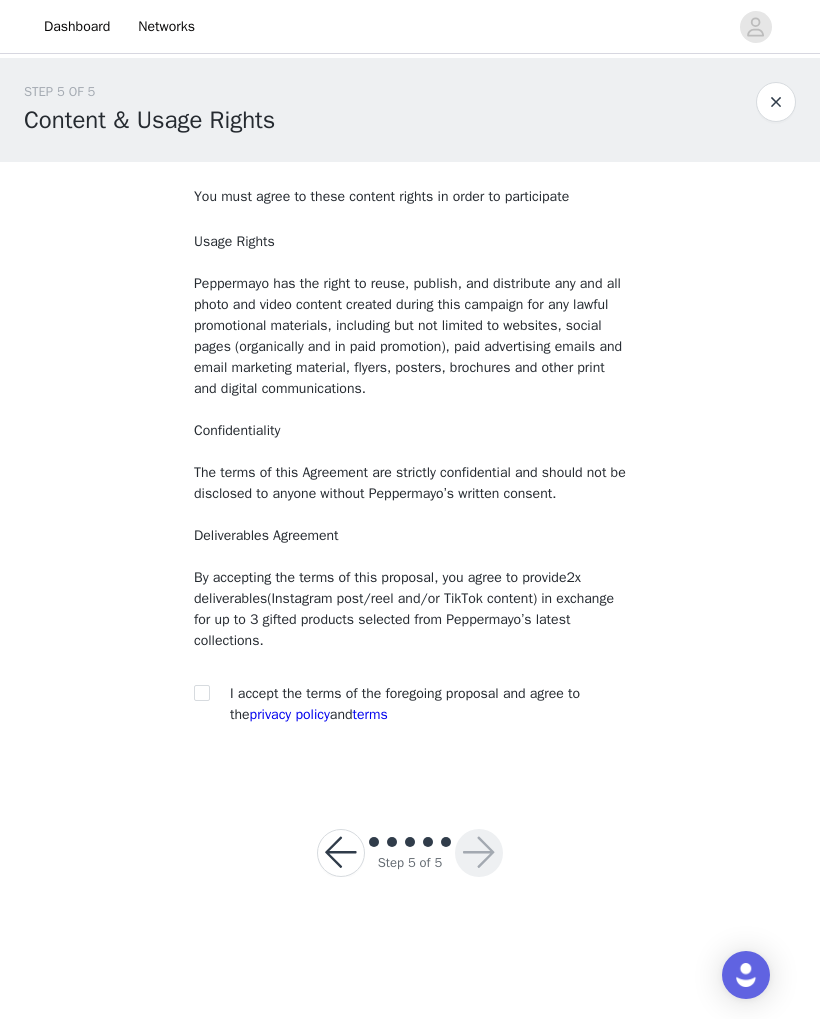 click at bounding box center (201, 692) 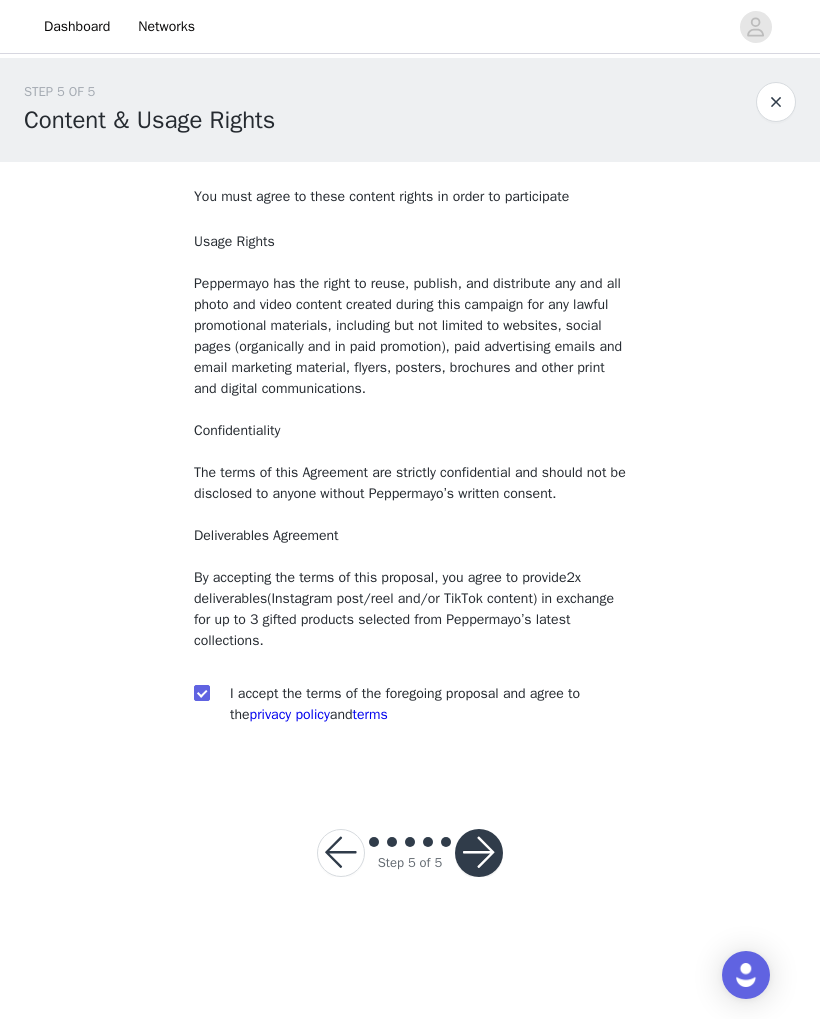 click at bounding box center (479, 853) 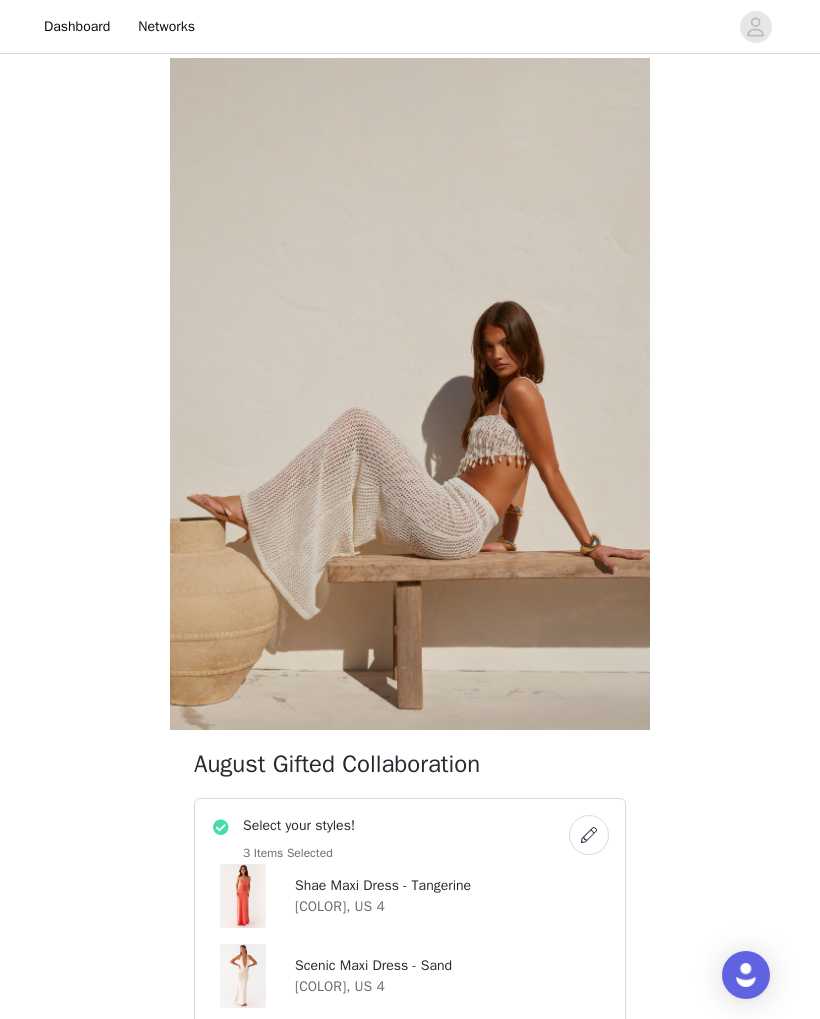 scroll, scrollTop: 434, scrollLeft: 0, axis: vertical 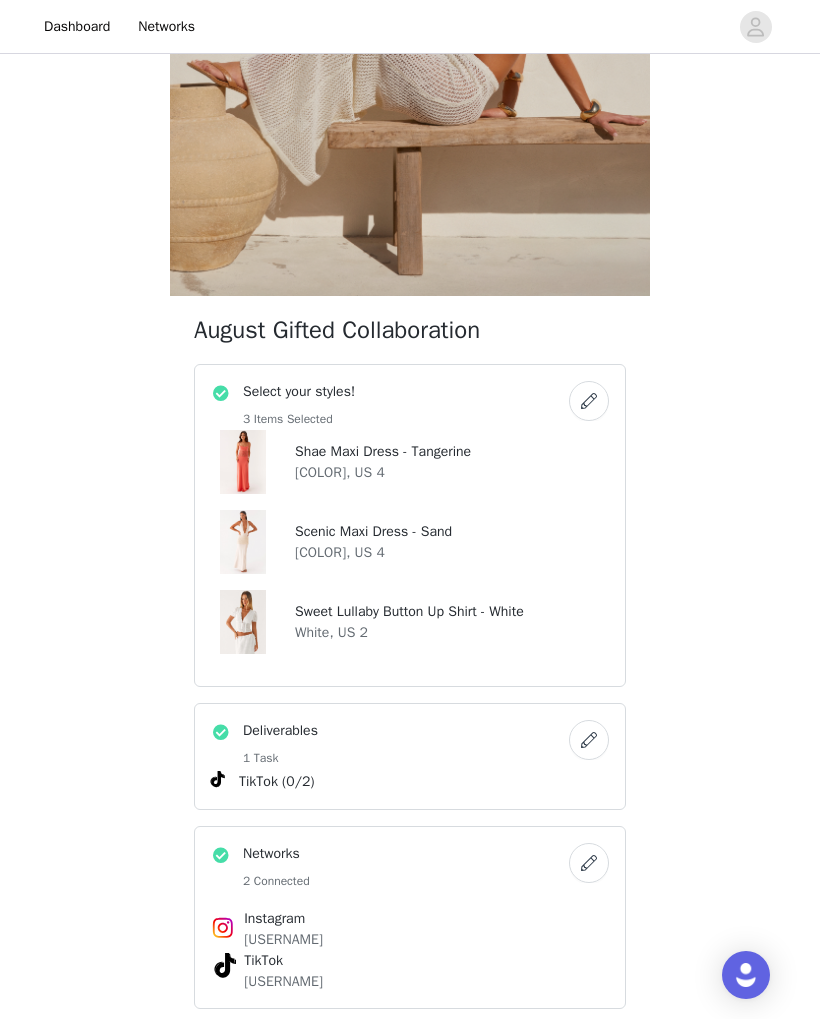 click at bounding box center (243, 542) 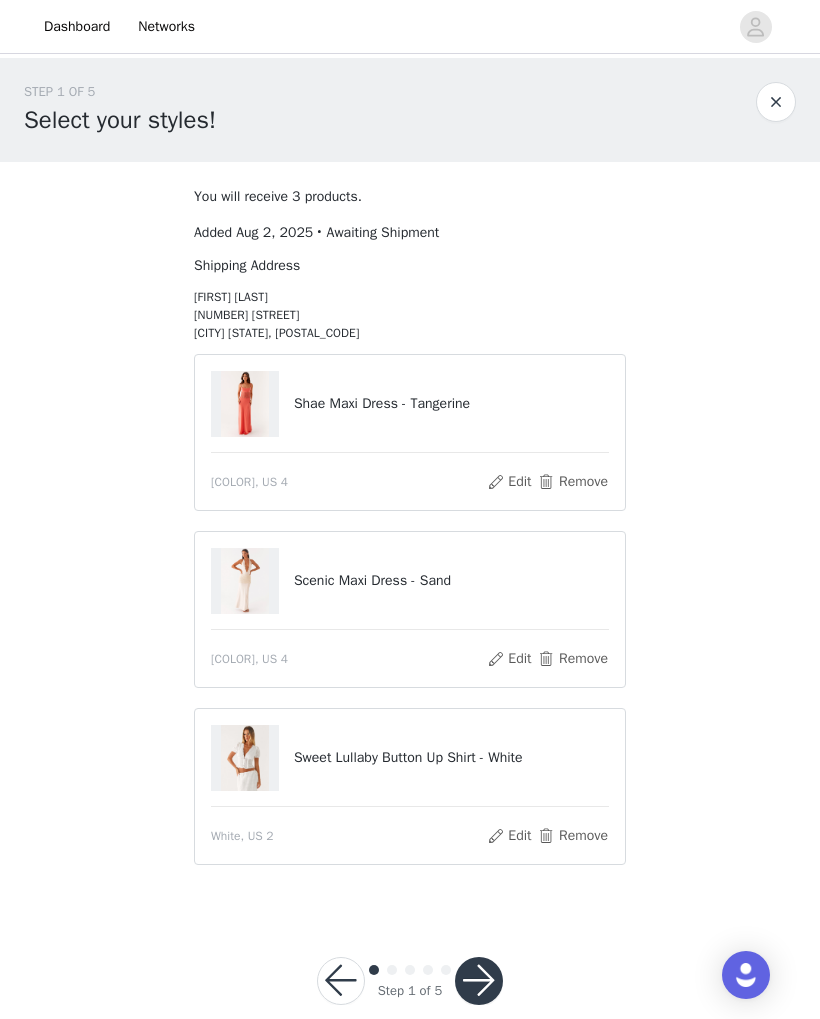 click at bounding box center [245, 581] 